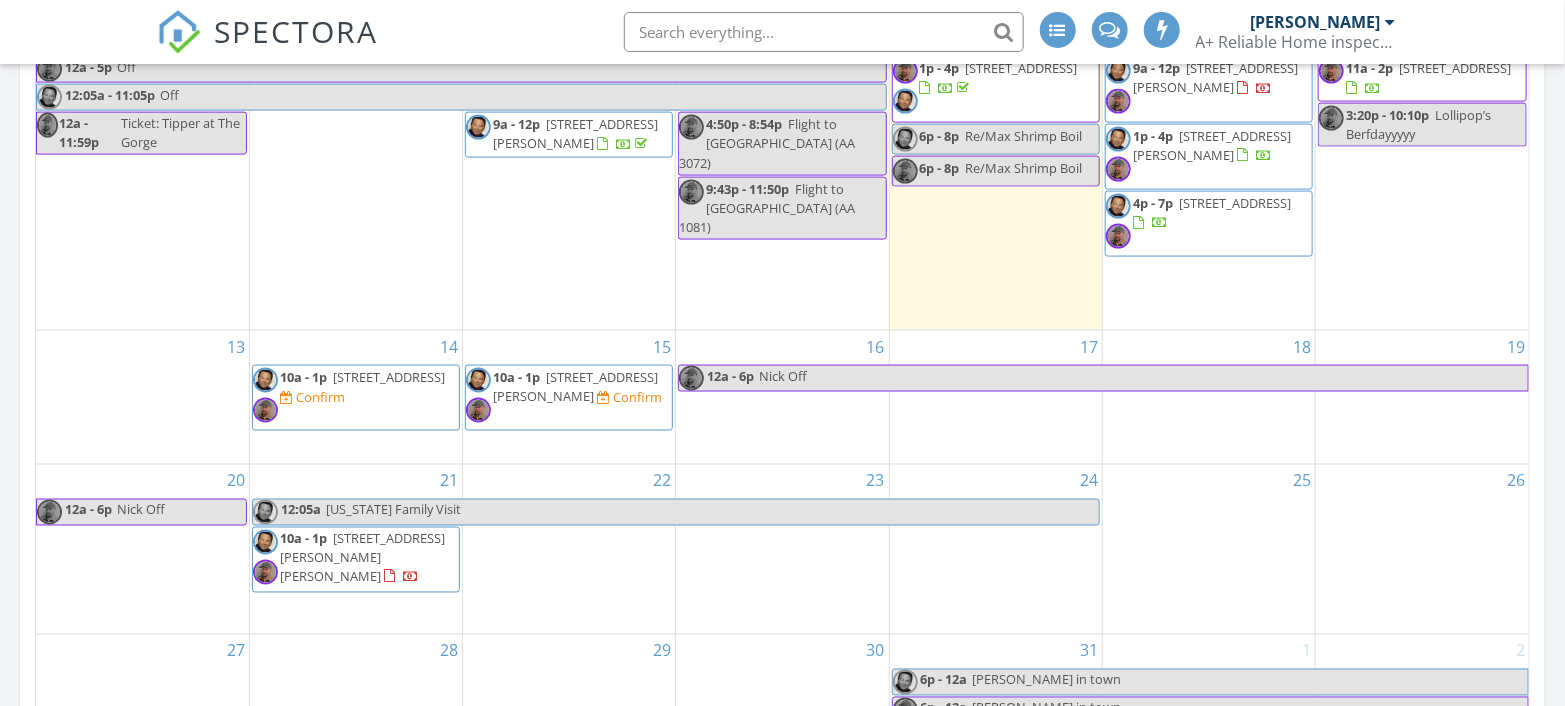 scroll, scrollTop: 1333, scrollLeft: 0, axis: vertical 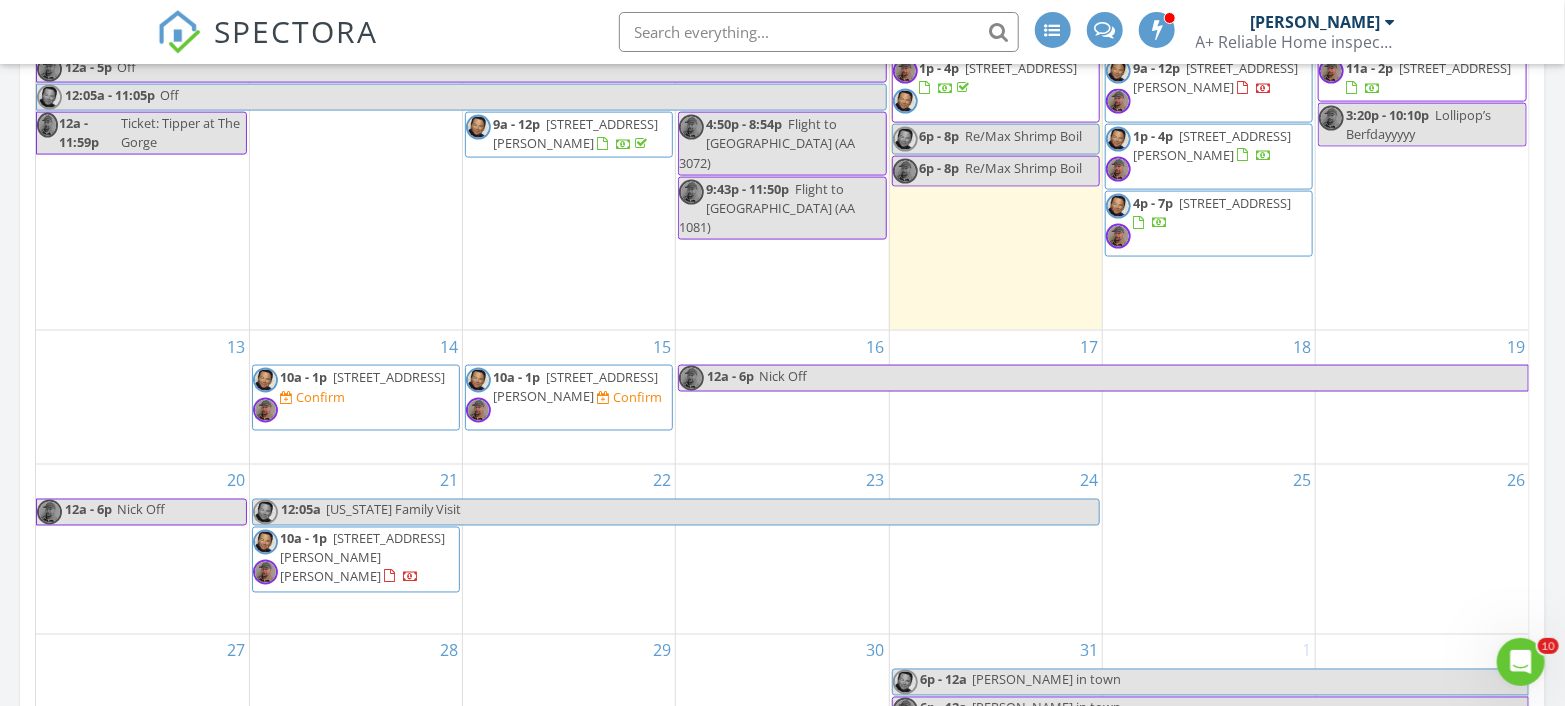 click on "[STREET_ADDRESS]" at bounding box center [389, 377] 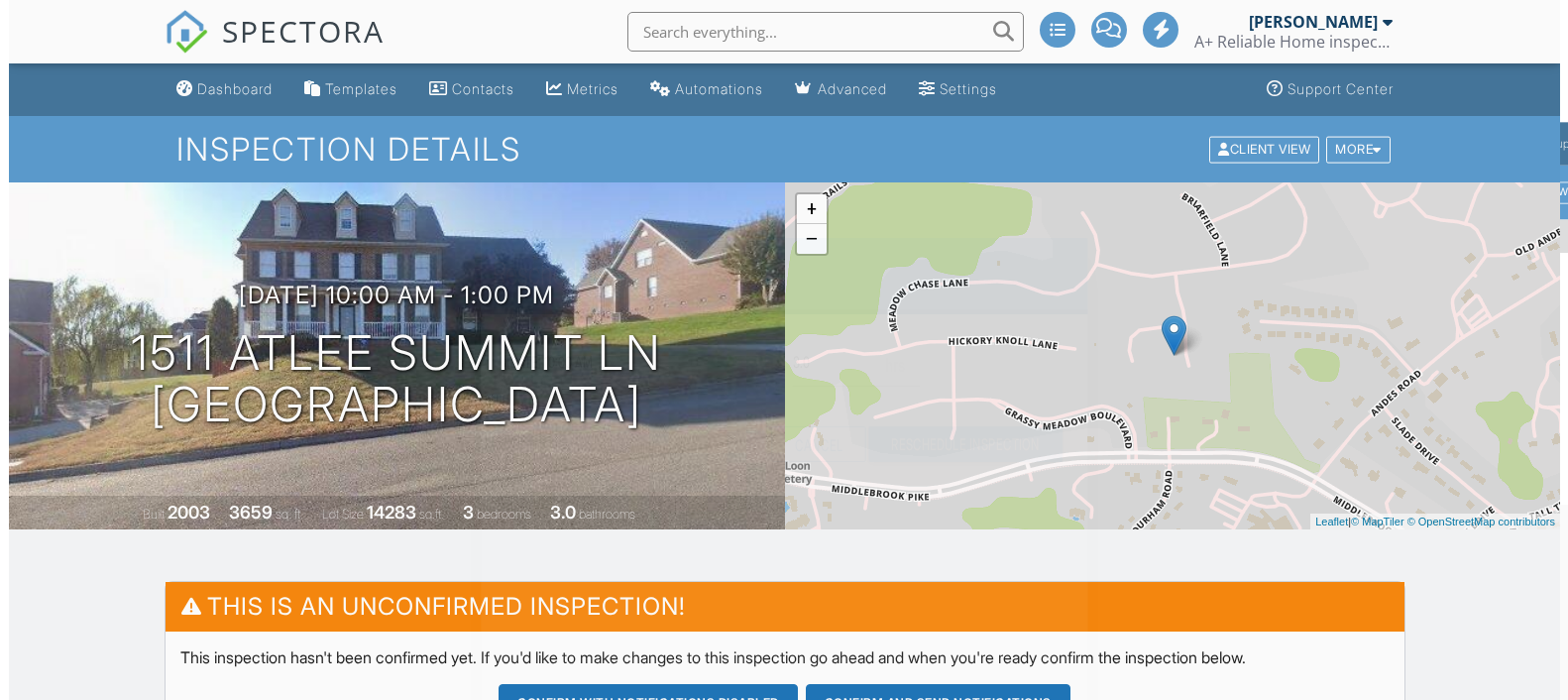 scroll, scrollTop: 0, scrollLeft: 0, axis: both 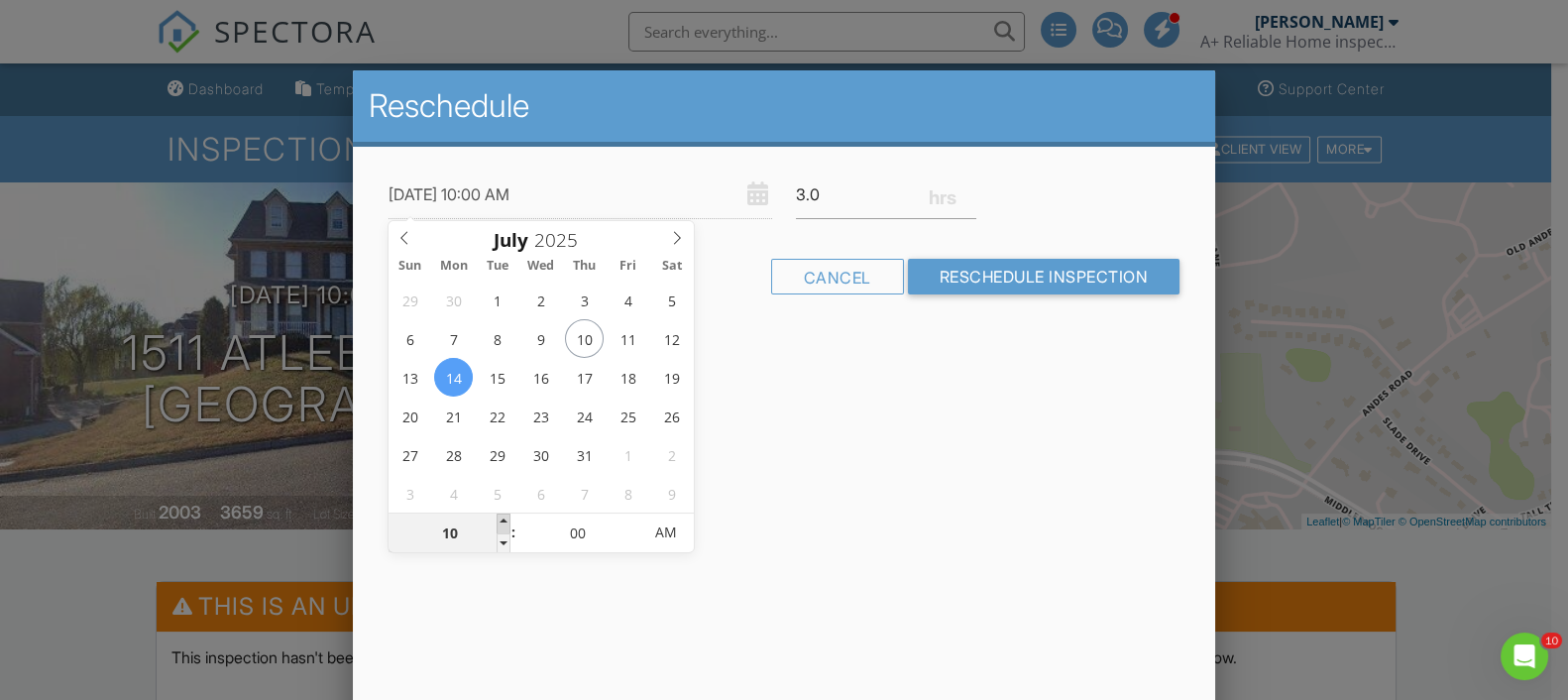 type on "07/14/2025 11:00 AM" 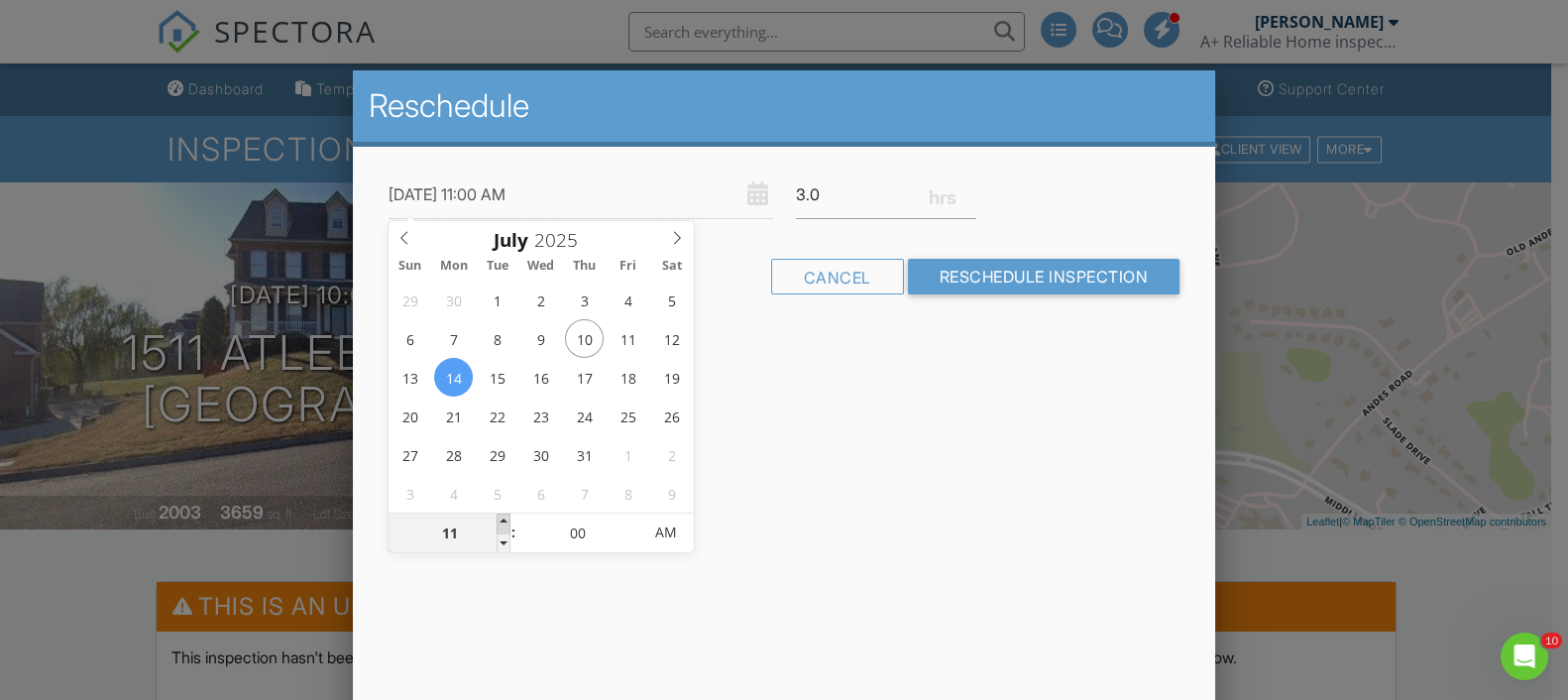 click at bounding box center [504, 524] 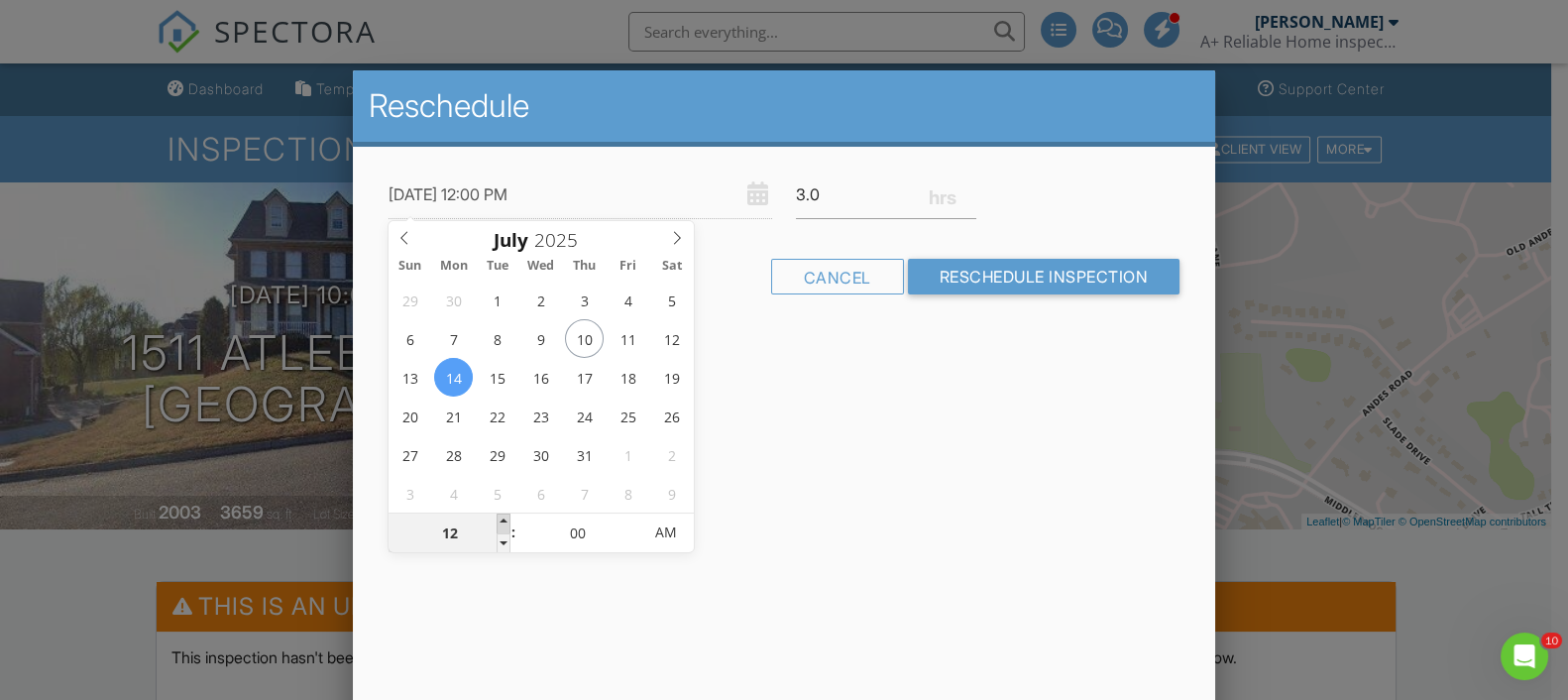 click at bounding box center [504, 524] 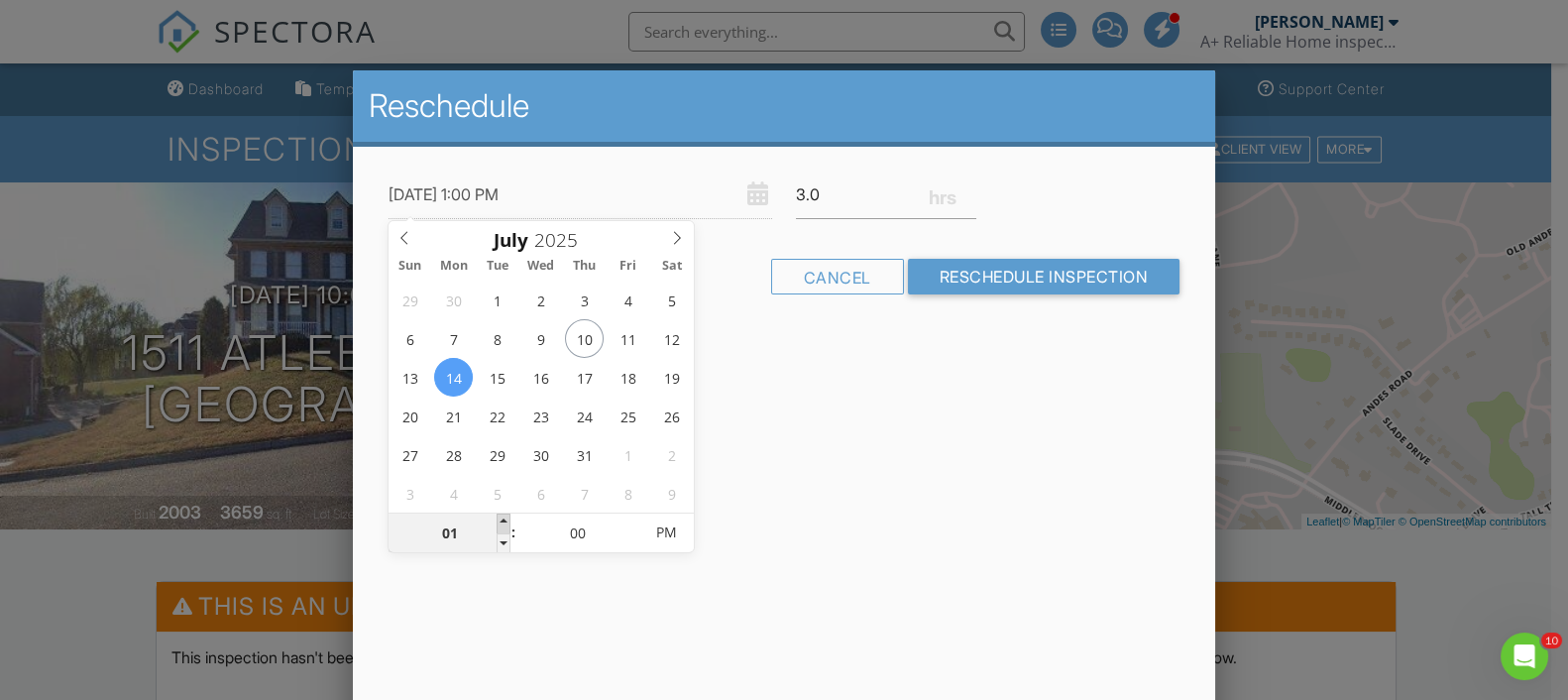 click at bounding box center [504, 524] 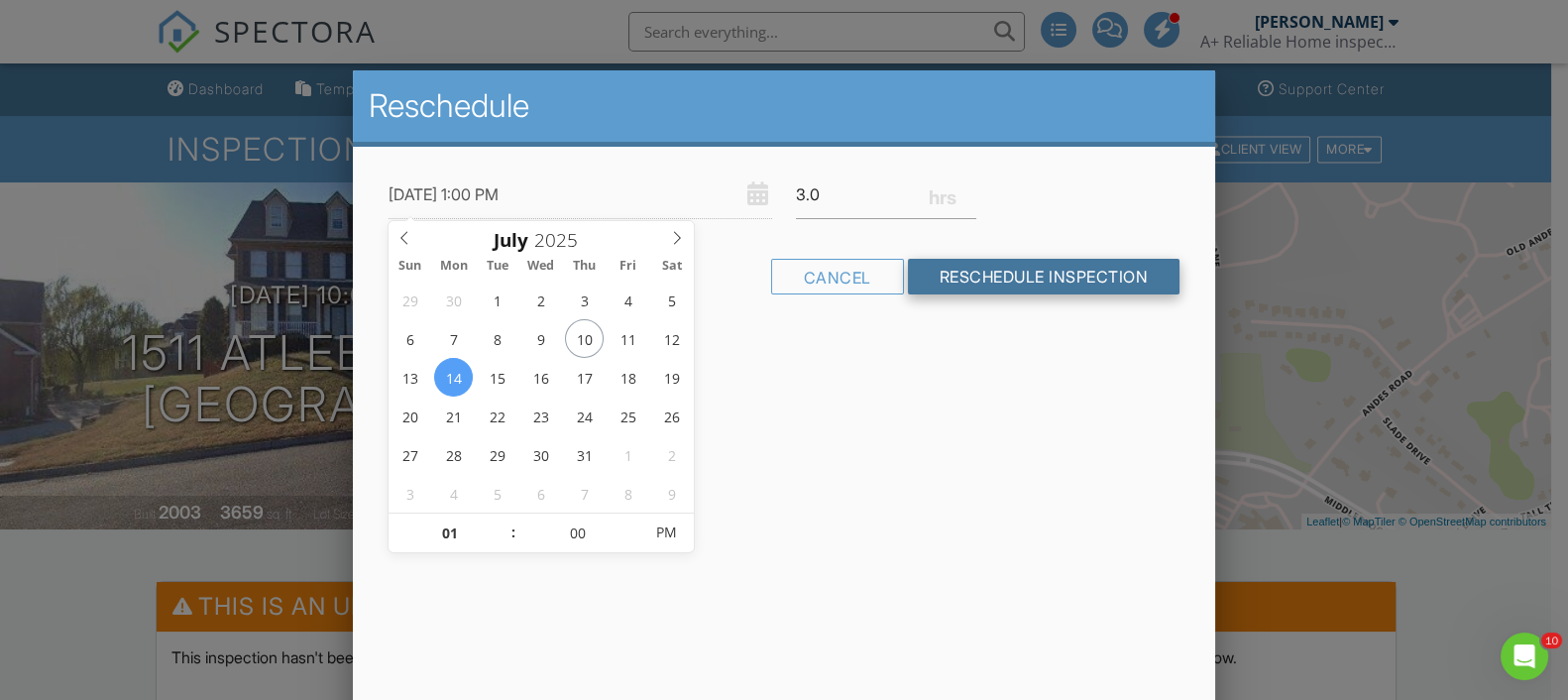 click on "Reschedule Inspection" at bounding box center (1044, 277) 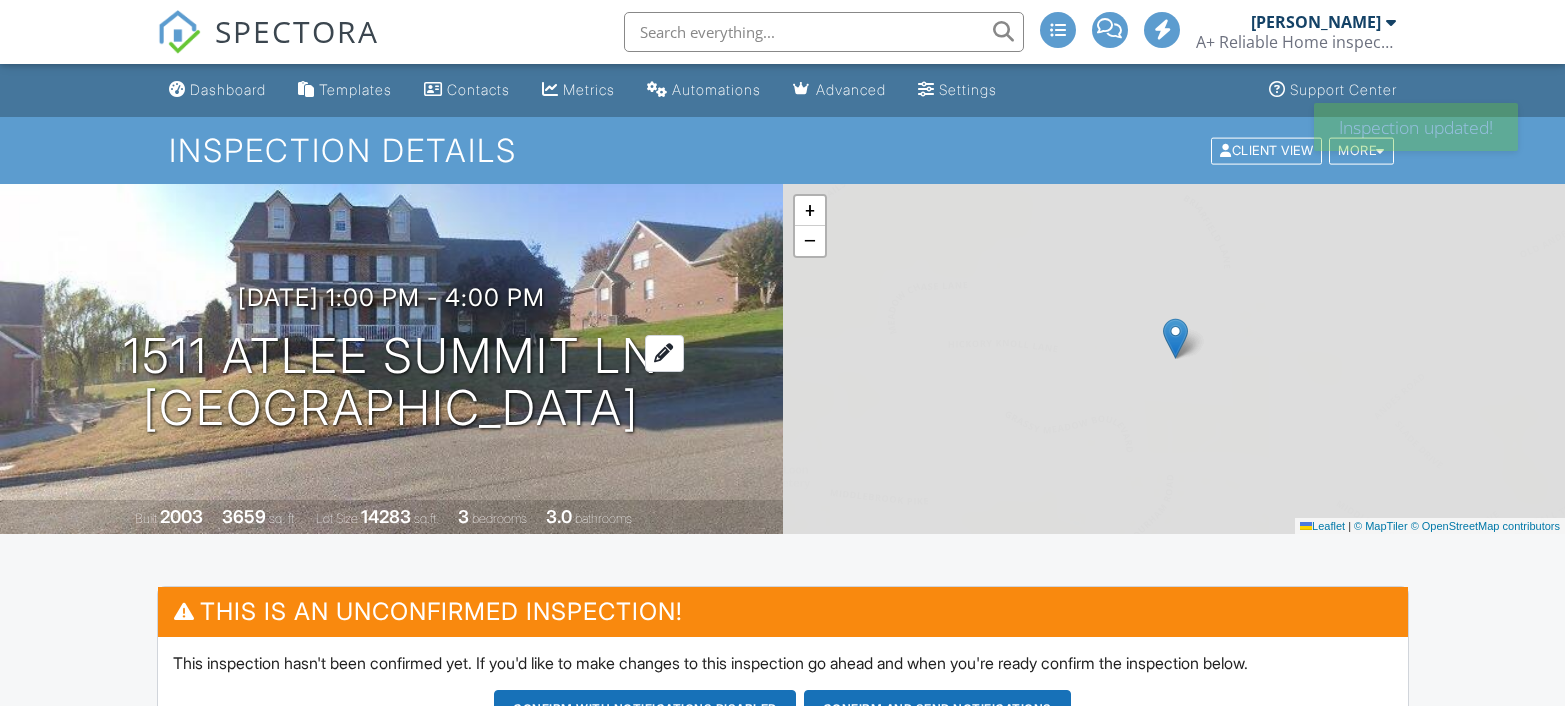 scroll, scrollTop: 0, scrollLeft: 0, axis: both 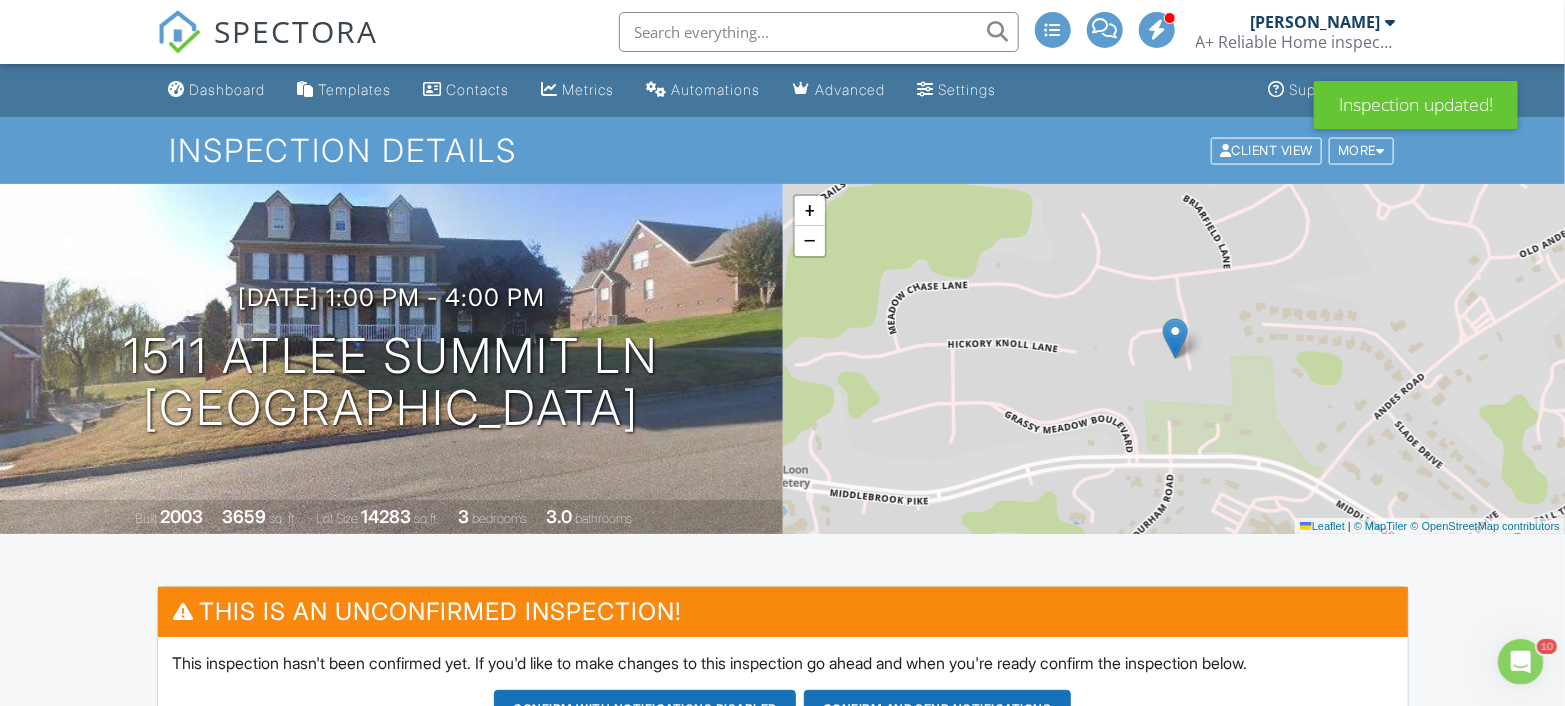 click on "SPECTORA" at bounding box center (268, 32) 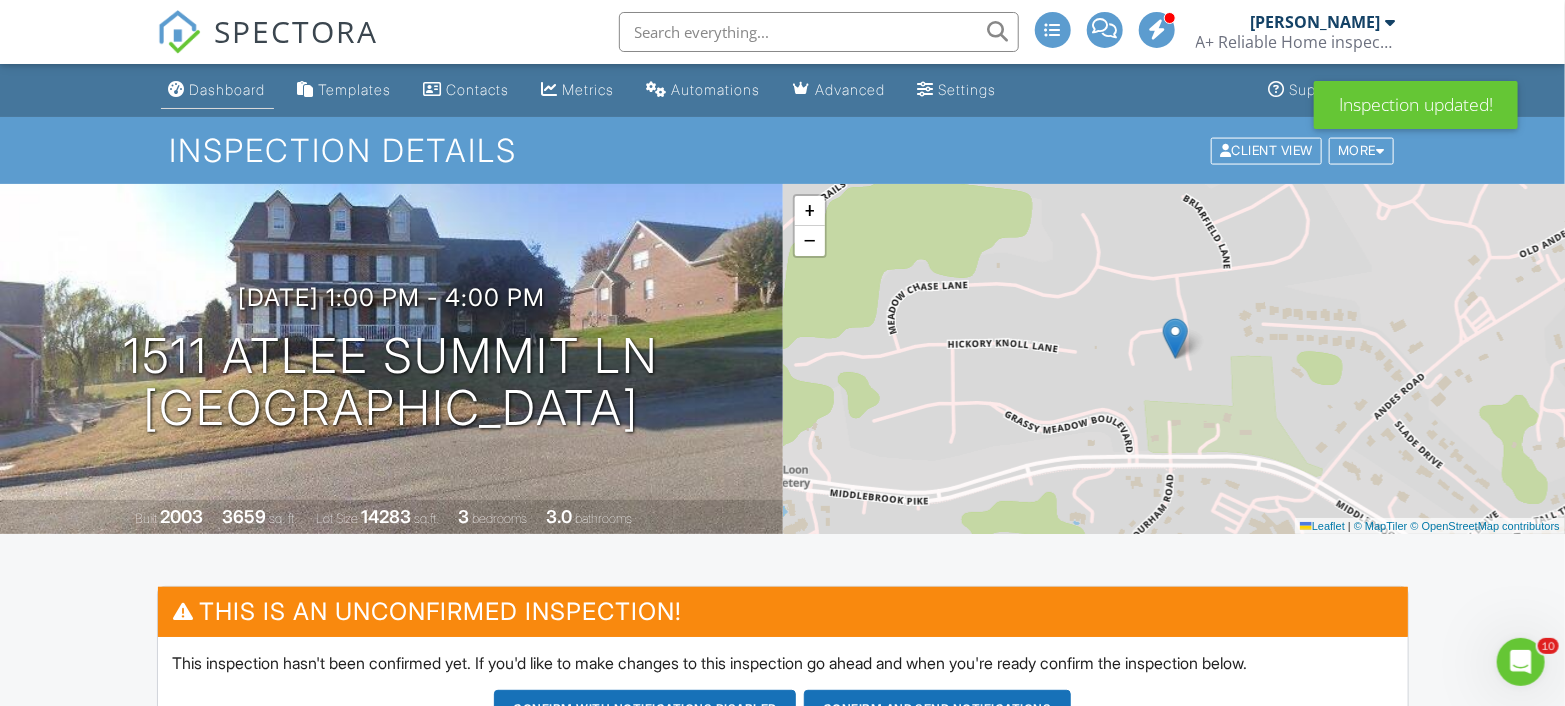 click on "Dashboard" at bounding box center [228, 89] 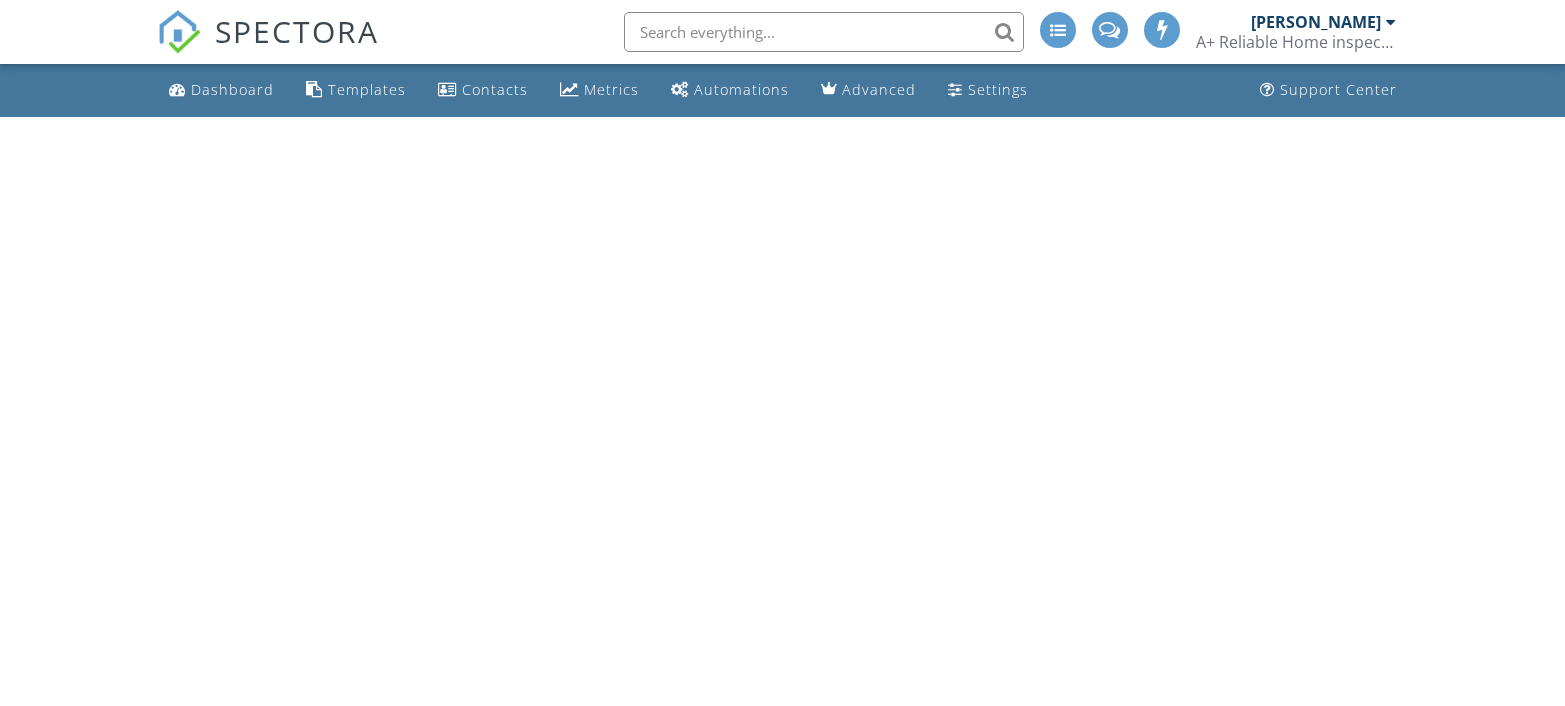 scroll, scrollTop: 0, scrollLeft: 0, axis: both 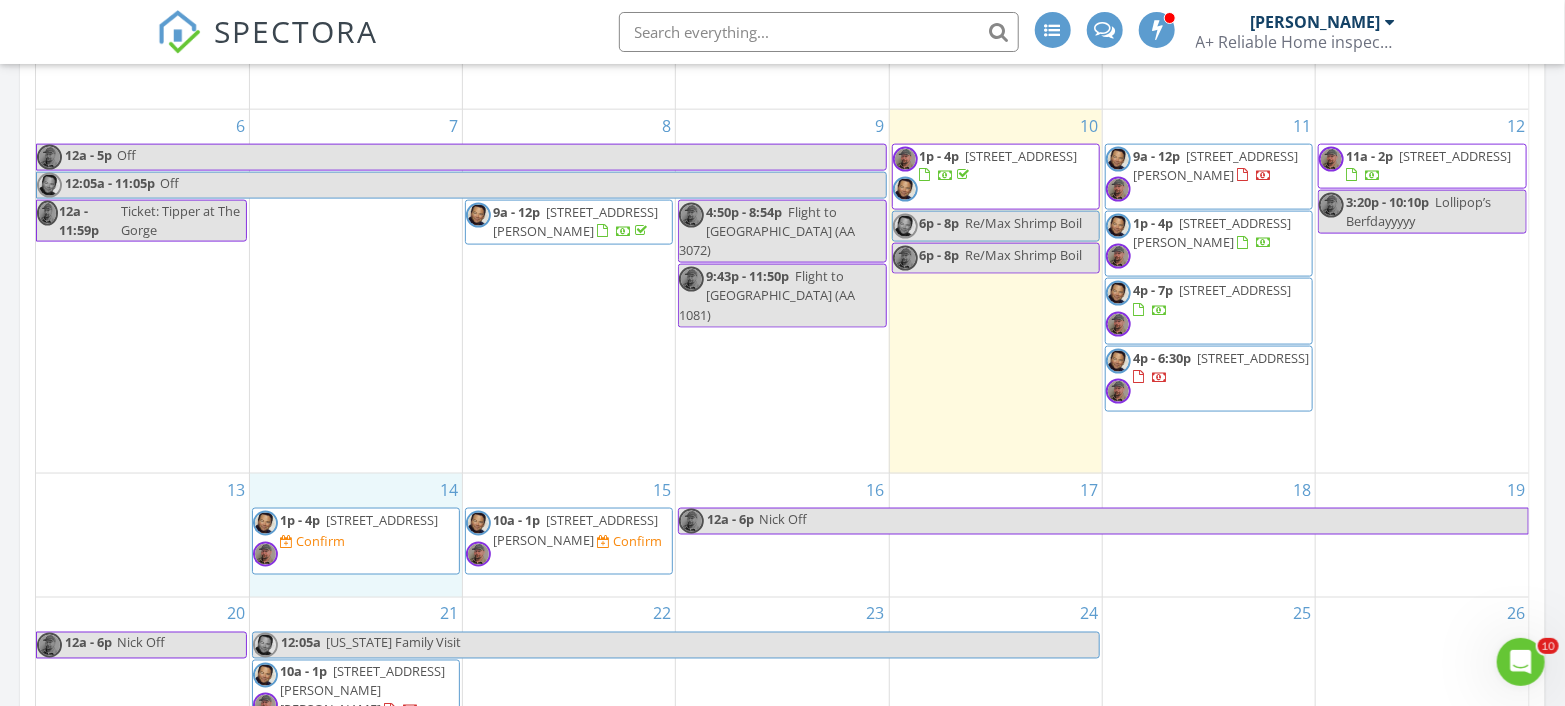click on "14
1p - 4p
1511 Atlee Summit ln, Knoxville 37931
Confirm" at bounding box center (356, 535) 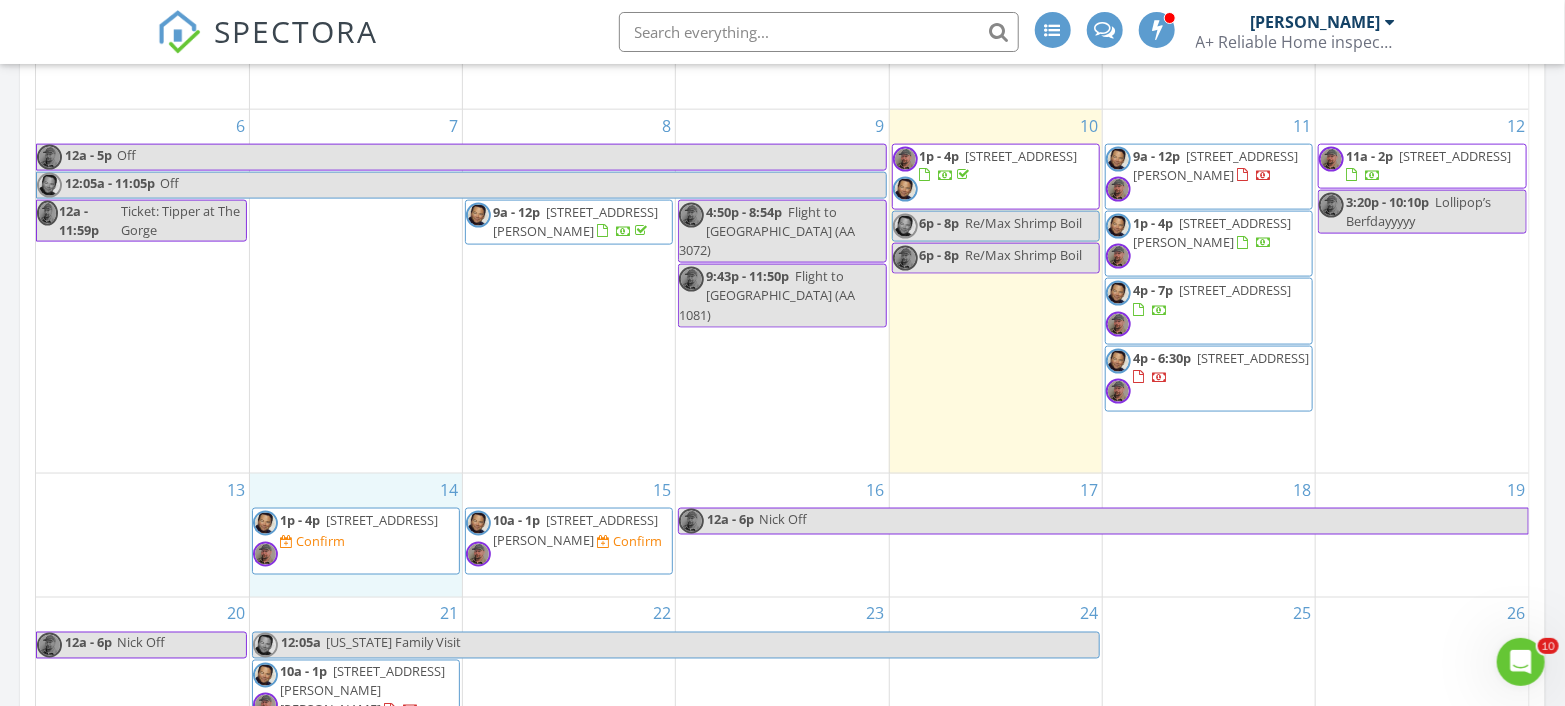 click on "15
10a - 1p
108 Kawonu Cir, Loudon 37774
Confirm" at bounding box center [569, 535] 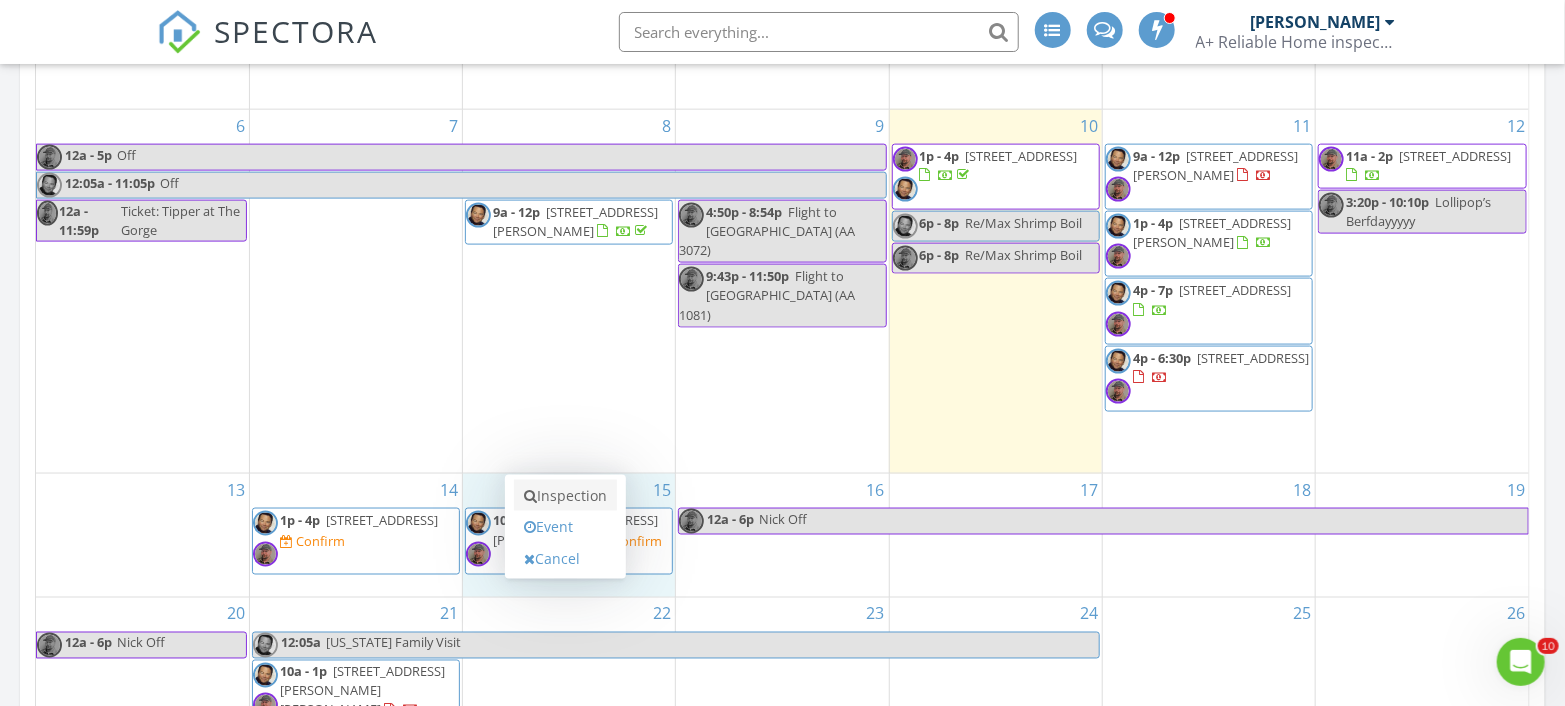 click on "Inspection" at bounding box center [565, 496] 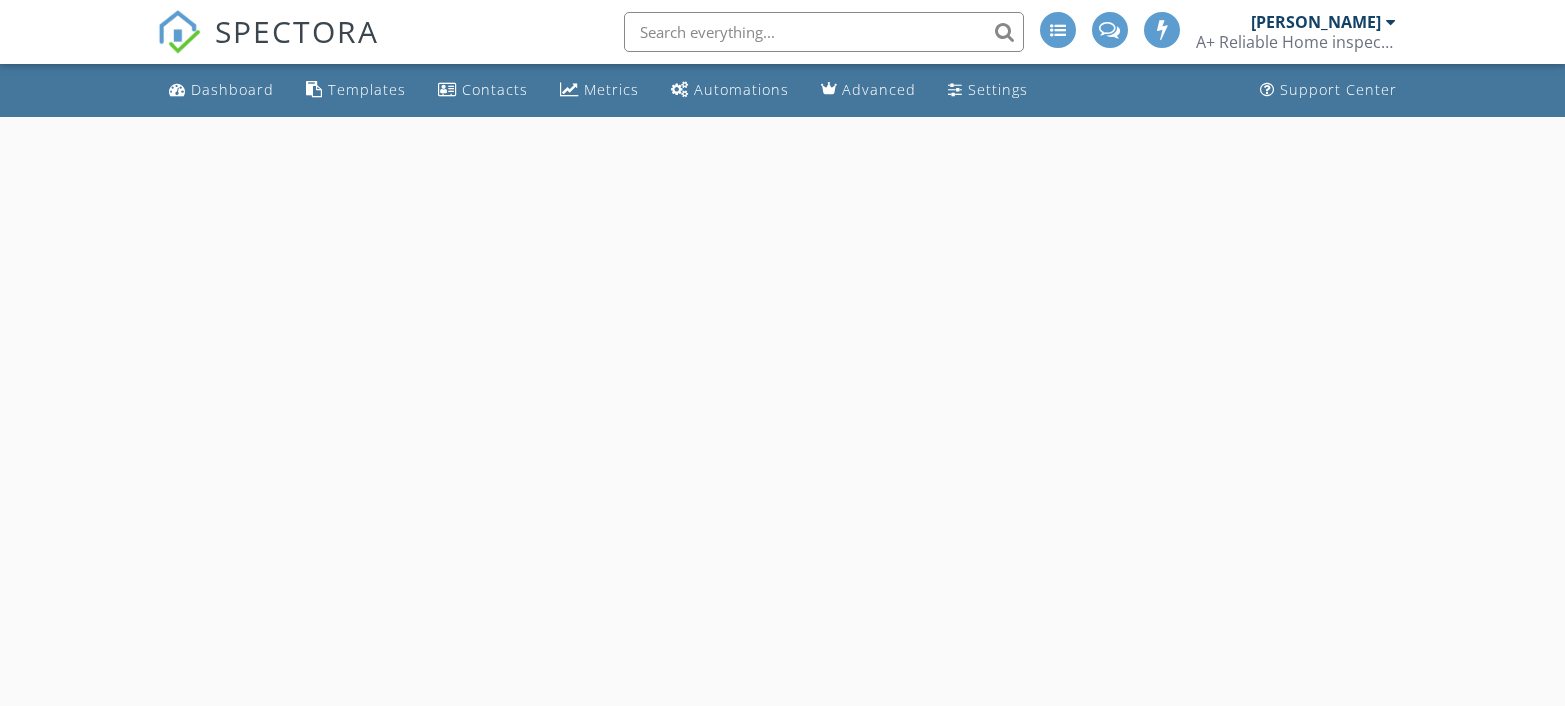 scroll, scrollTop: 0, scrollLeft: 0, axis: both 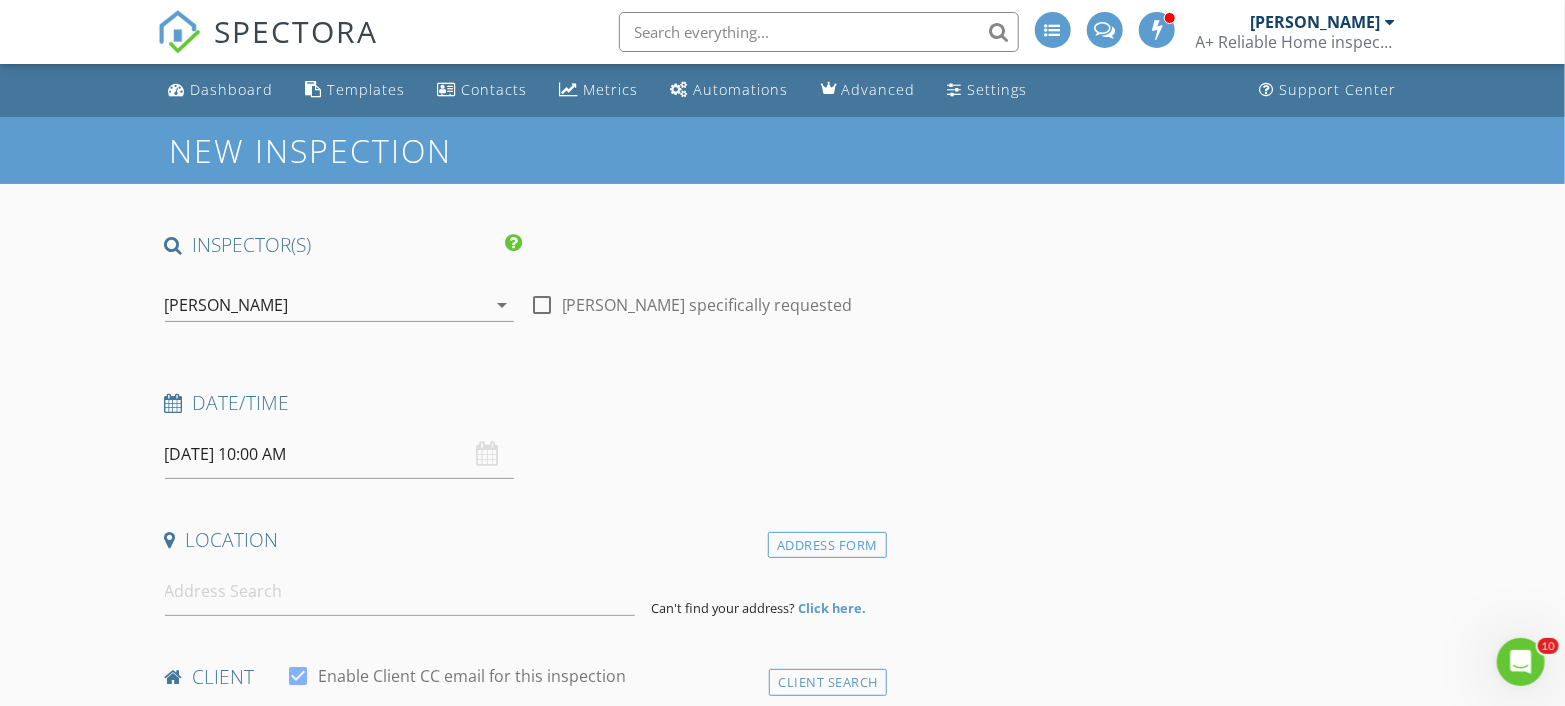 click on "arrow_drop_down" at bounding box center (502, 305) 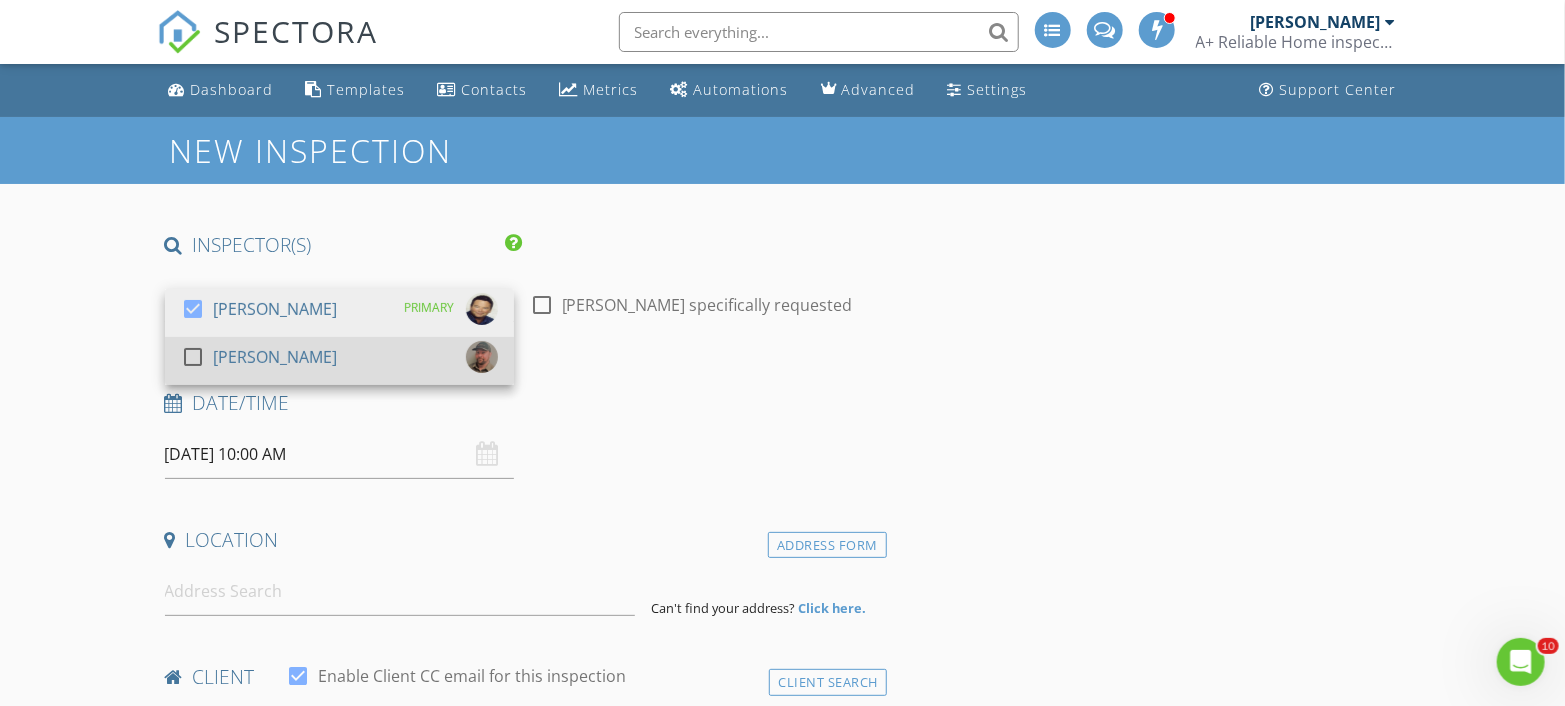 click at bounding box center [193, 357] 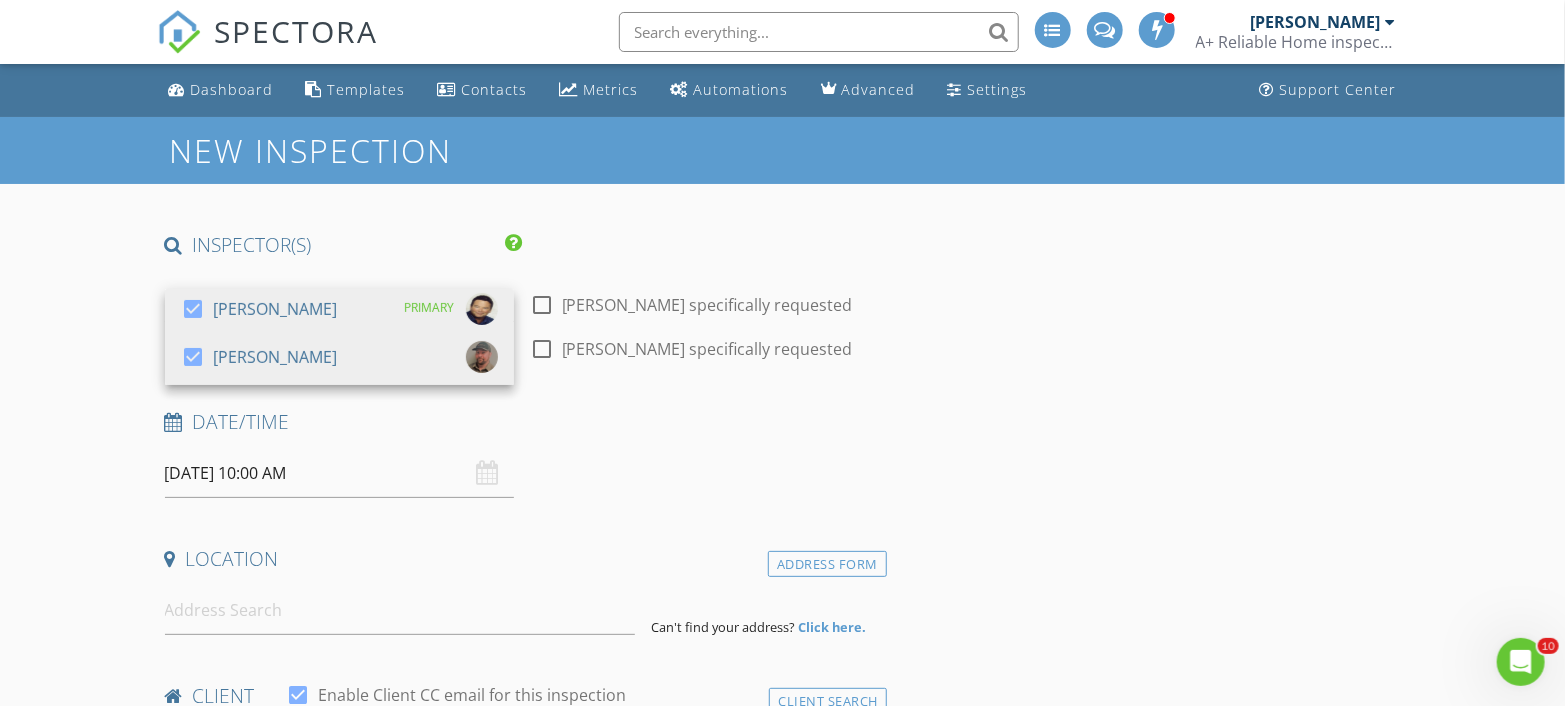 click on "07/15/2025 10:00 AM" at bounding box center (339, 473) 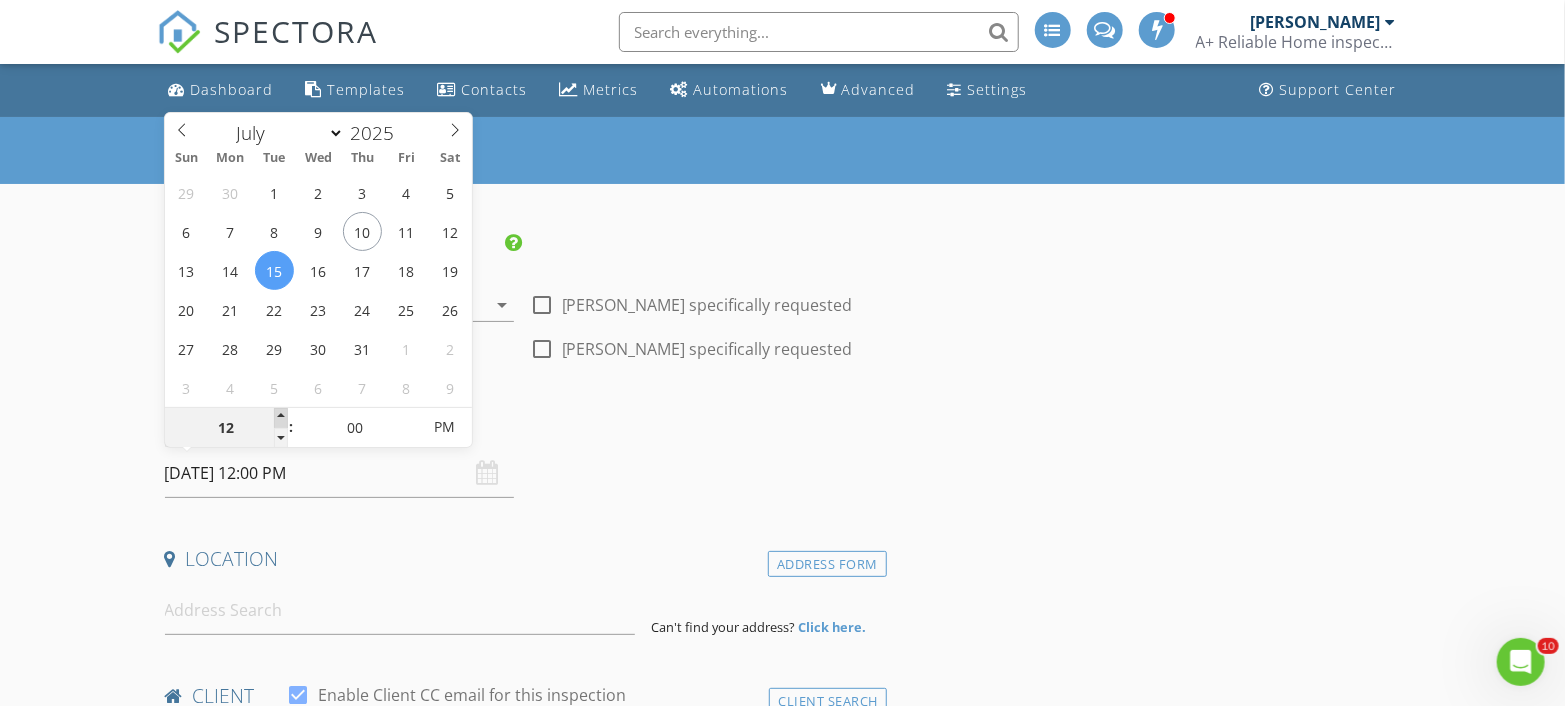 type on "01" 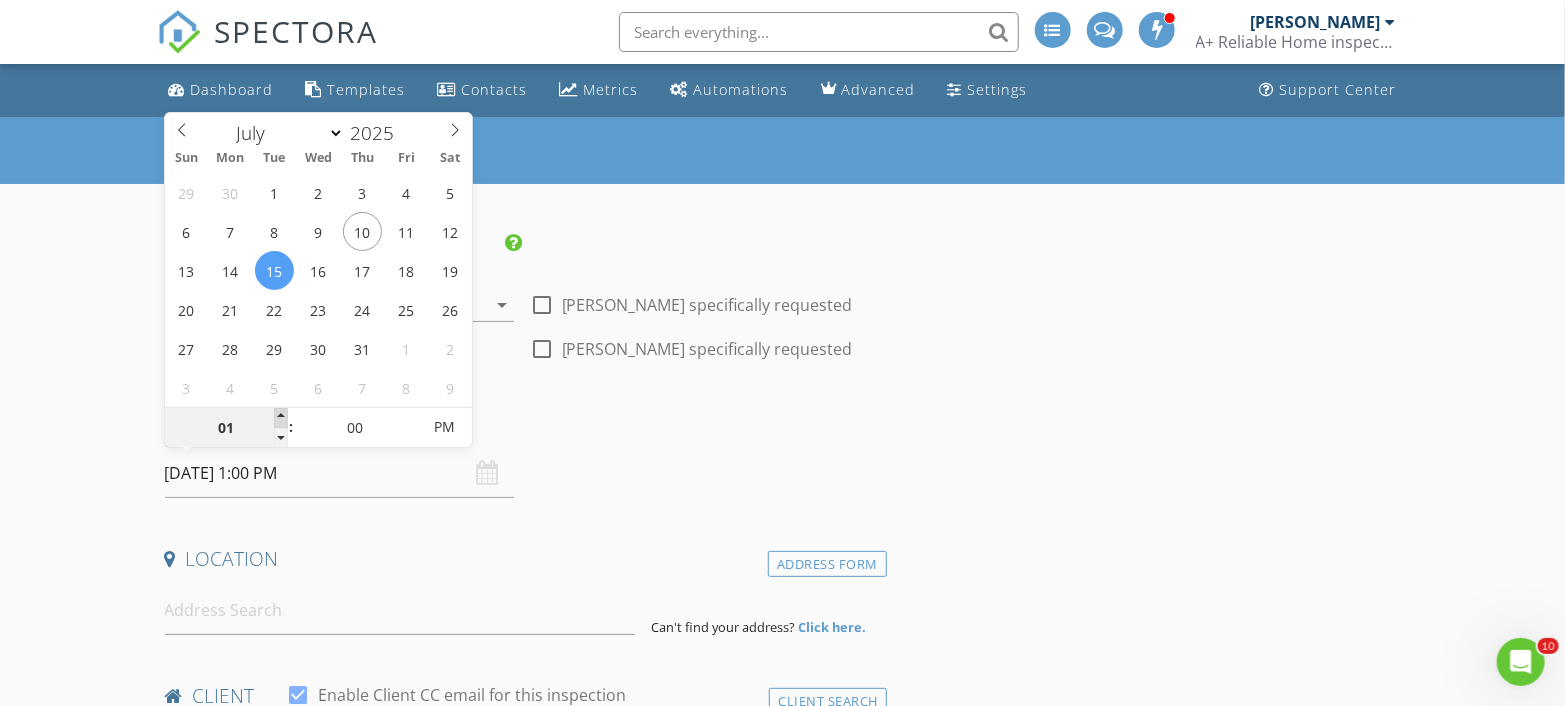 click at bounding box center (281, 418) 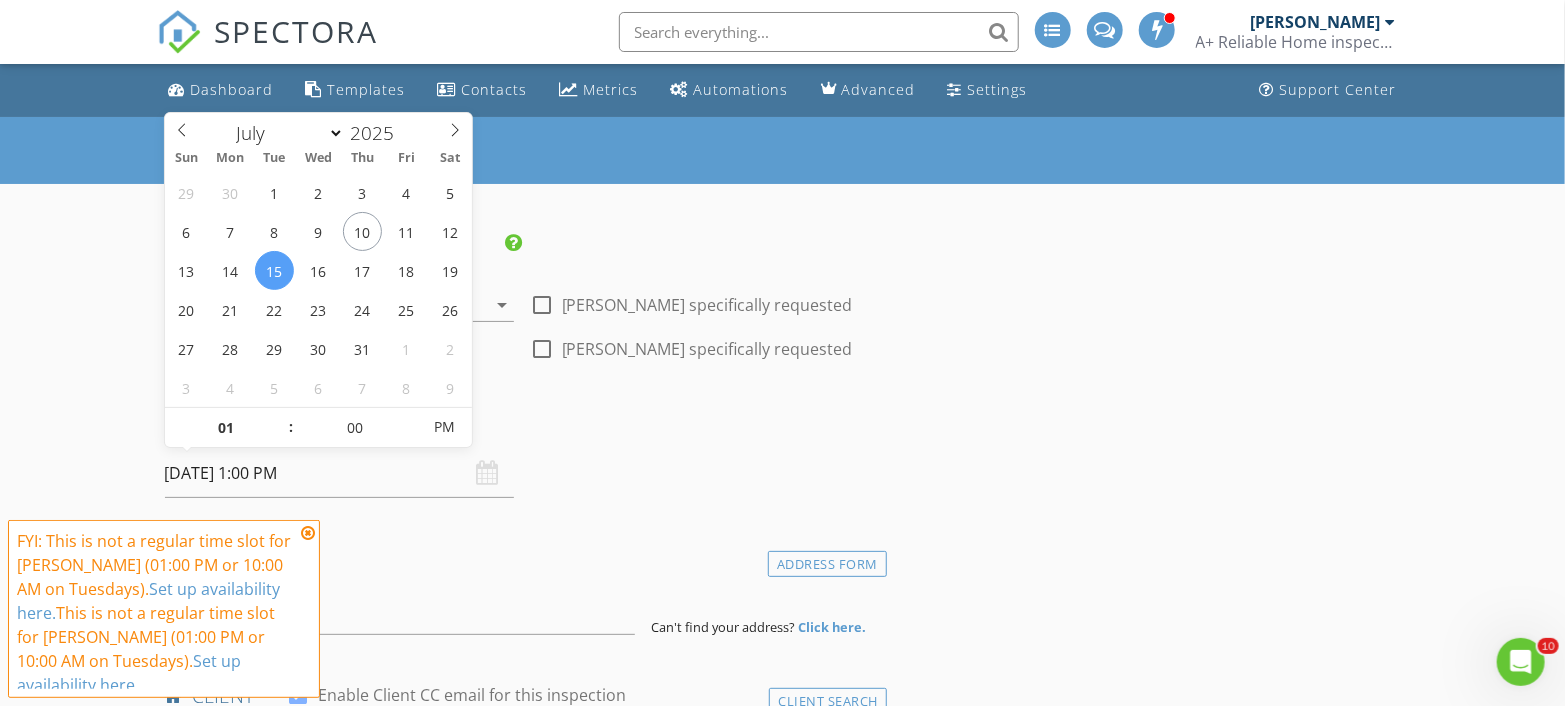 click at bounding box center [308, 533] 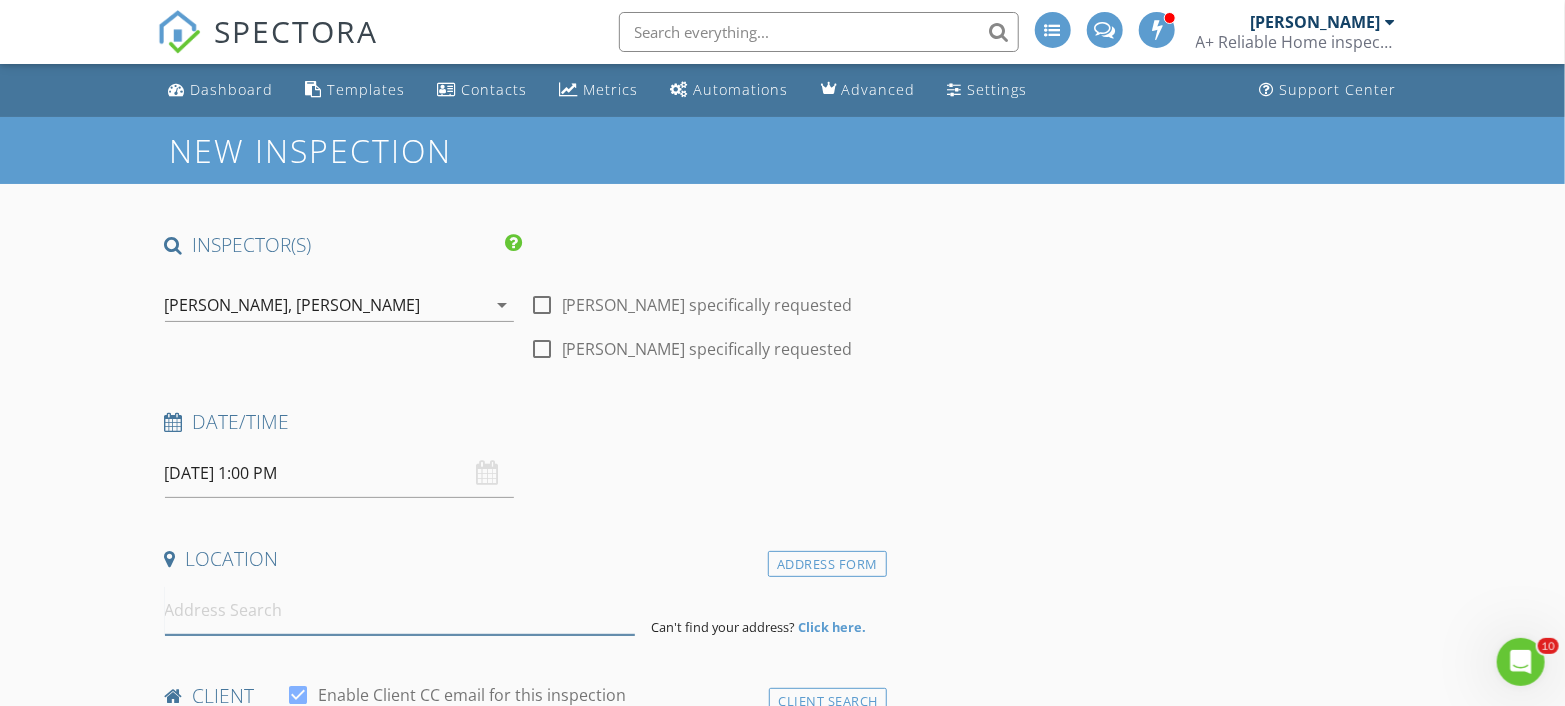 click at bounding box center [400, 610] 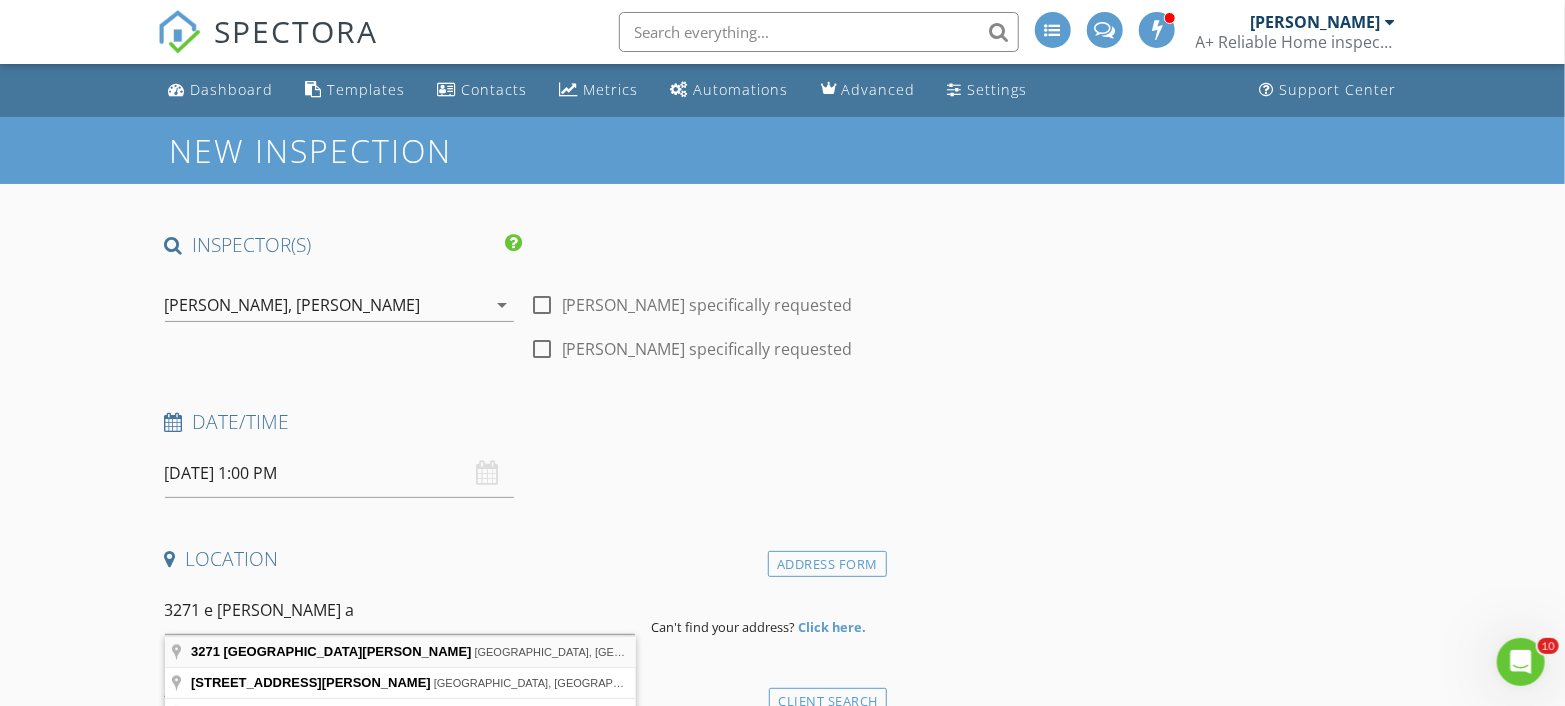 type on "3271 East Lamar Alexander Parkway, Maryville, TN, USA" 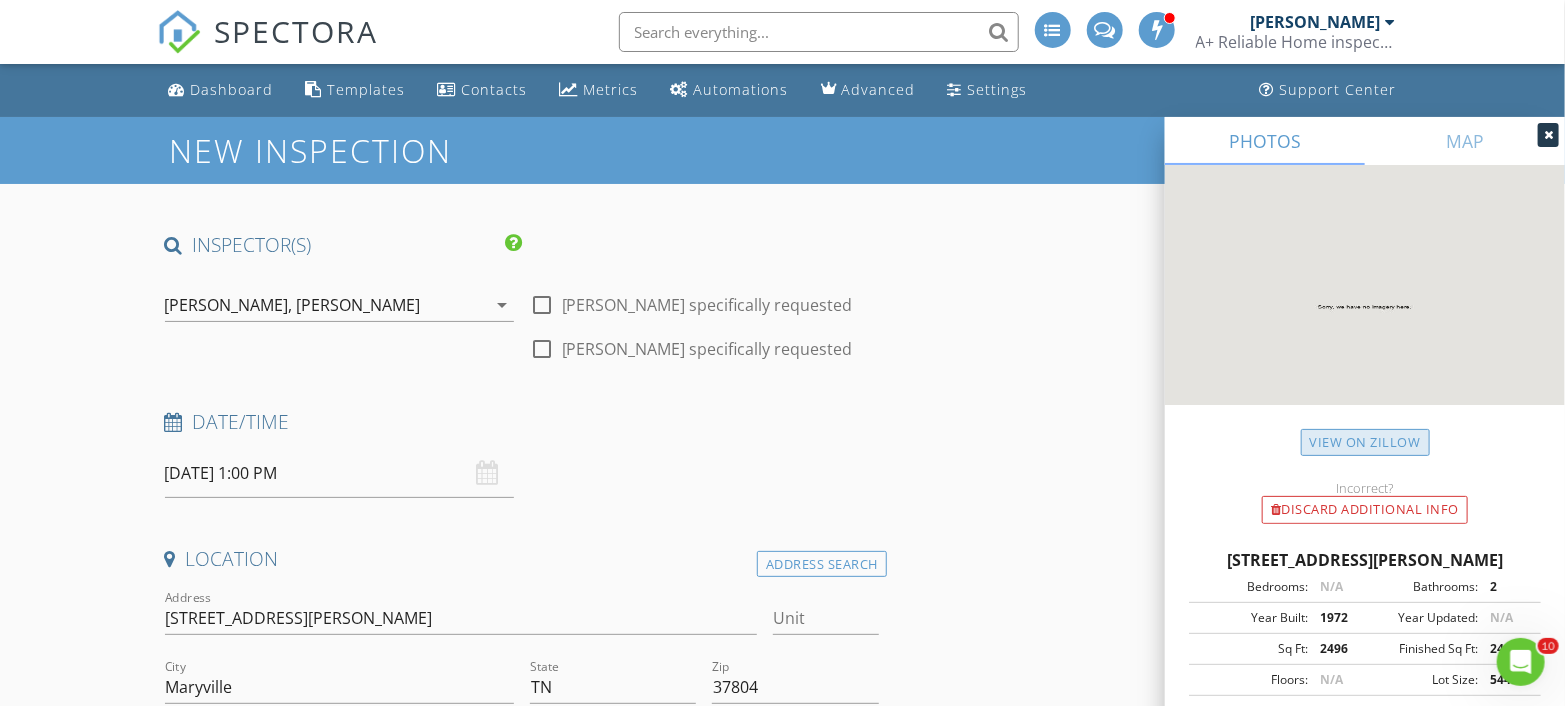 click on "View on Zillow" at bounding box center [1365, 442] 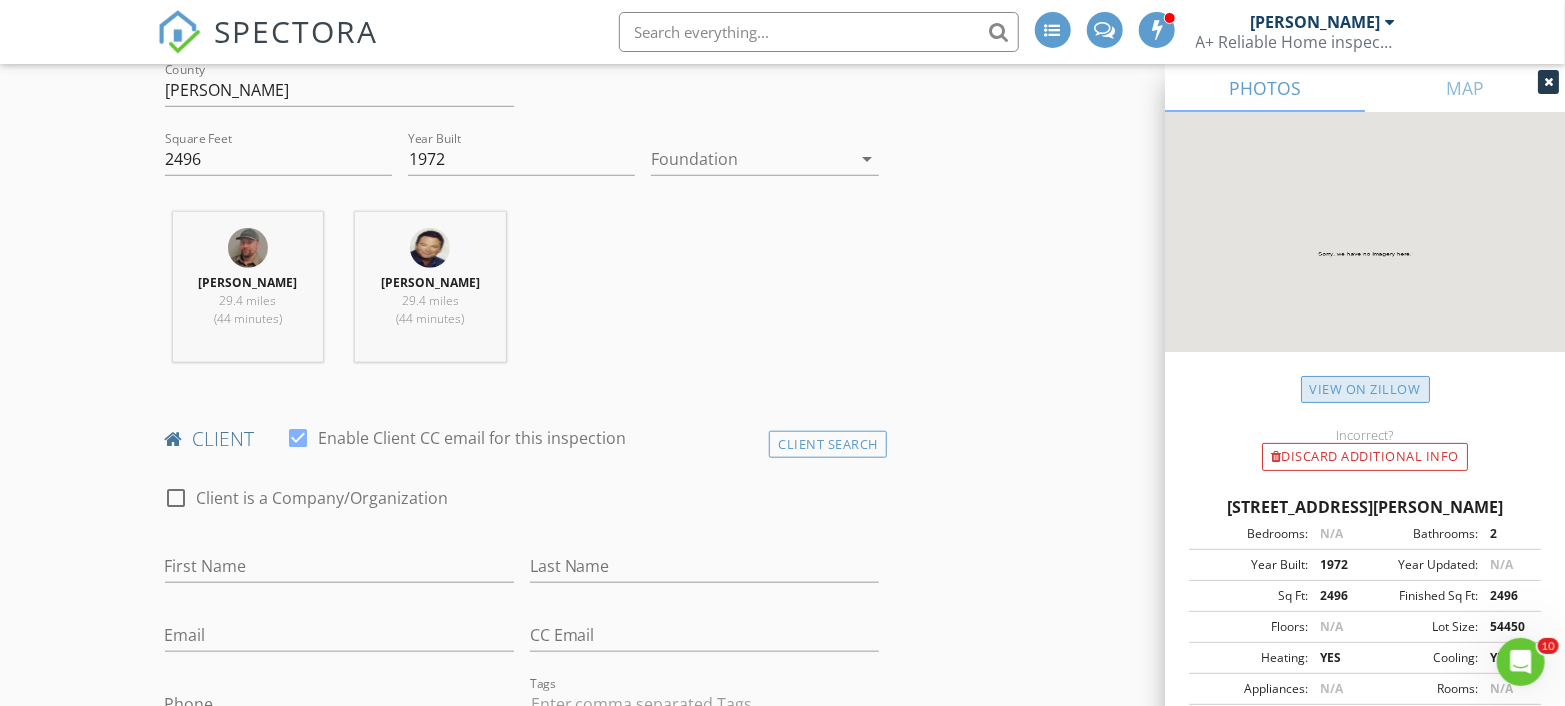 scroll, scrollTop: 777, scrollLeft: 0, axis: vertical 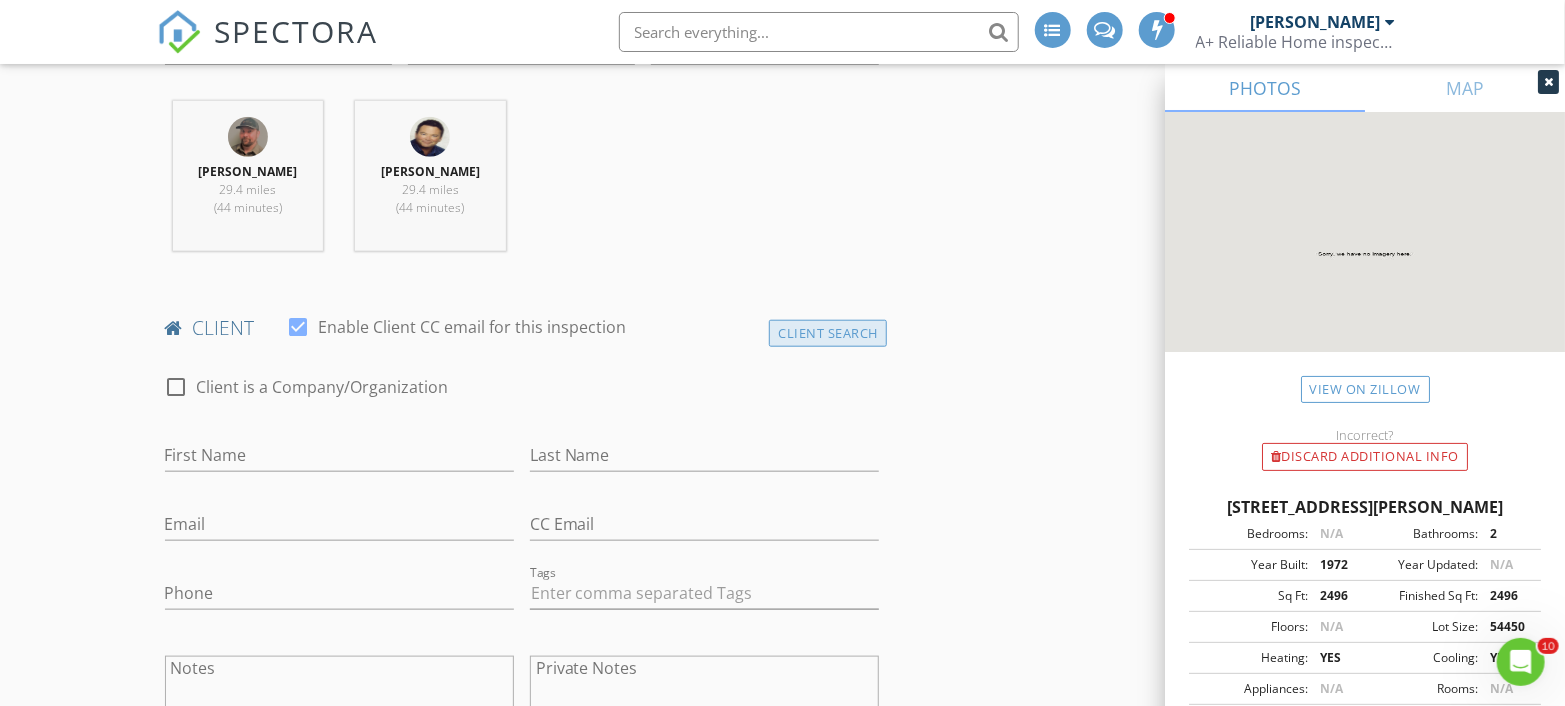 click on "Client Search" at bounding box center (828, 333) 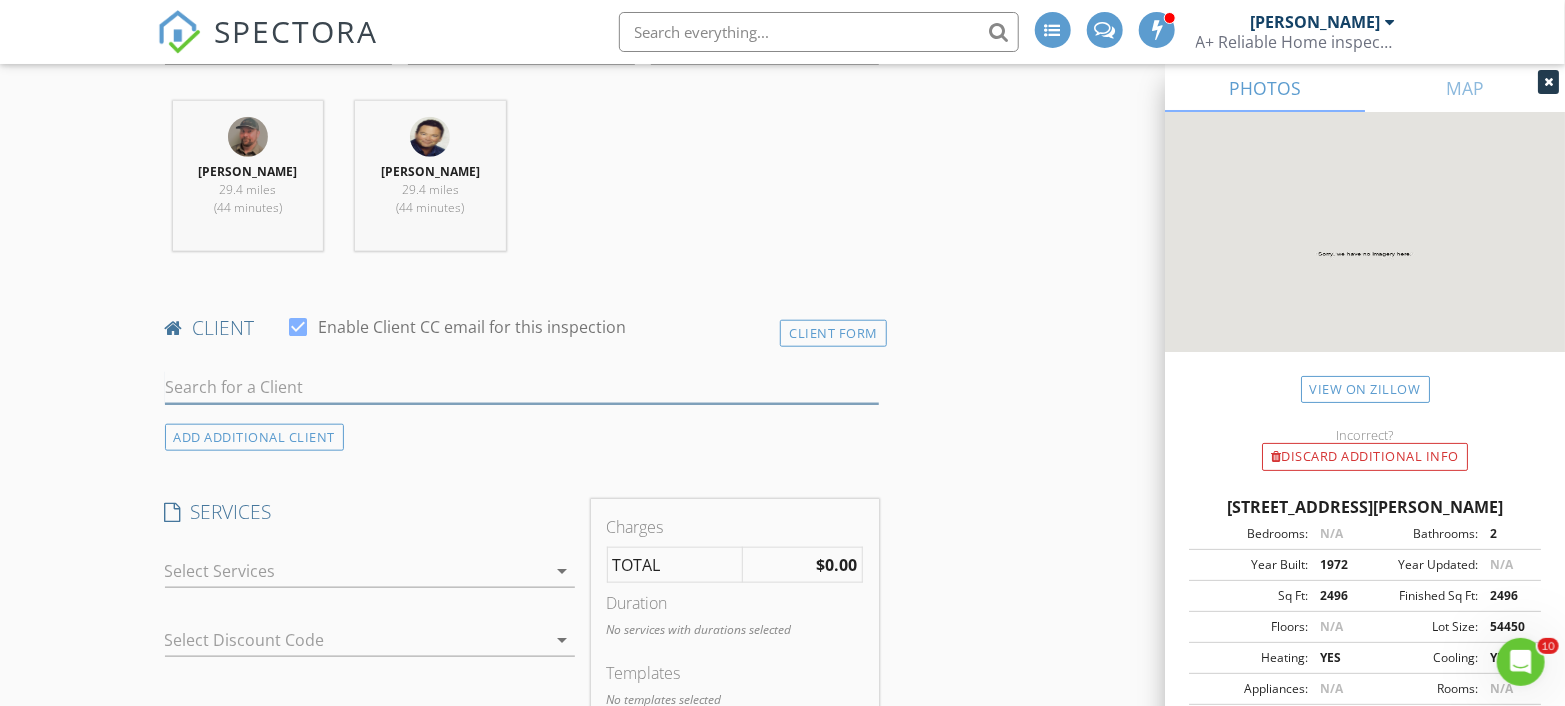 click at bounding box center (522, 387) 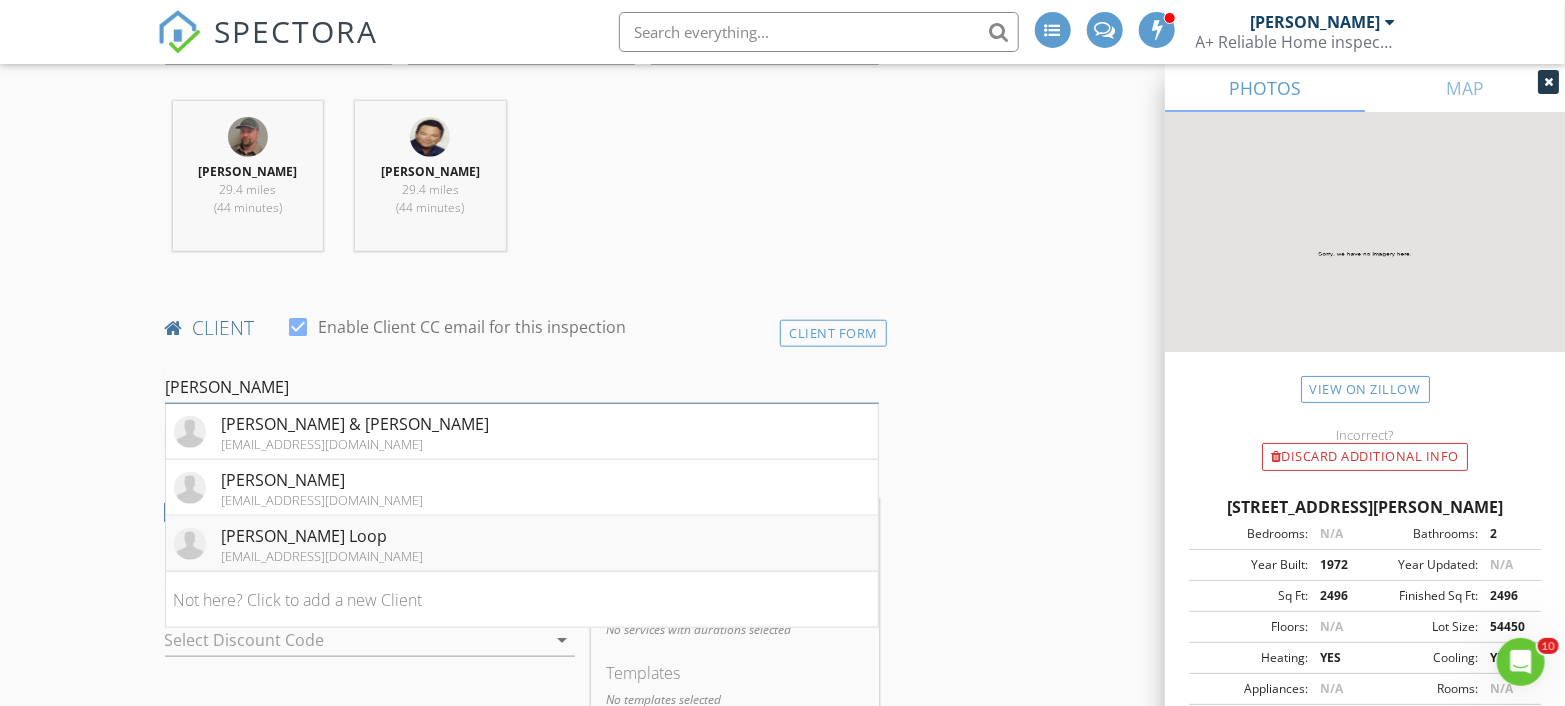 type on "Bradley" 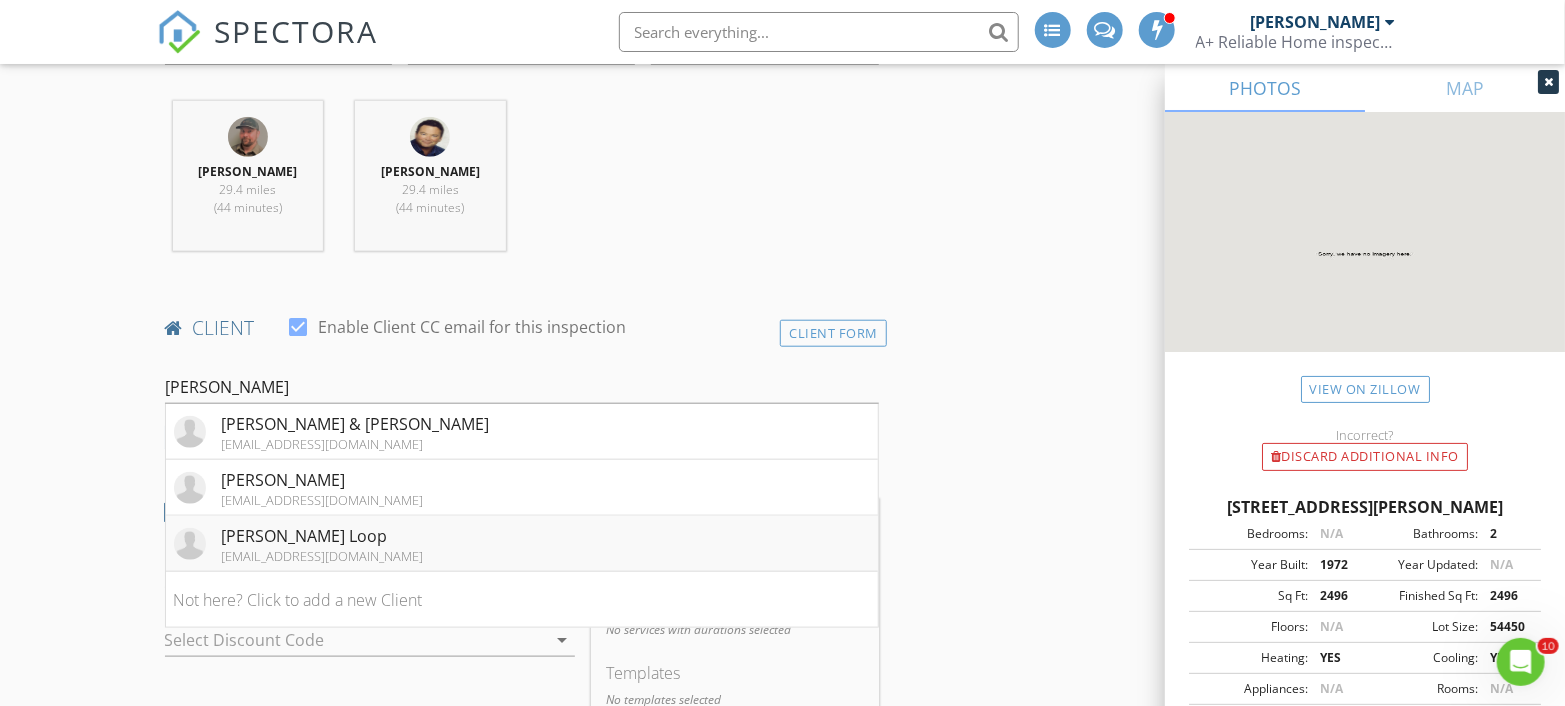 click on "Bradley Loop" at bounding box center (323, 536) 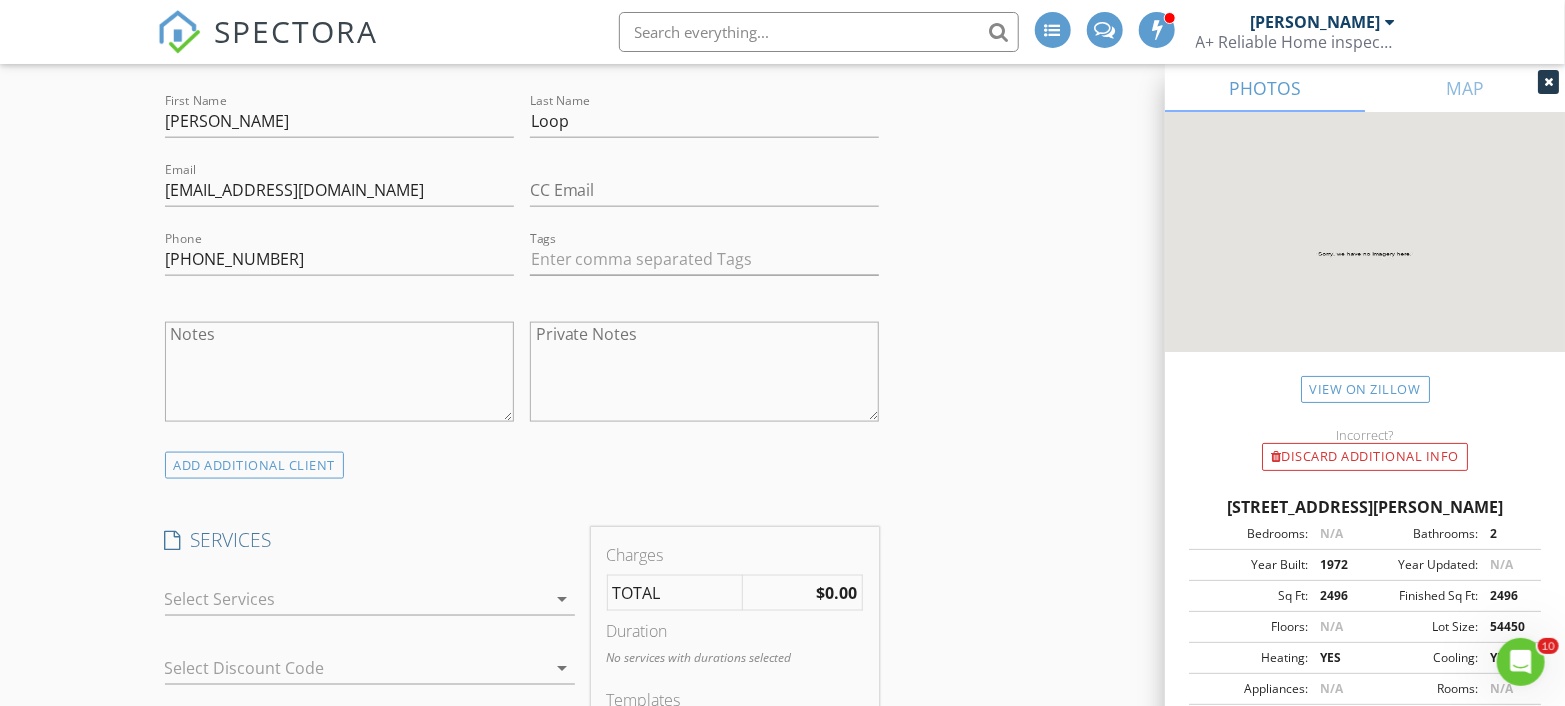 scroll, scrollTop: 1333, scrollLeft: 0, axis: vertical 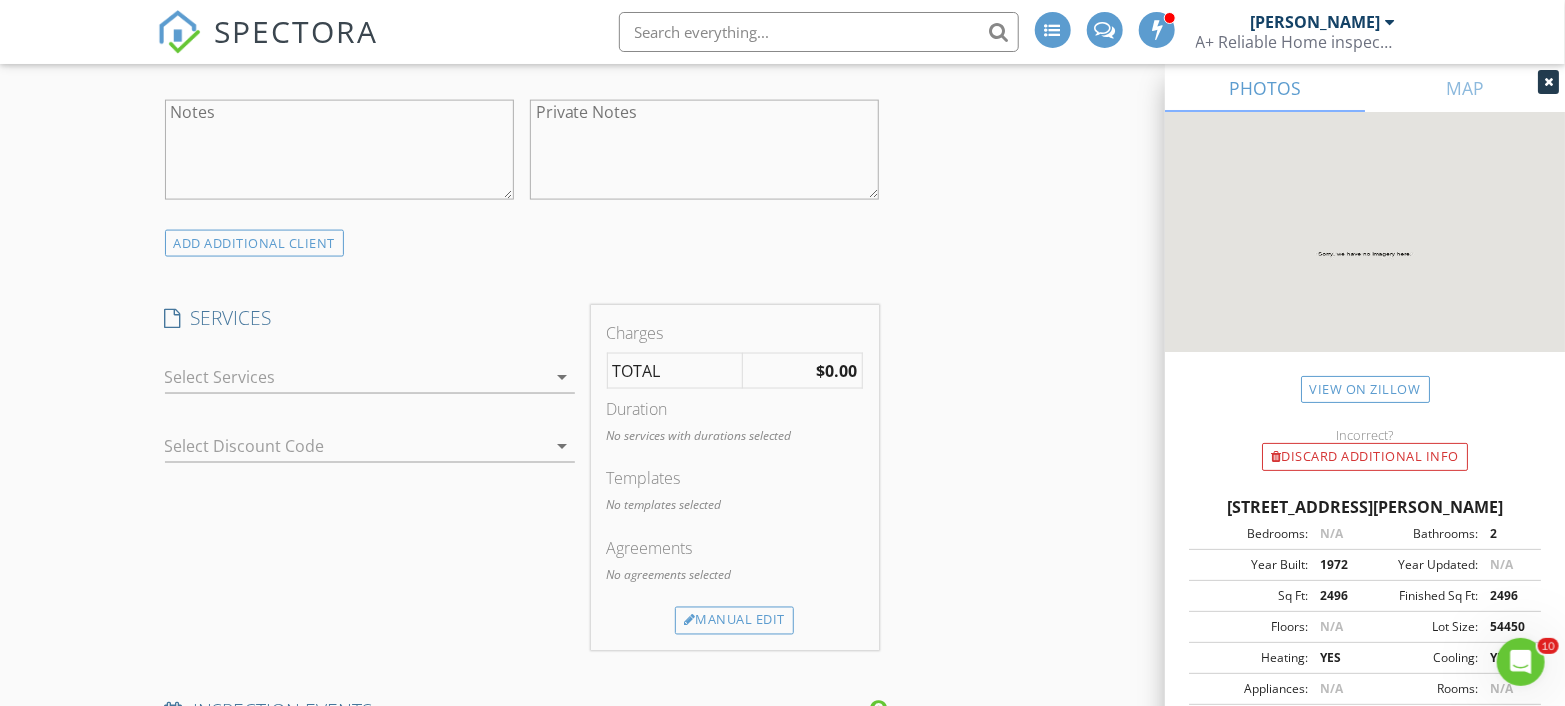 click on "arrow_drop_down" at bounding box center (563, 377) 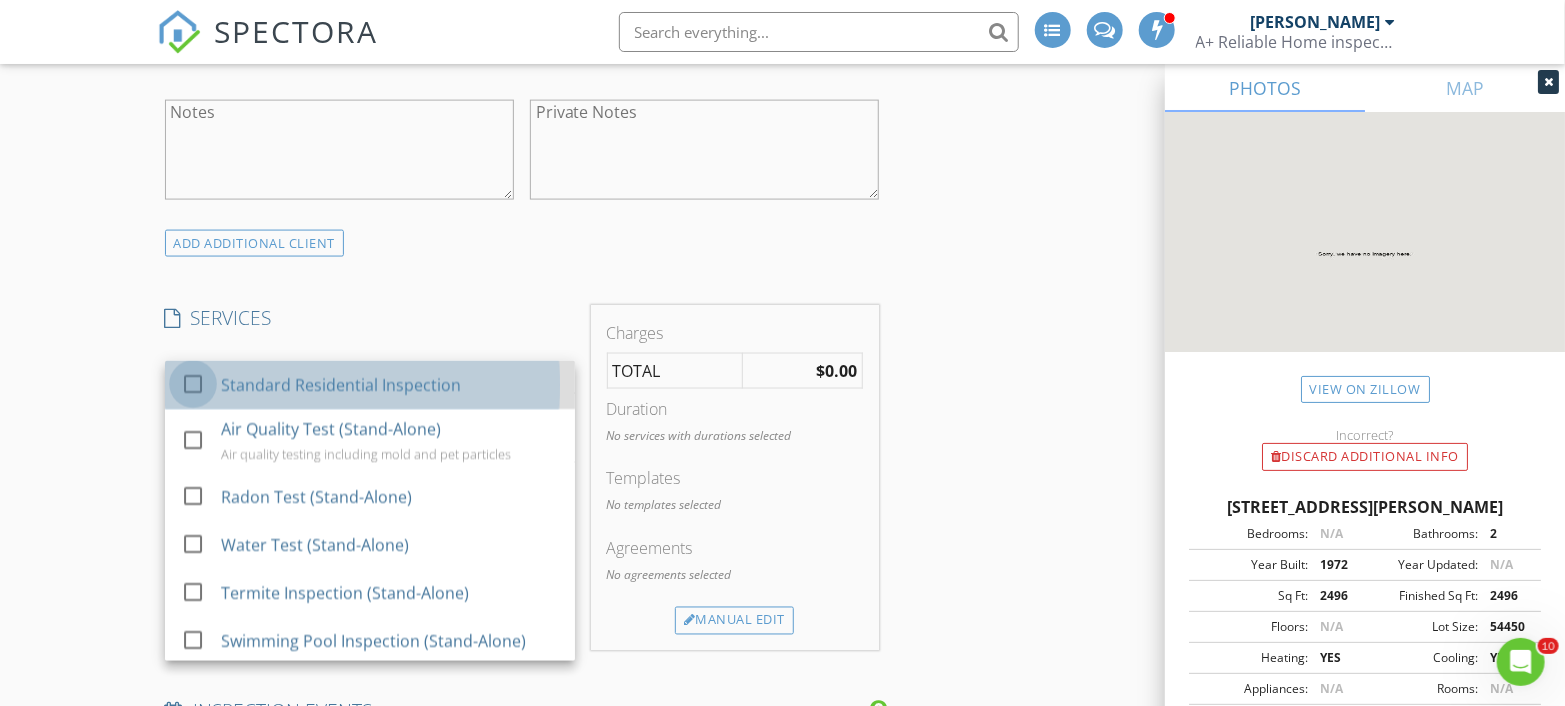 click at bounding box center [193, 384] 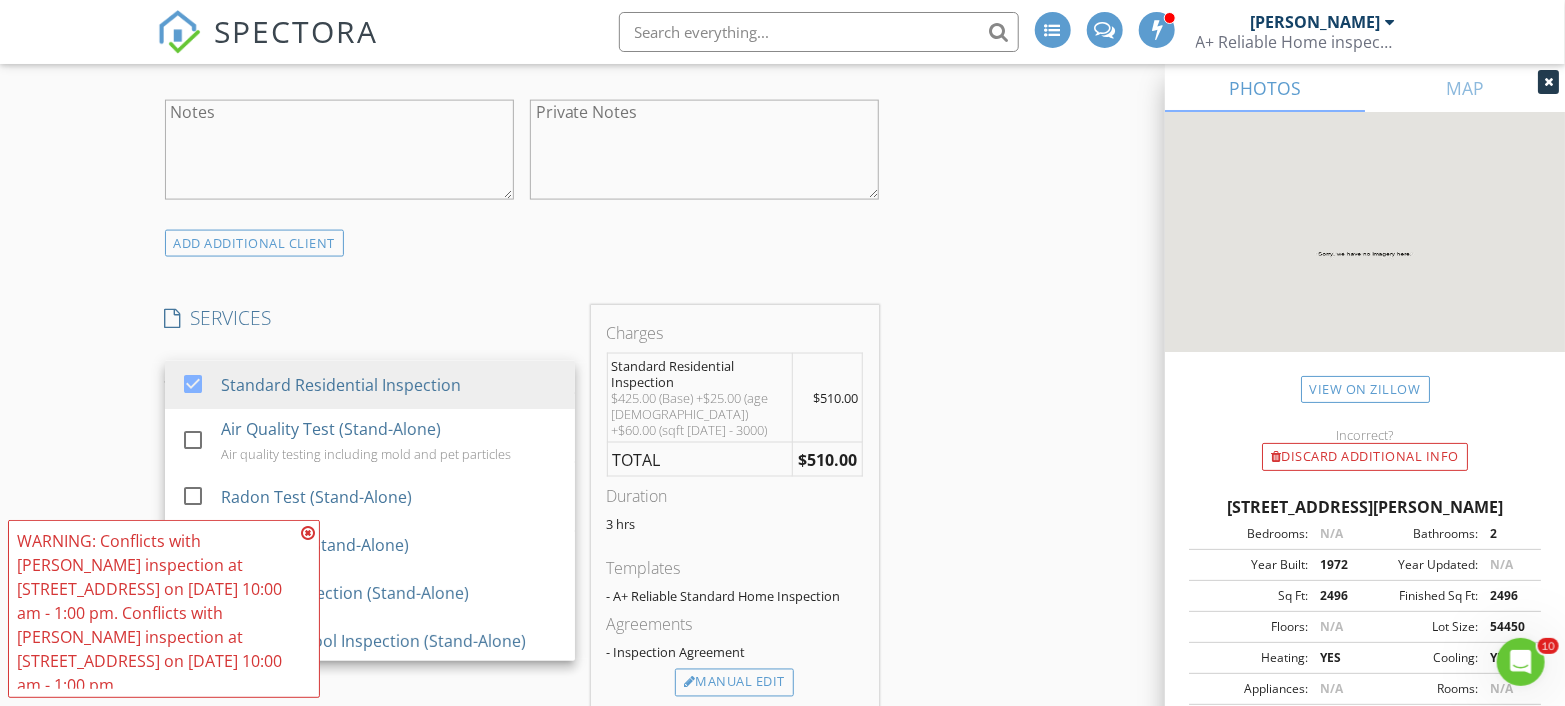 click on "New Inspection
INSPECTOR(S)
check_box   Steve Cudd   PRIMARY   check_box   Nicholas Cudd     Steve Cudd,  Nicholas Cudd arrow_drop_down   check_box_outline_blank Steve Cudd specifically requested check_box_outline_blank Nicholas Cudd specifically requested
Date/Time
07/15/2025 1:00 PM
Location
Address Search       Address 3271 E Lamar Alexander Pkwy   Unit   City Maryville   State TN   Zip 37804   County Blount     Square Feet 2496   Year Built 1972   Foundation arrow_drop_down     Nicholas Cudd     29.4 miles     (44 minutes)         Steve Cudd     29.4 miles     (44 minutes)
client
check_box Enable Client CC email for this inspection   Client Search     check_box_outline_blank Client is a Company/Organization     First Name Bradley   Last Name Loop   Email bradleyalopp@gmail.com   CC Email   Phone 865-315-6453         Tags         Notes" at bounding box center [782, 649] 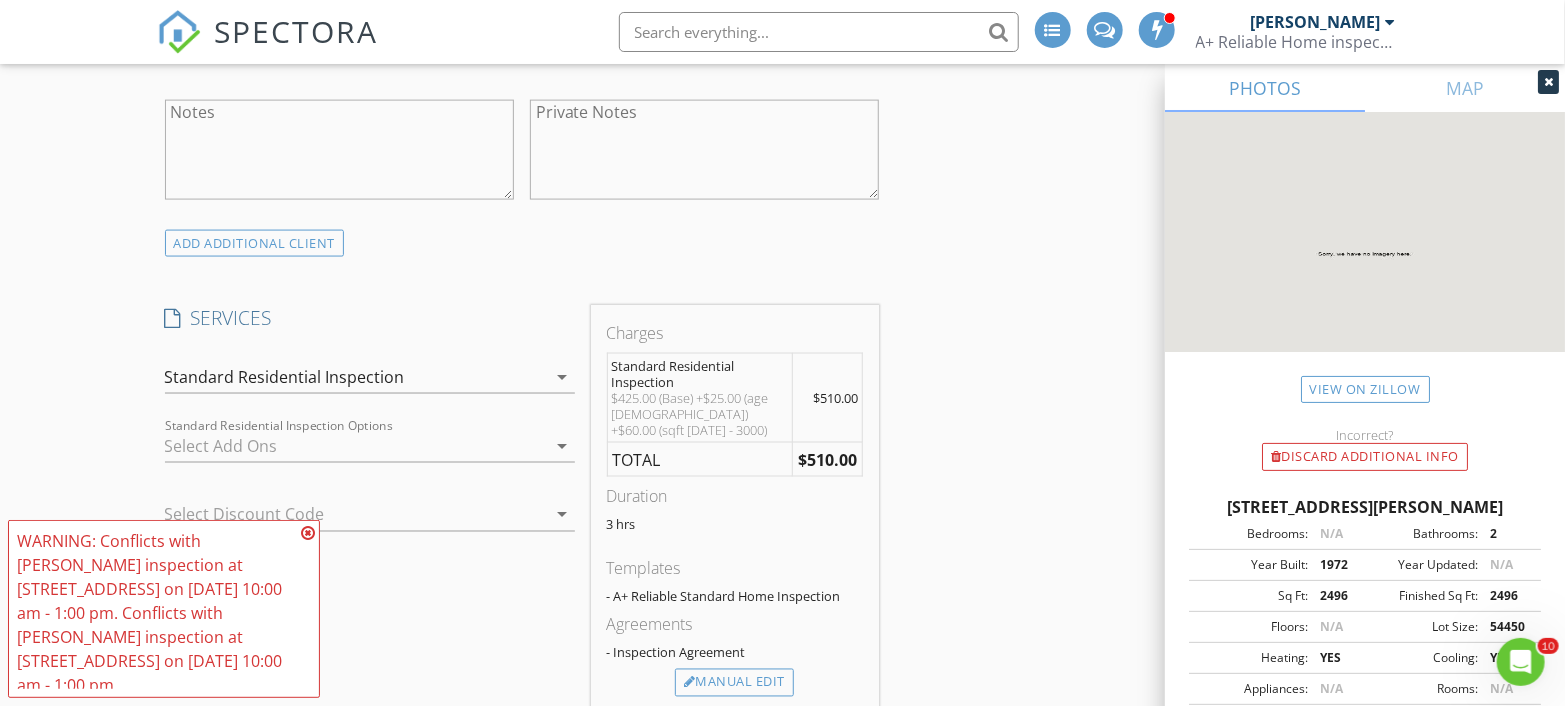 click at bounding box center (308, 533) 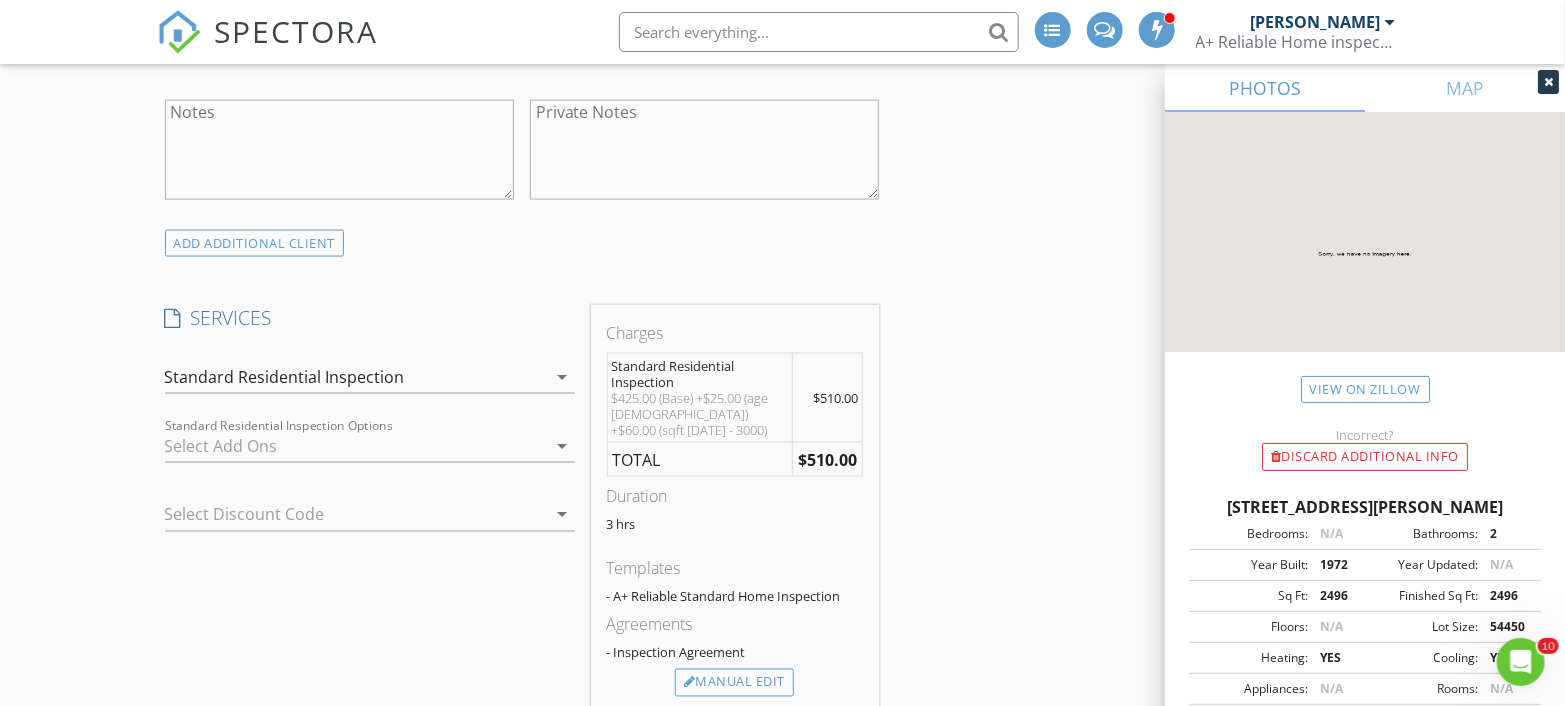 click on "arrow_drop_down" at bounding box center [563, 446] 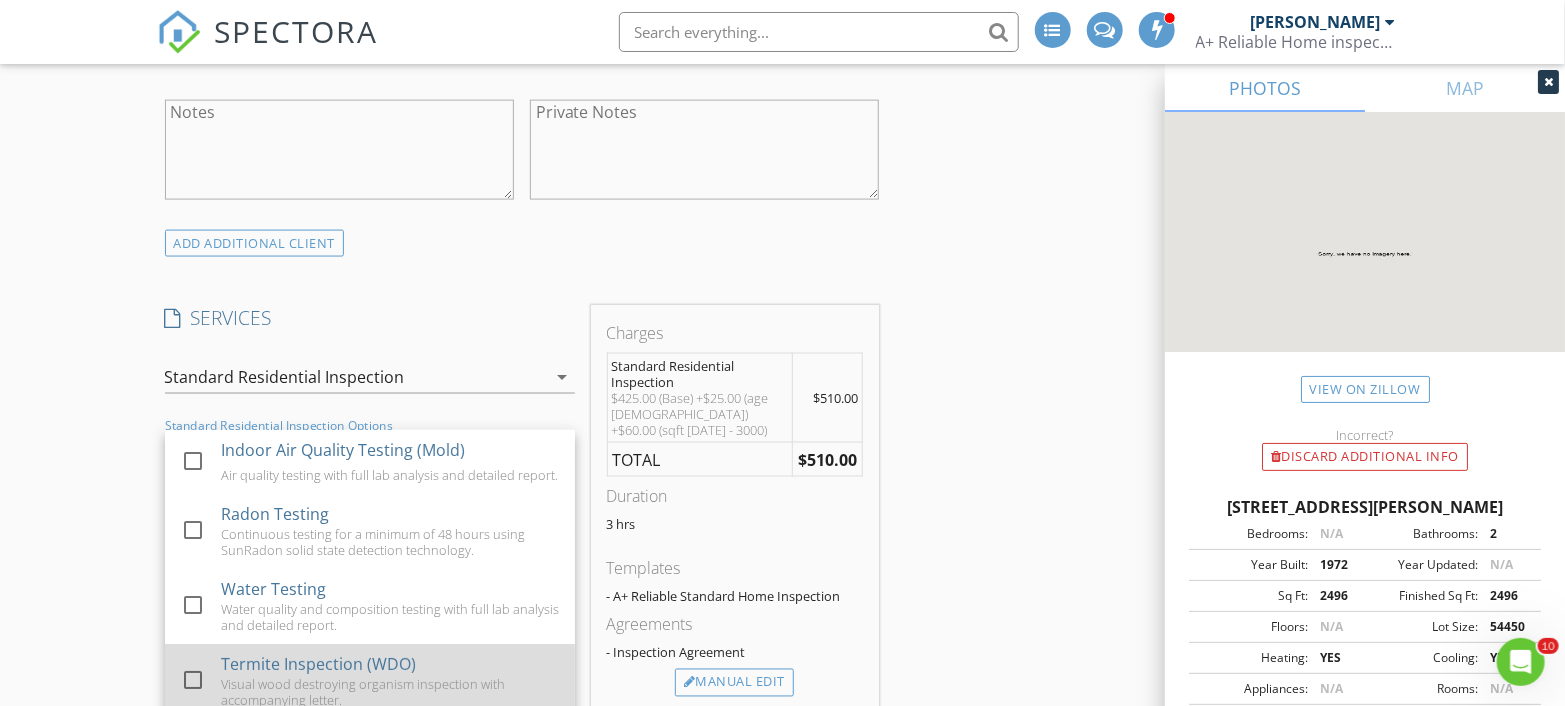 click at bounding box center (193, 680) 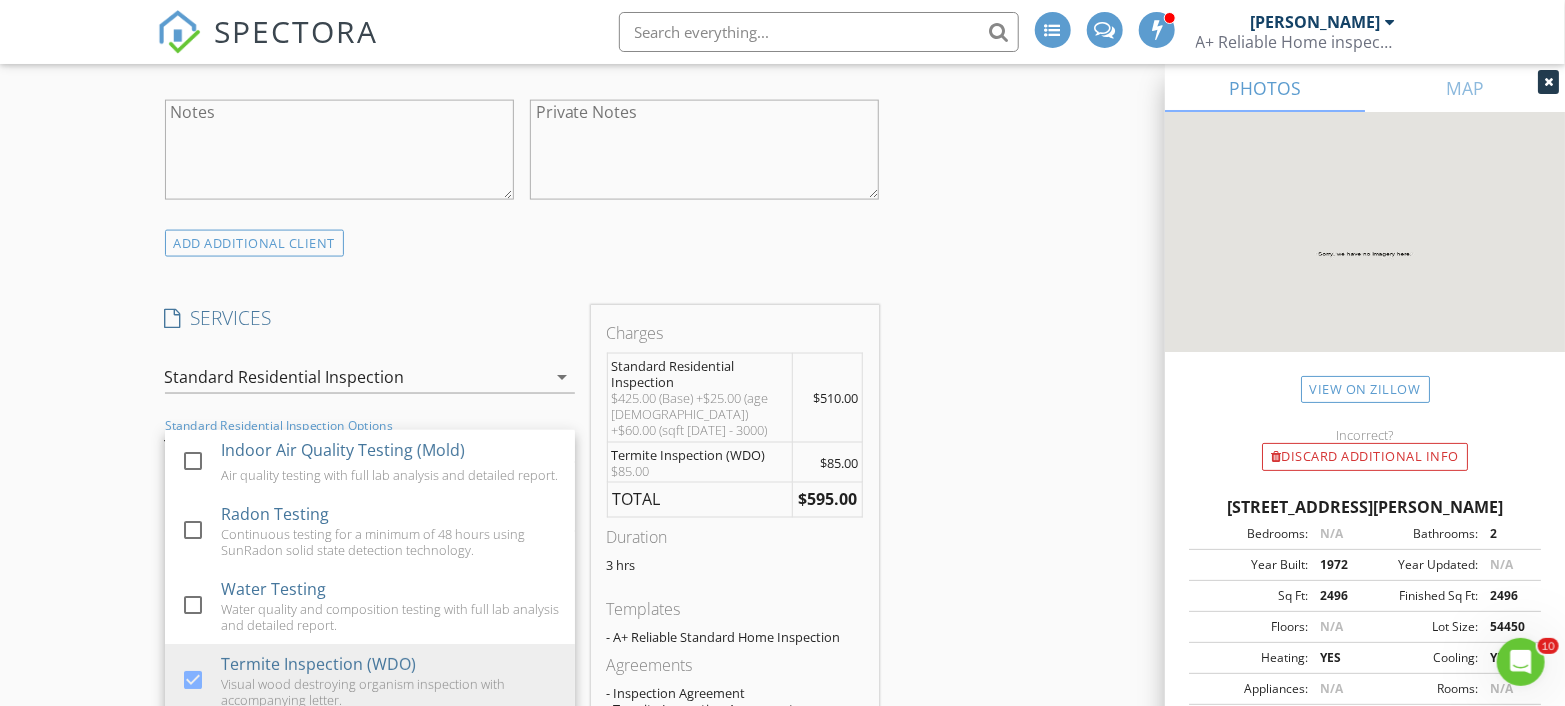 click on "New Inspection
INSPECTOR(S)
check_box   Steve Cudd   PRIMARY   check_box   Nicholas Cudd     Steve Cudd,  Nicholas Cudd arrow_drop_down   check_box_outline_blank Steve Cudd specifically requested check_box_outline_blank Nicholas Cudd specifically requested
Date/Time
07/15/2025 1:00 PM
Location
Address Search       Address 3271 E Lamar Alexander Pkwy   Unit   City Maryville   State TN   Zip 37804   County Blount     Square Feet 2496   Year Built 1972   Foundation arrow_drop_down     Nicholas Cudd     29.4 miles     (44 minutes)         Steve Cudd     29.4 miles     (44 minutes)
client
check_box Enable Client CC email for this inspection   Client Search     check_box_outline_blank Client is a Company/Organization     First Name Bradley   Last Name Loop   Email bradleyalopp@gmail.com   CC Email   Phone 865-315-6453         Tags         Notes" at bounding box center [782, 677] 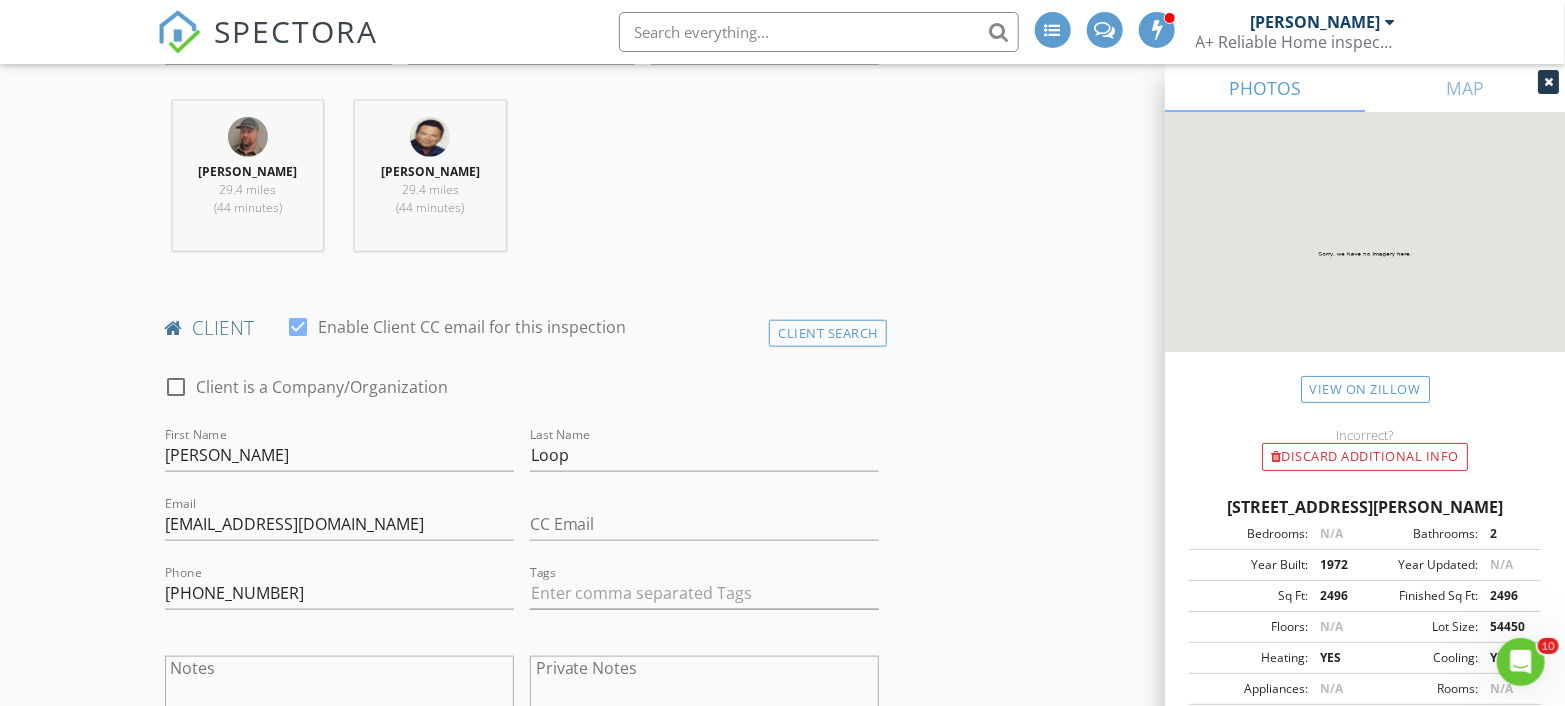 scroll, scrollTop: 333, scrollLeft: 0, axis: vertical 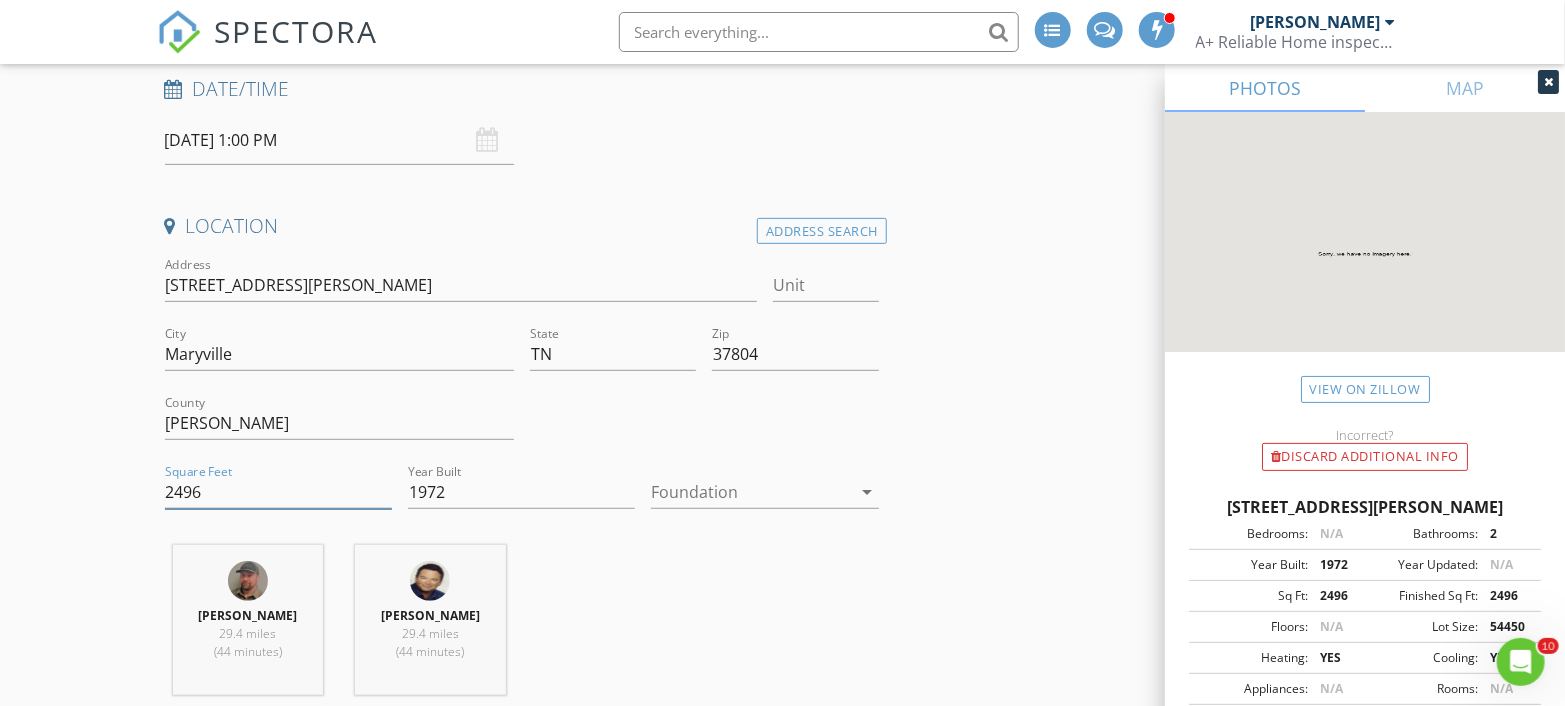 click on "2496" at bounding box center [278, 492] 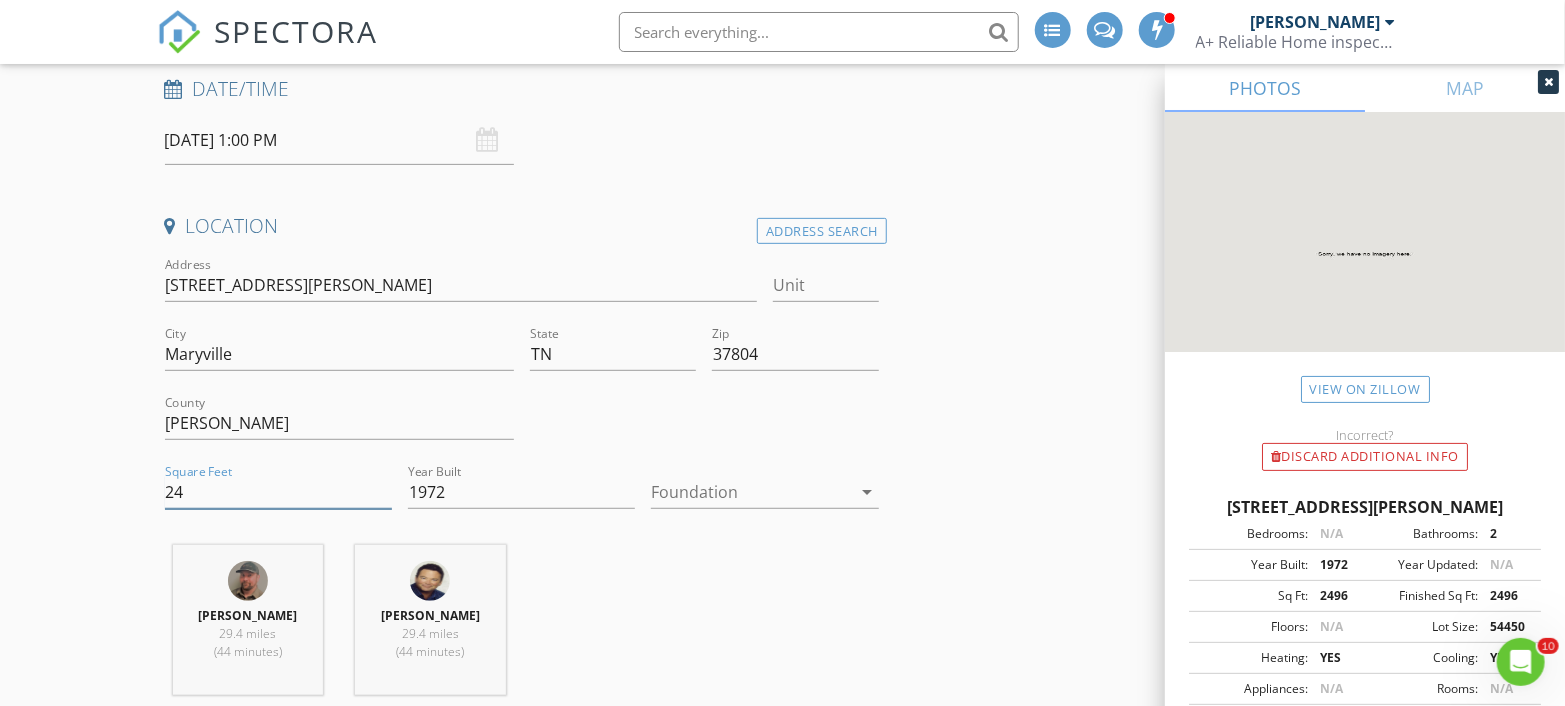 type on "2" 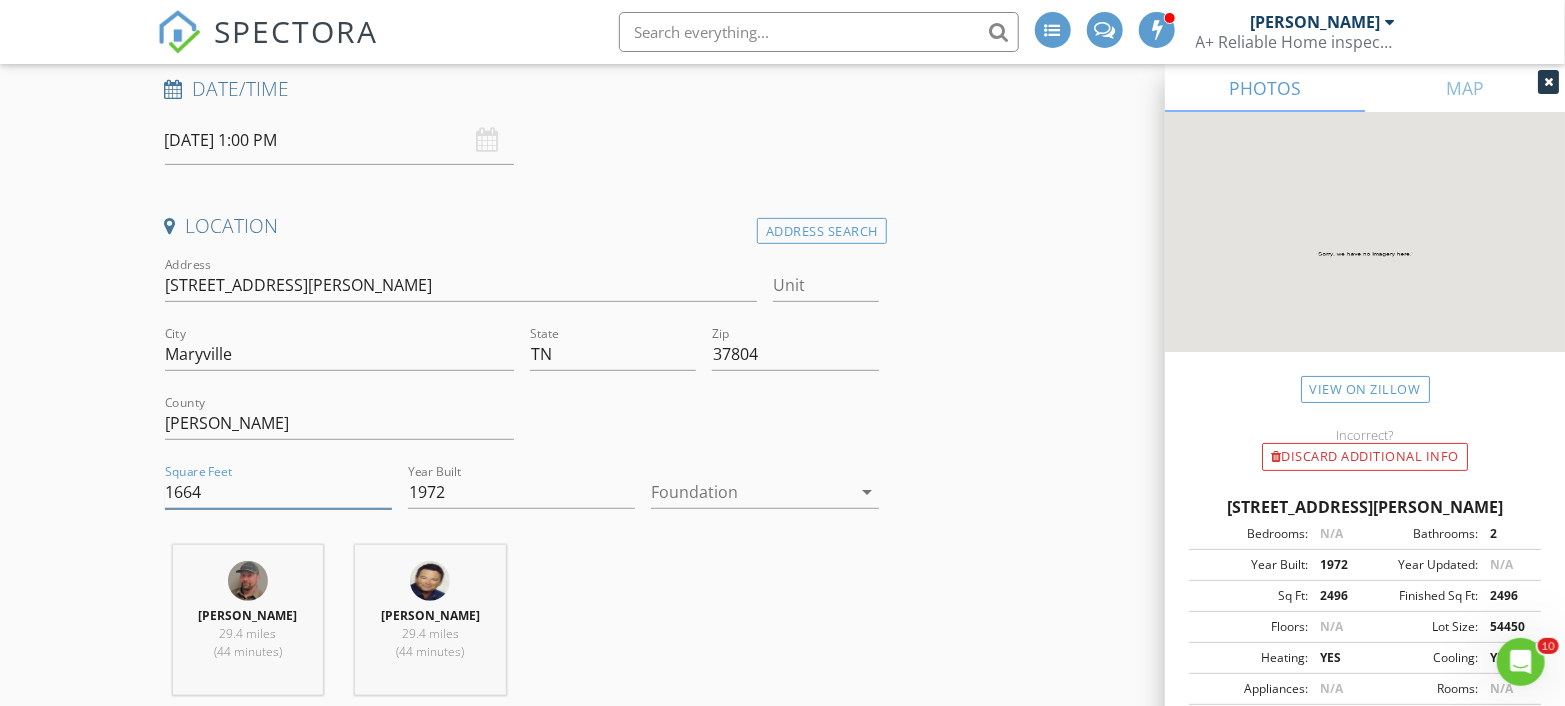 type on "1664" 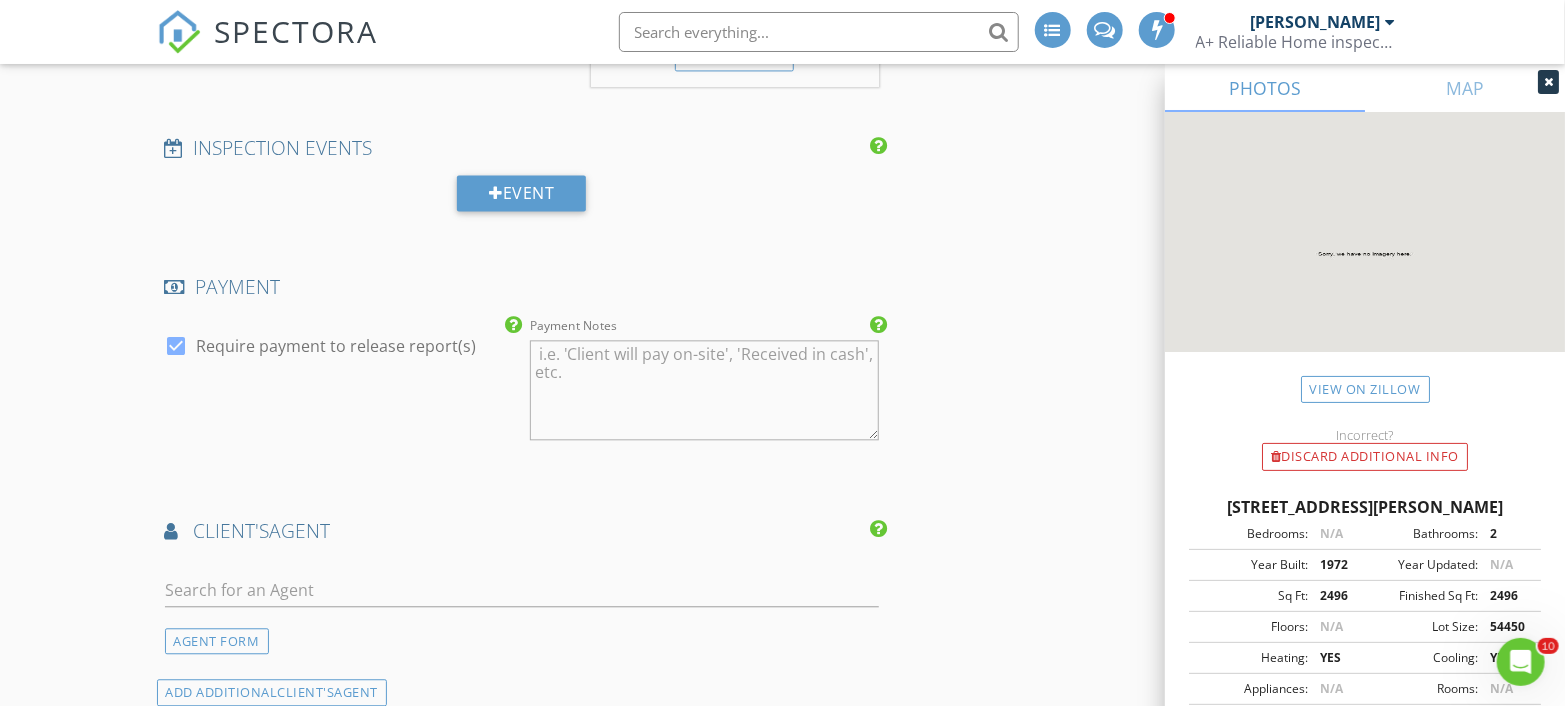 scroll, scrollTop: 2333, scrollLeft: 0, axis: vertical 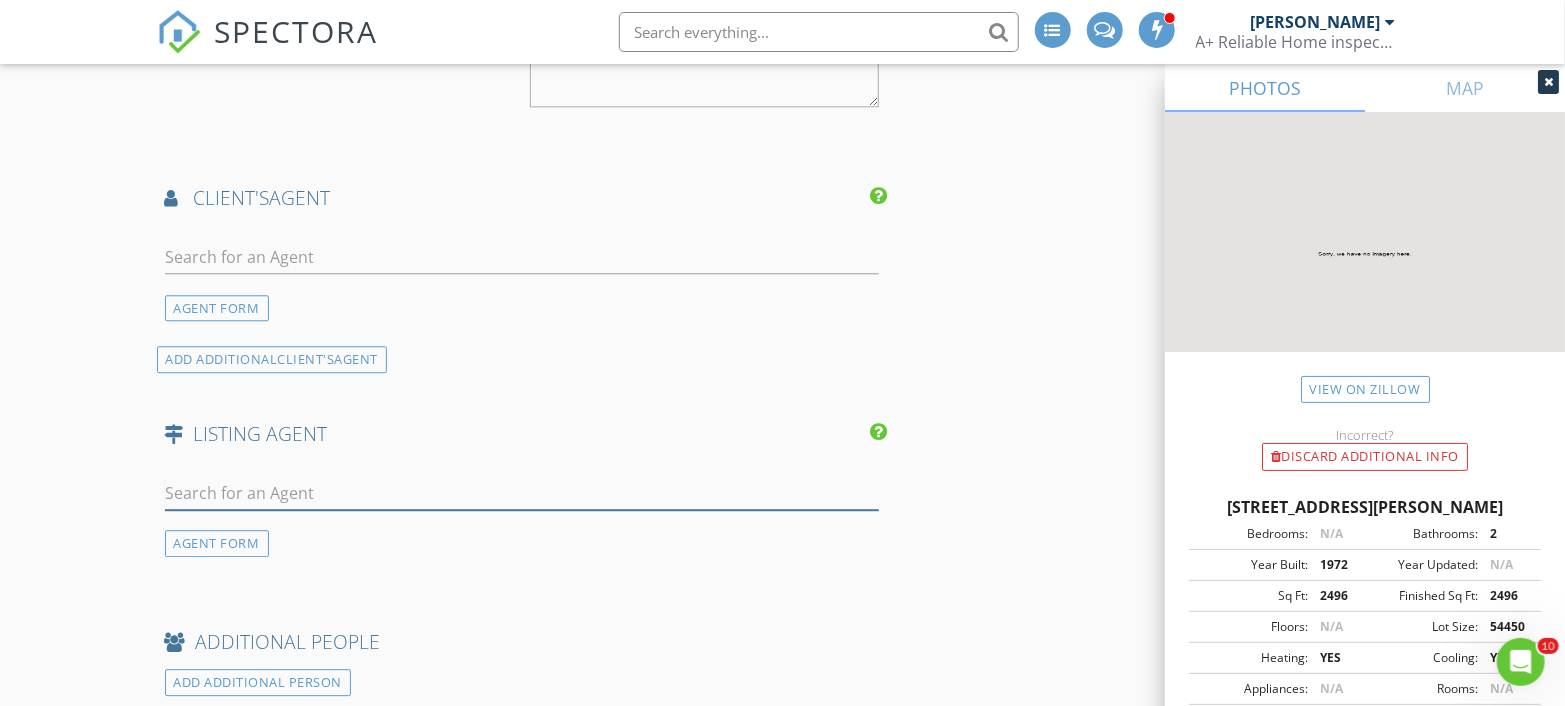 click at bounding box center (522, 493) 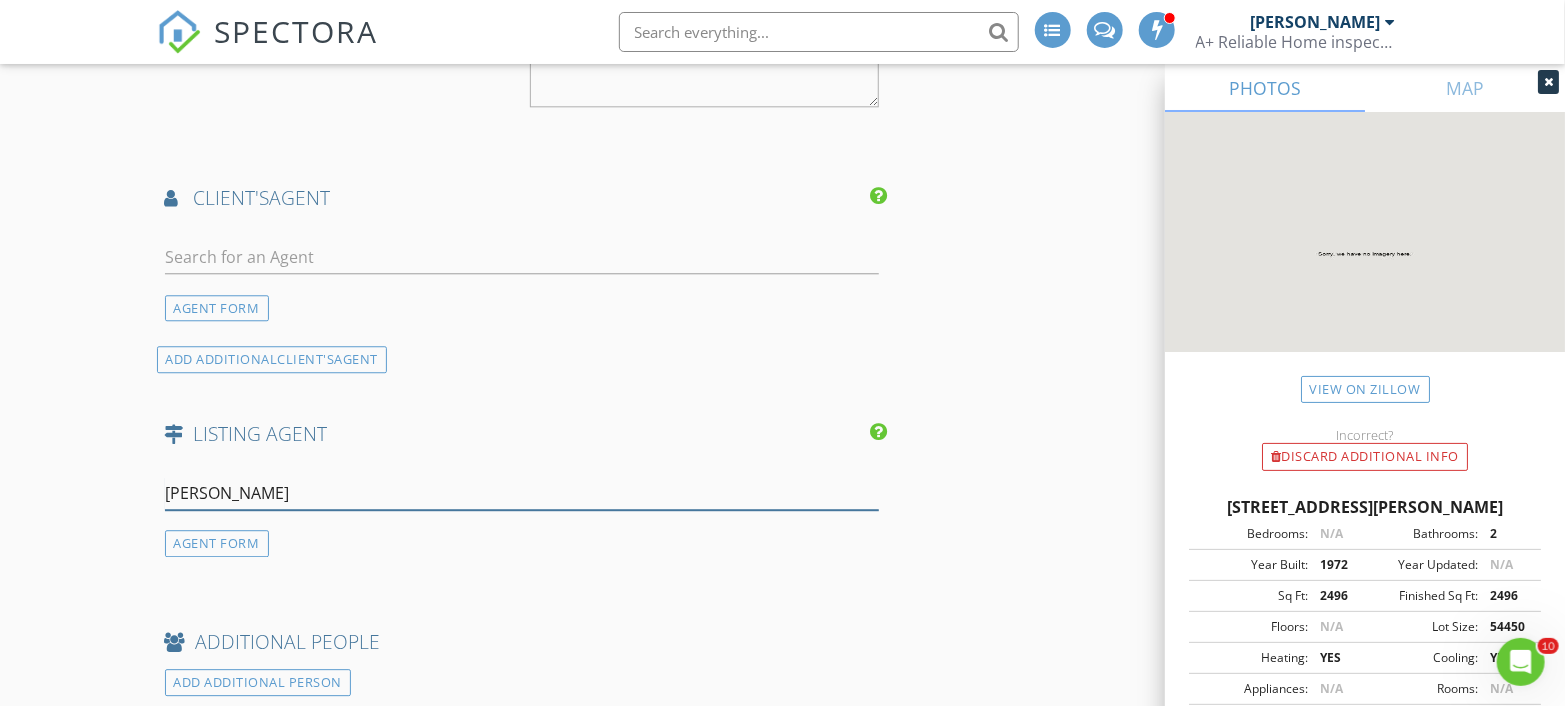 click on "[PERSON_NAME]" at bounding box center (522, 493) 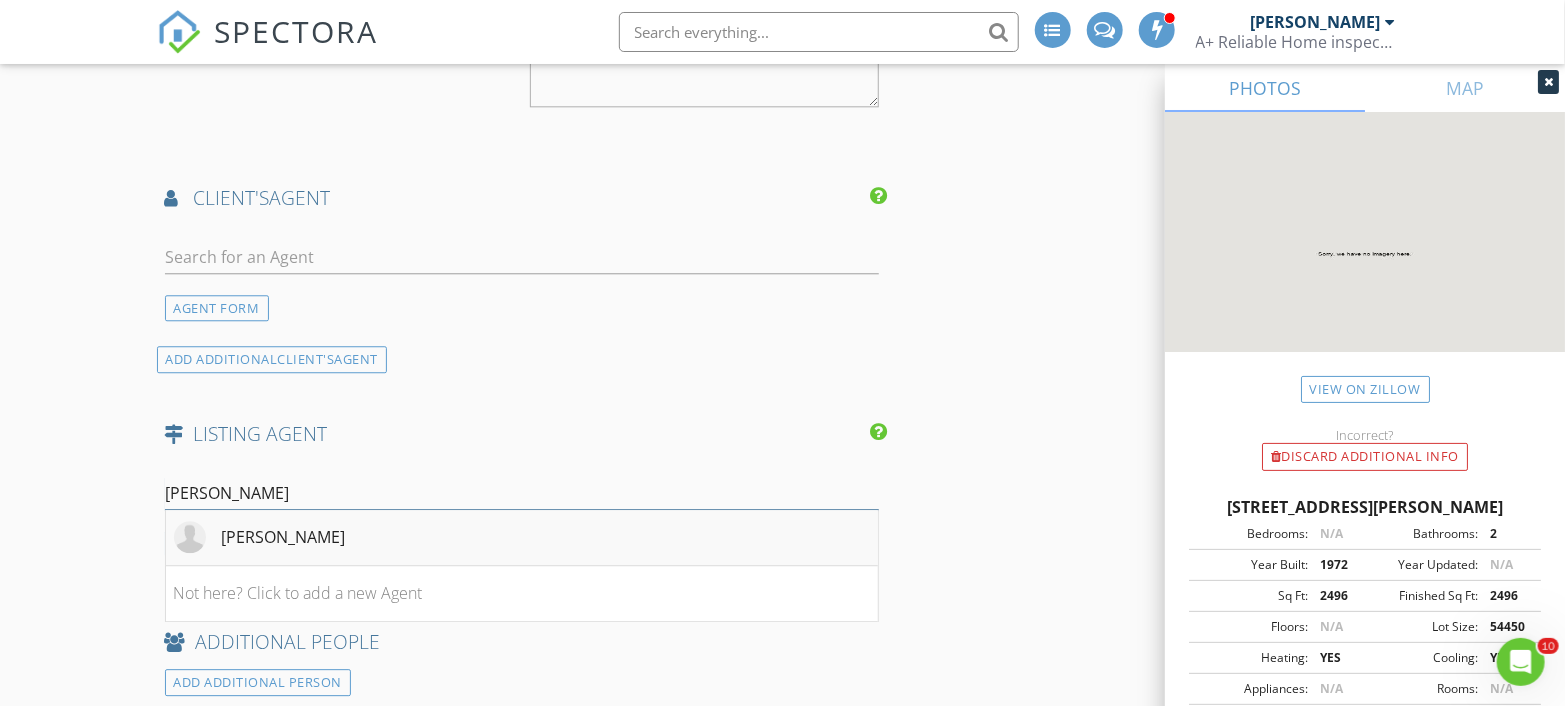 type on "[PERSON_NAME]" 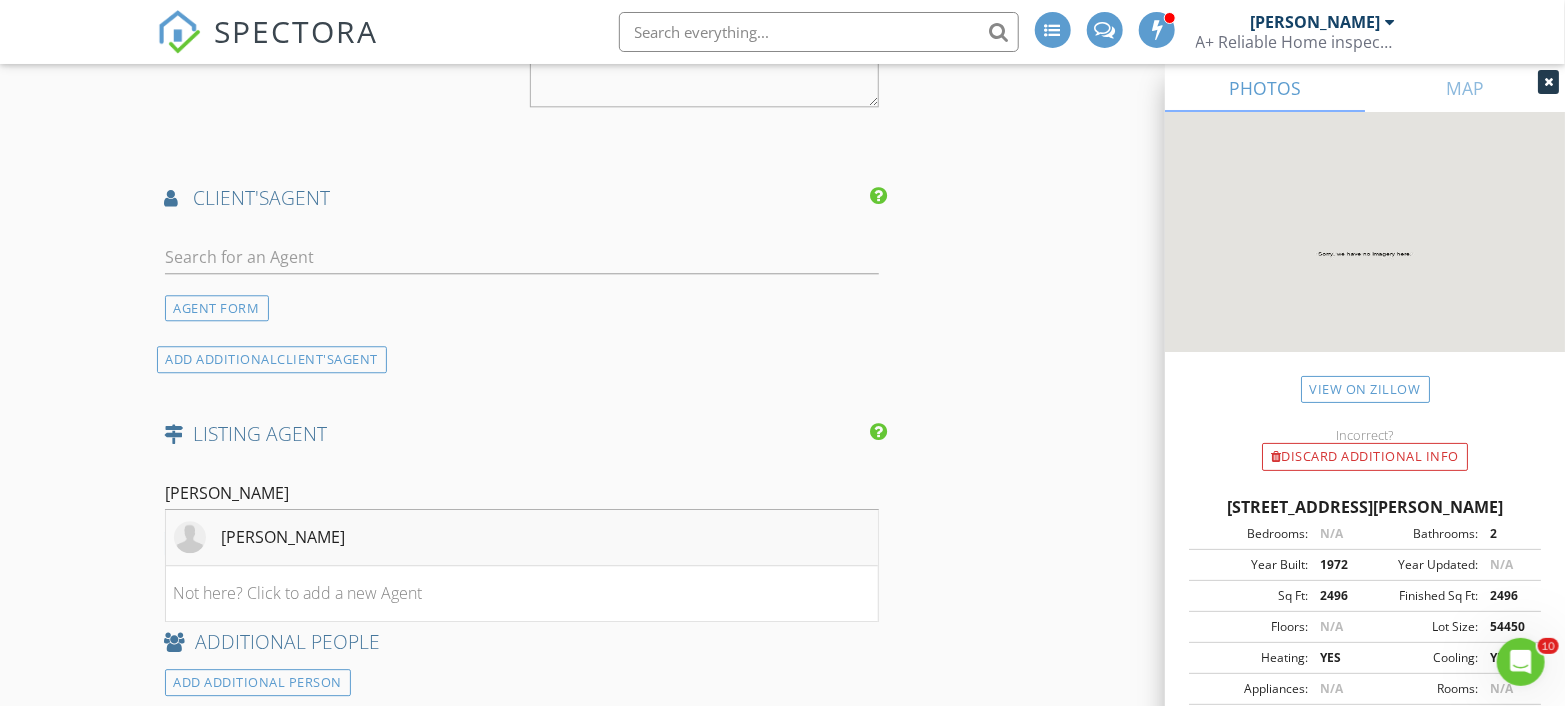 click on "[PERSON_NAME]" at bounding box center [284, 537] 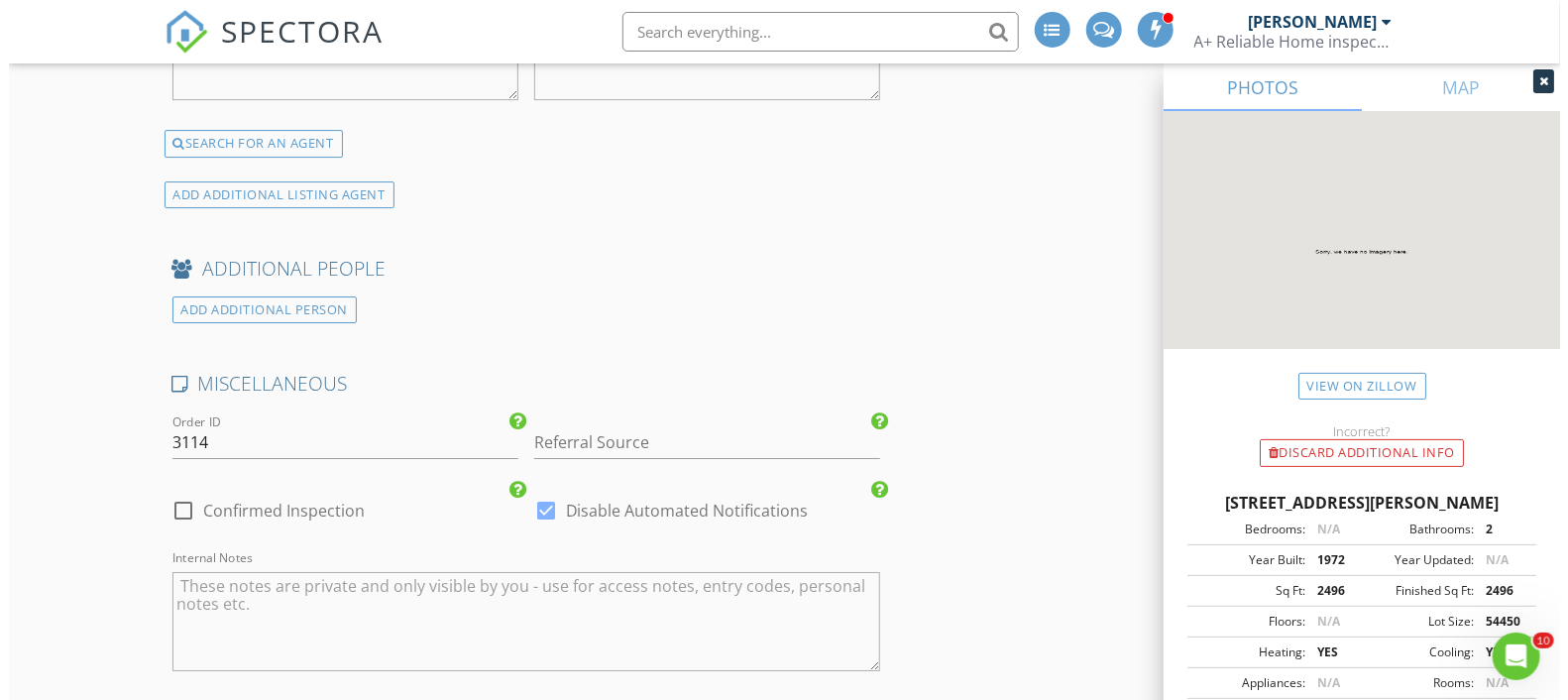 scroll, scrollTop: 3551, scrollLeft: 0, axis: vertical 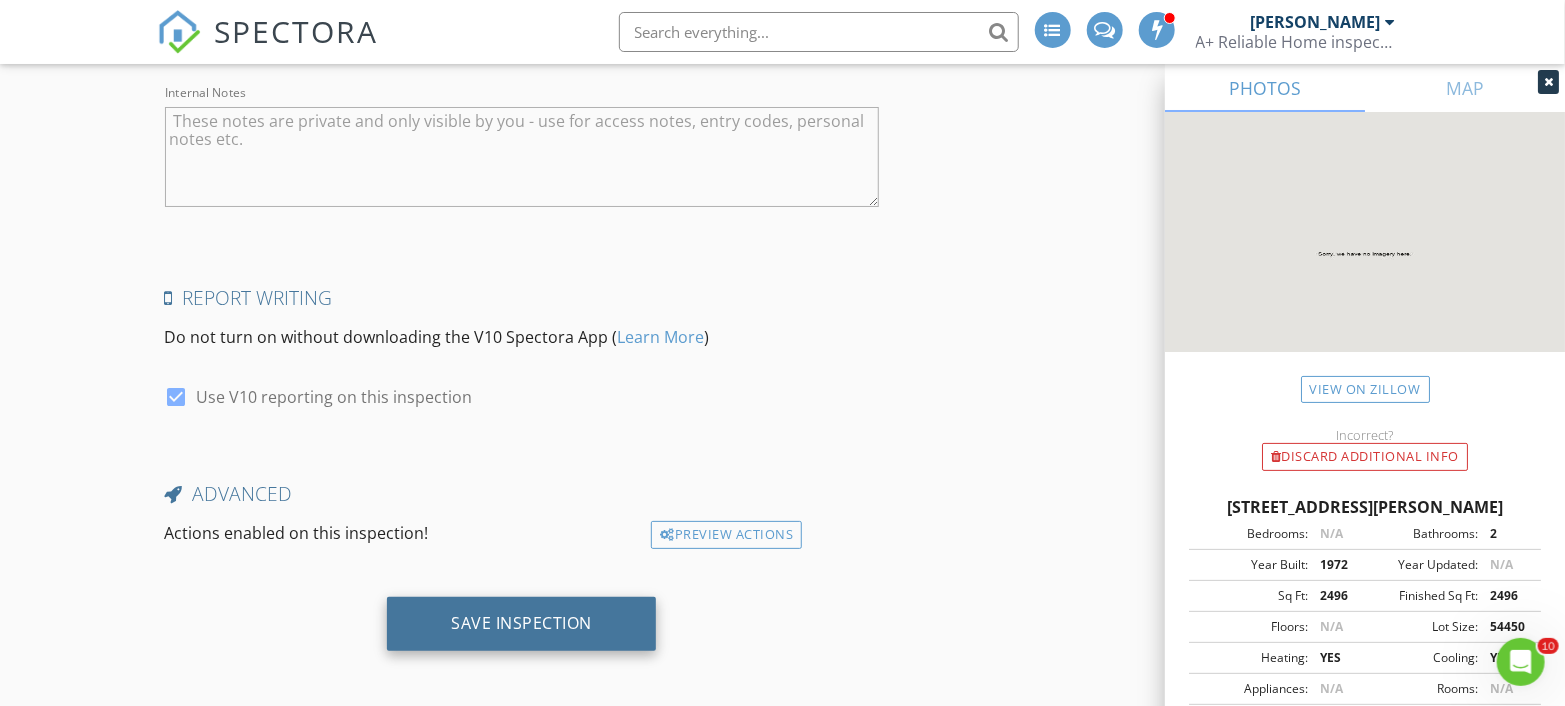 click on "Save Inspection" at bounding box center (521, 623) 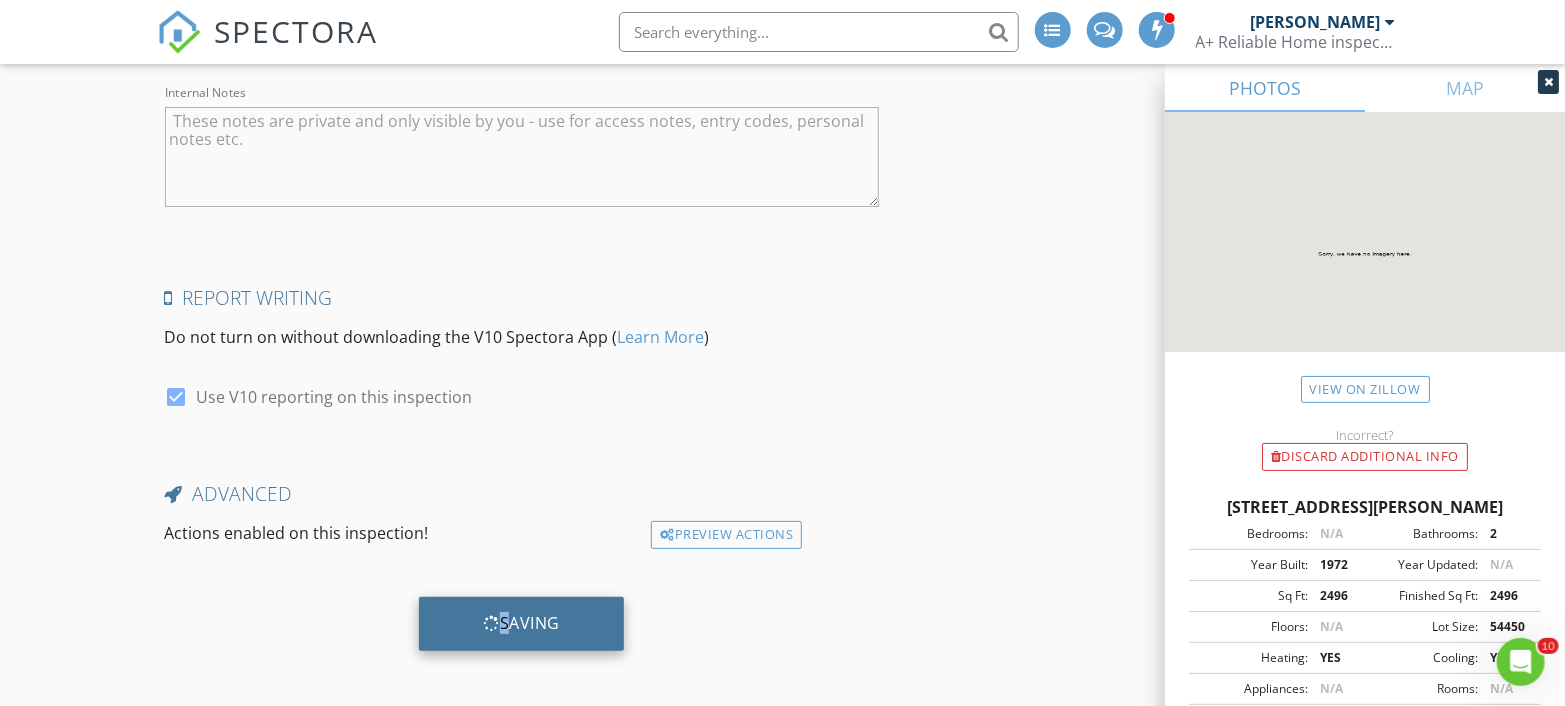 click at bounding box center (491, 623) 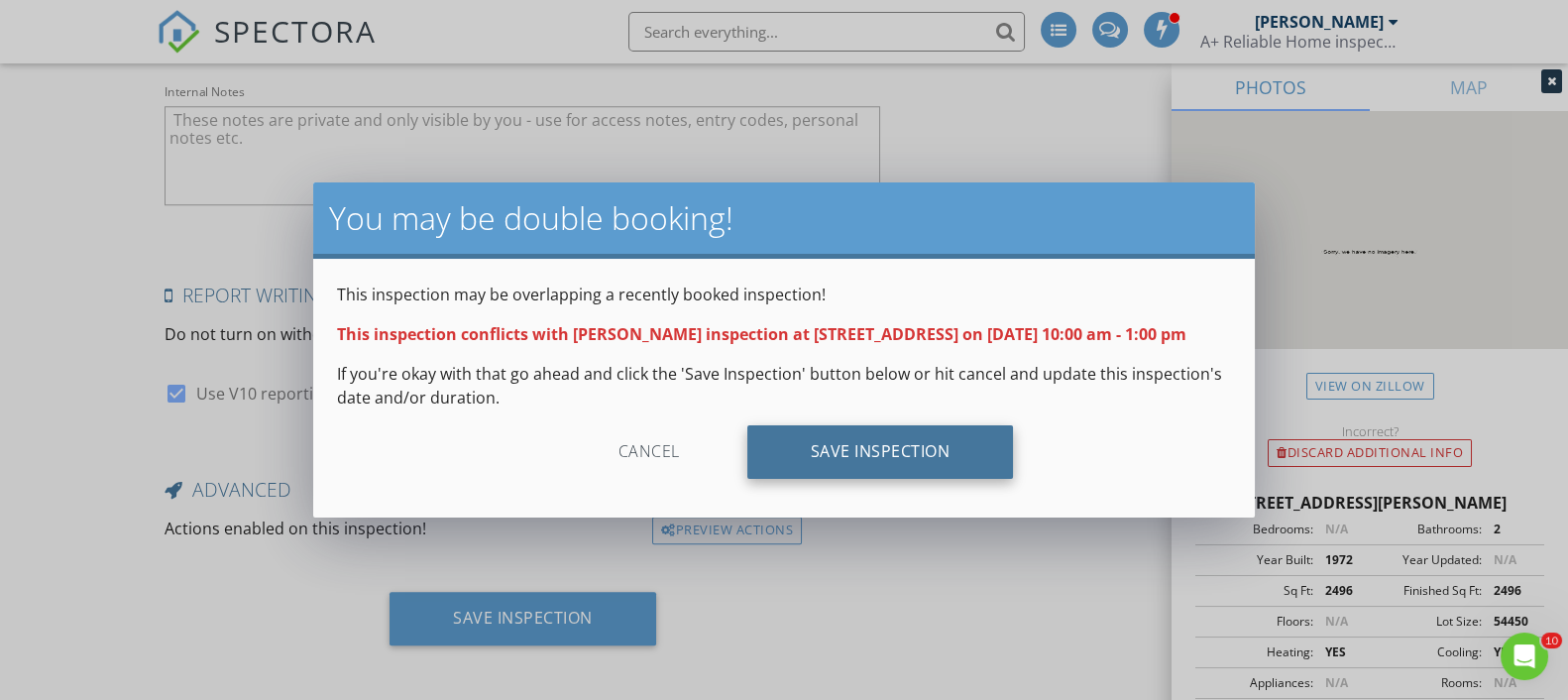 click on "Save Inspection" at bounding box center [880, 452] 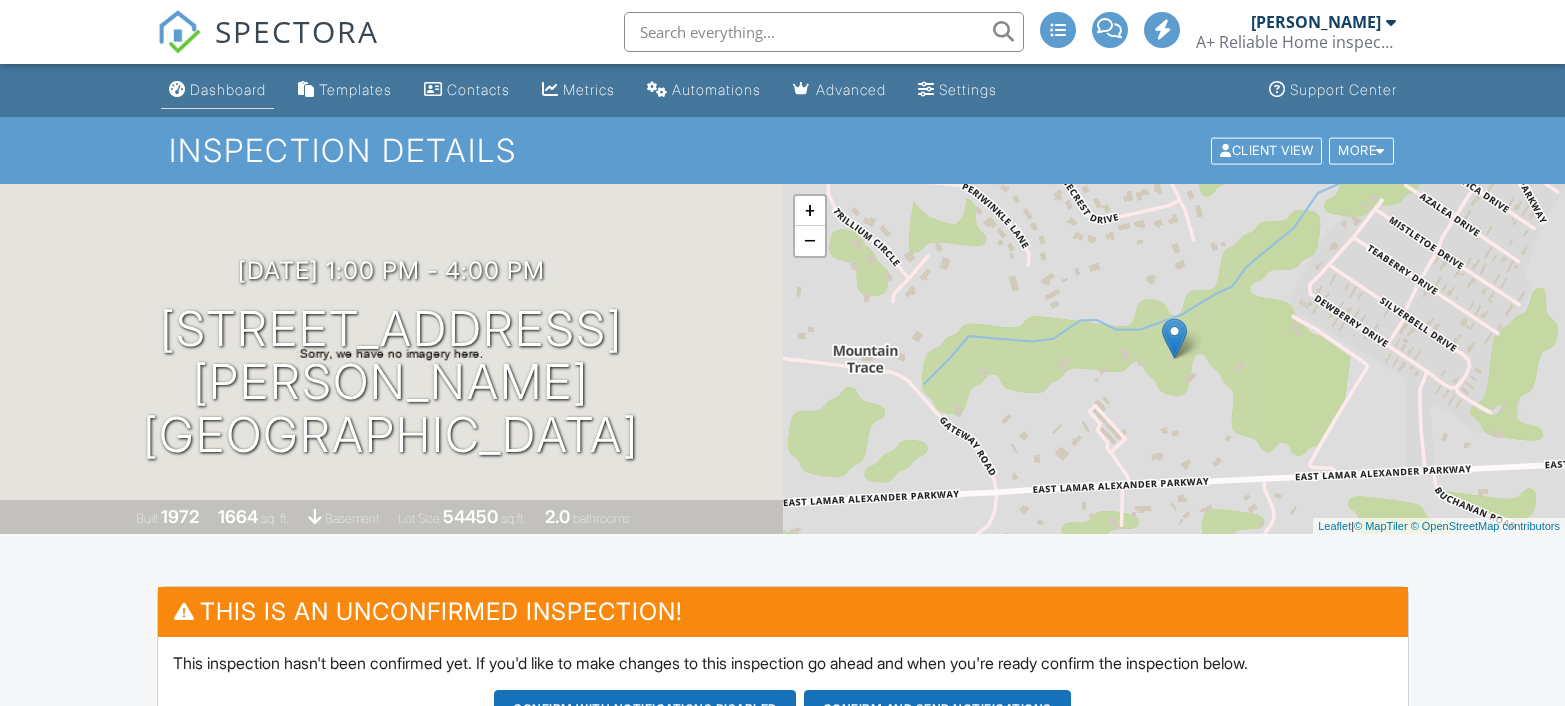 scroll, scrollTop: 0, scrollLeft: 0, axis: both 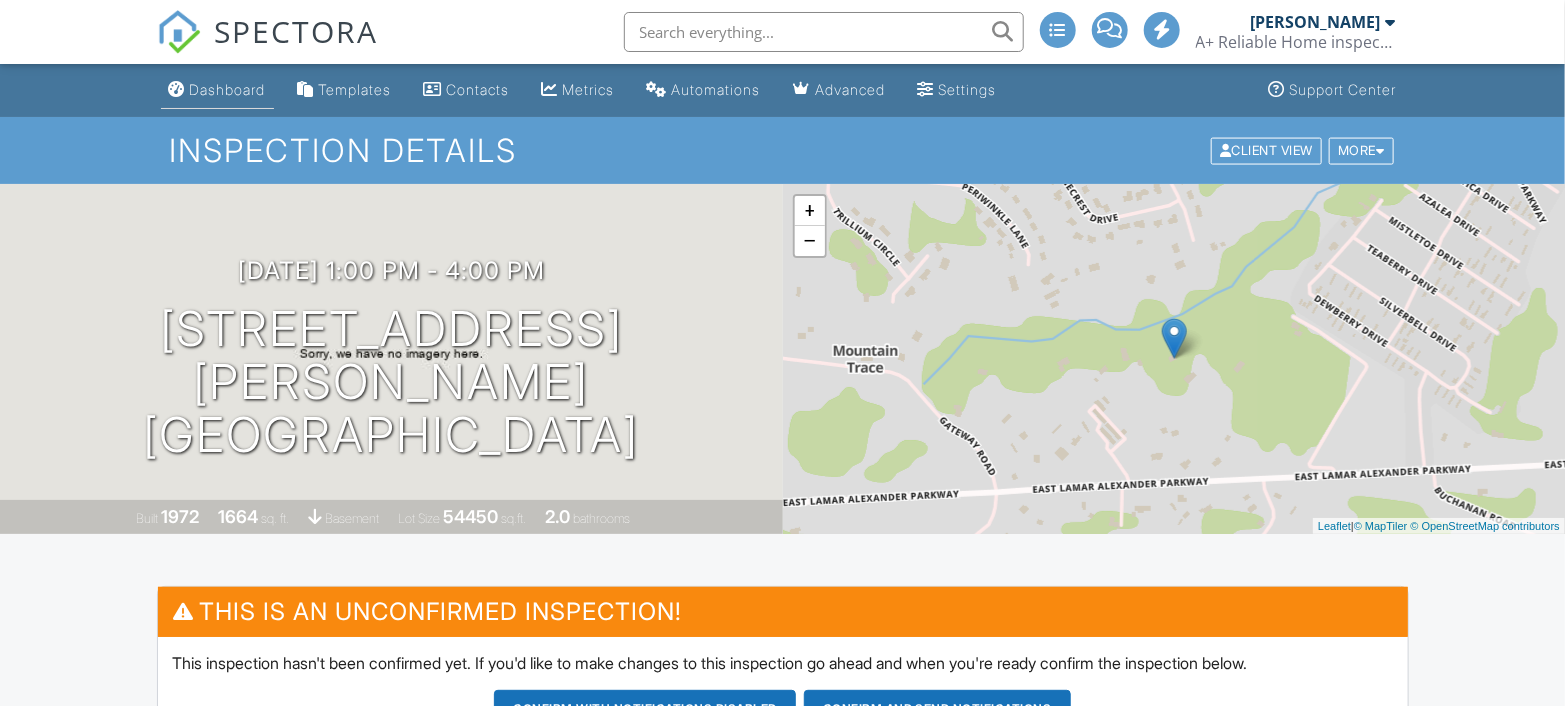 click on "Dashboard" at bounding box center [228, 89] 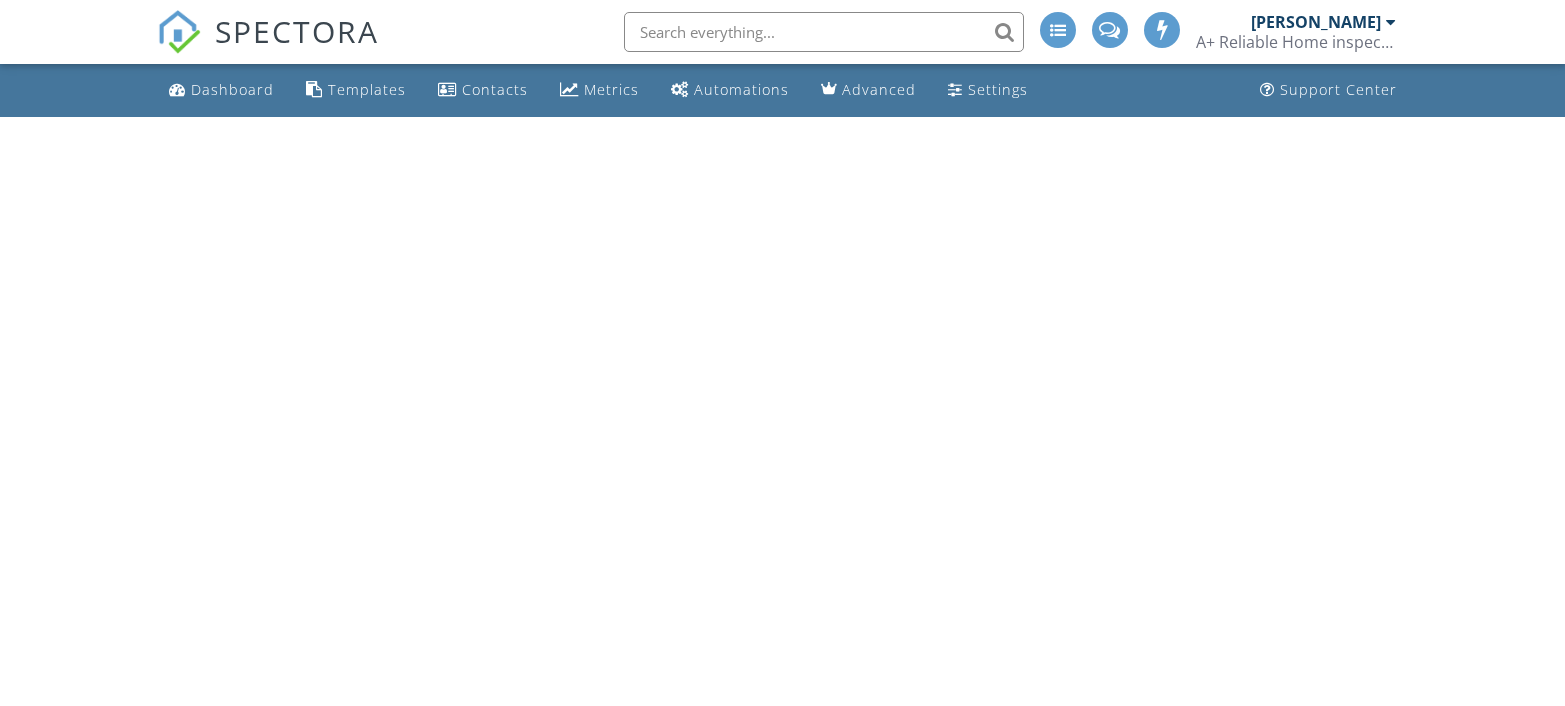 scroll, scrollTop: 0, scrollLeft: 0, axis: both 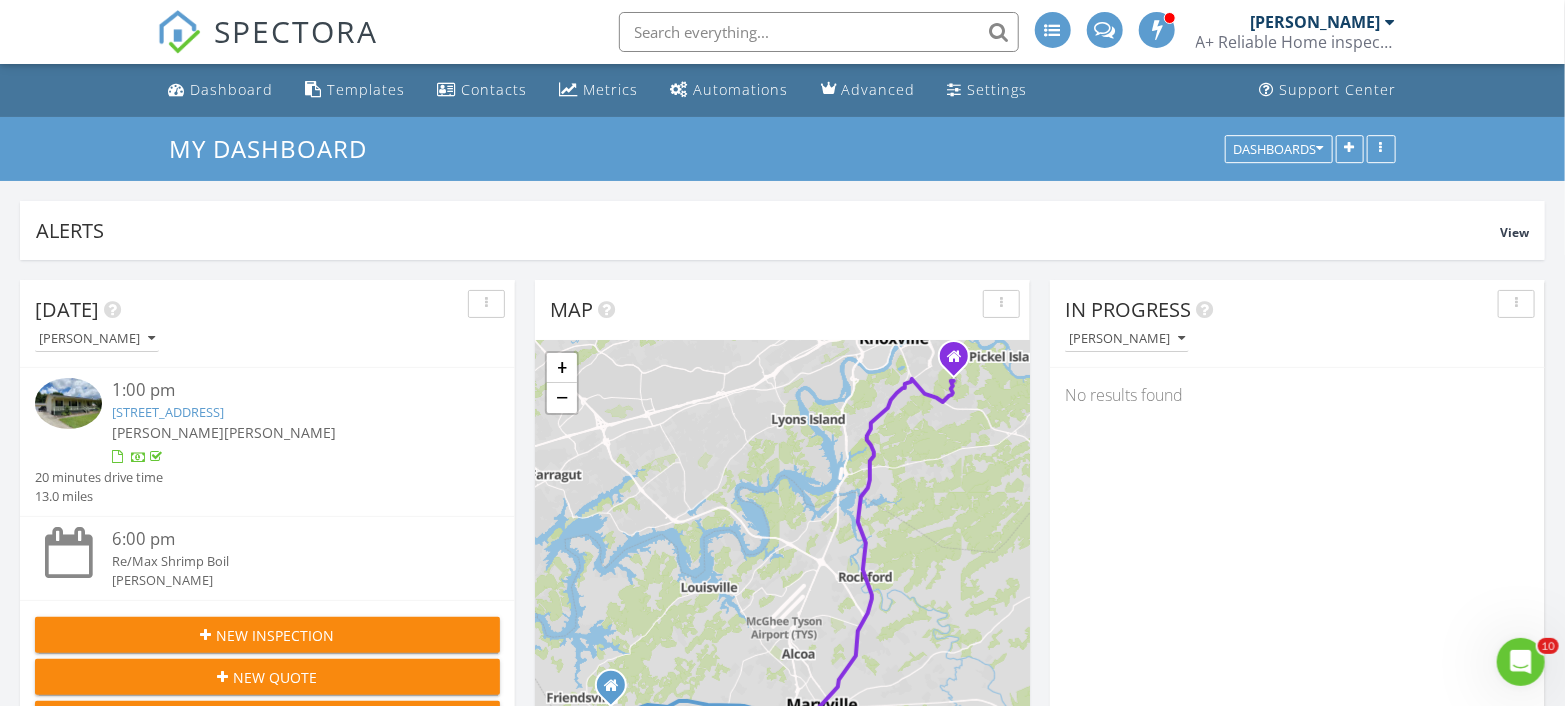 click at bounding box center [819, 32] 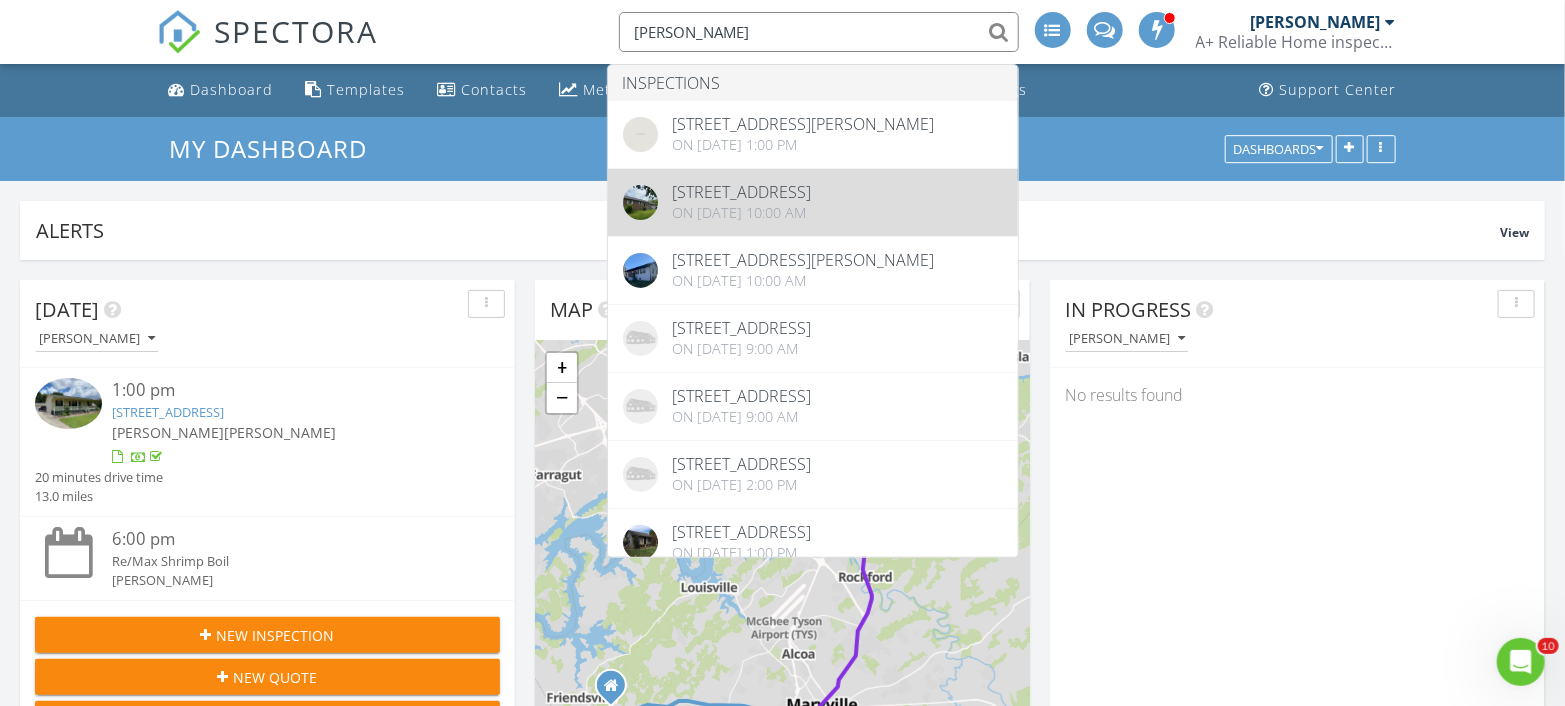 type on "bradley" 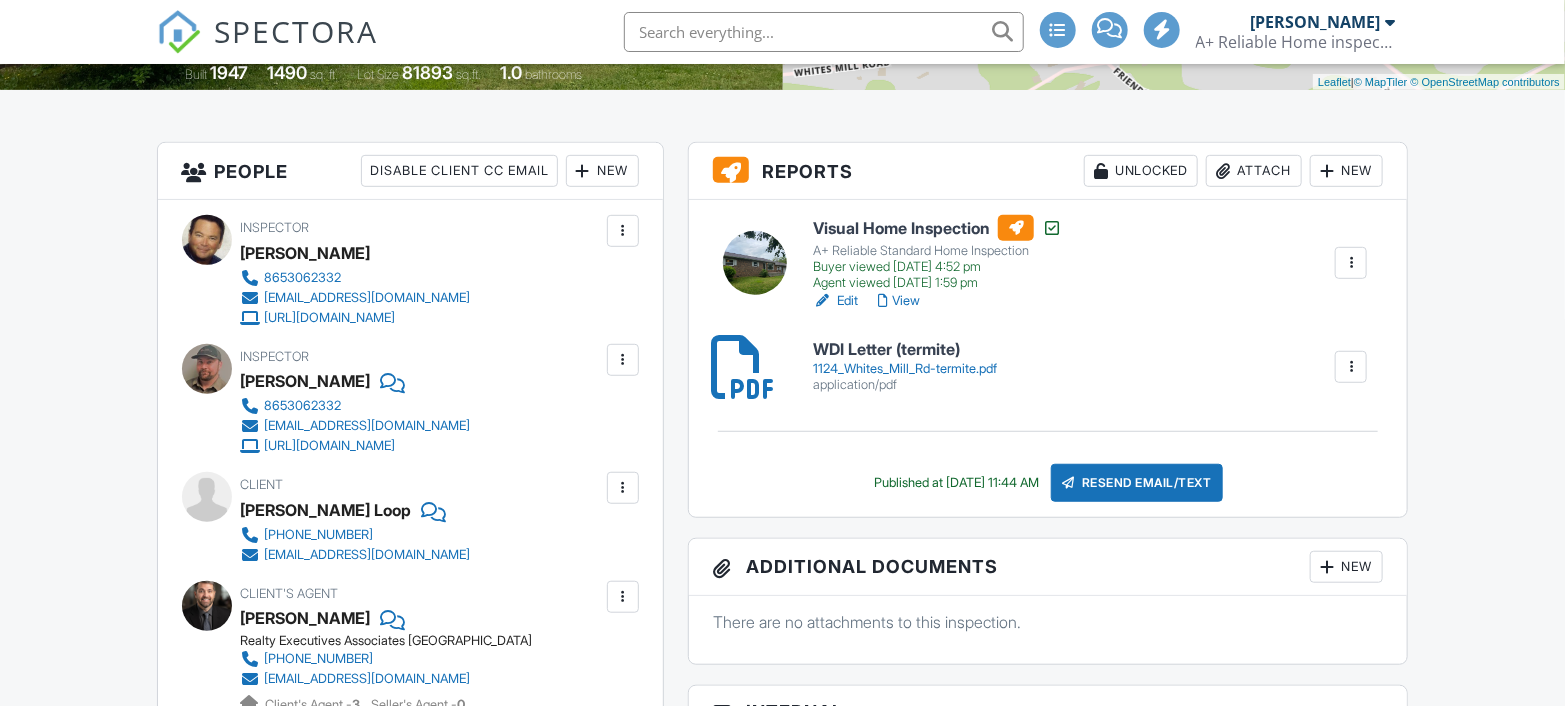scroll, scrollTop: 444, scrollLeft: 0, axis: vertical 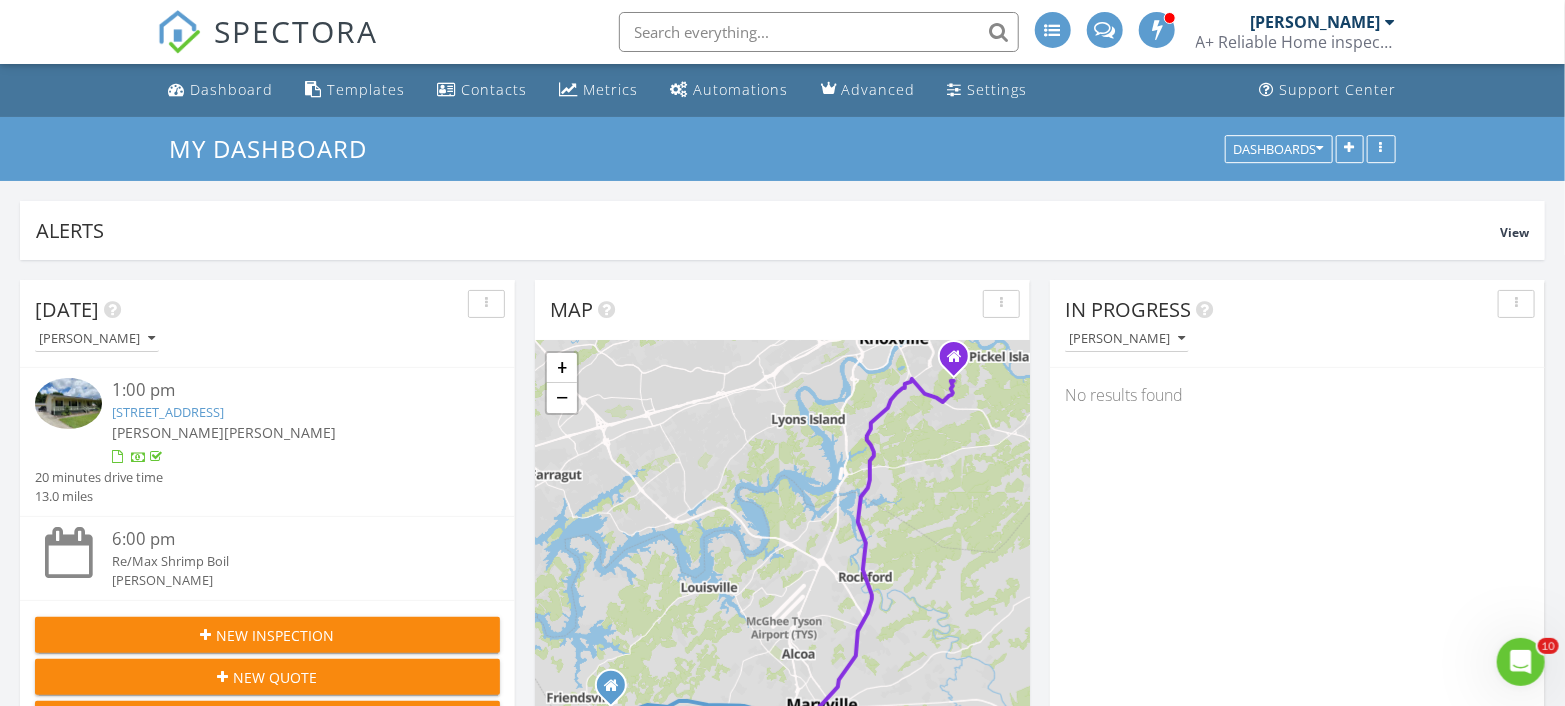 click at bounding box center [819, 32] 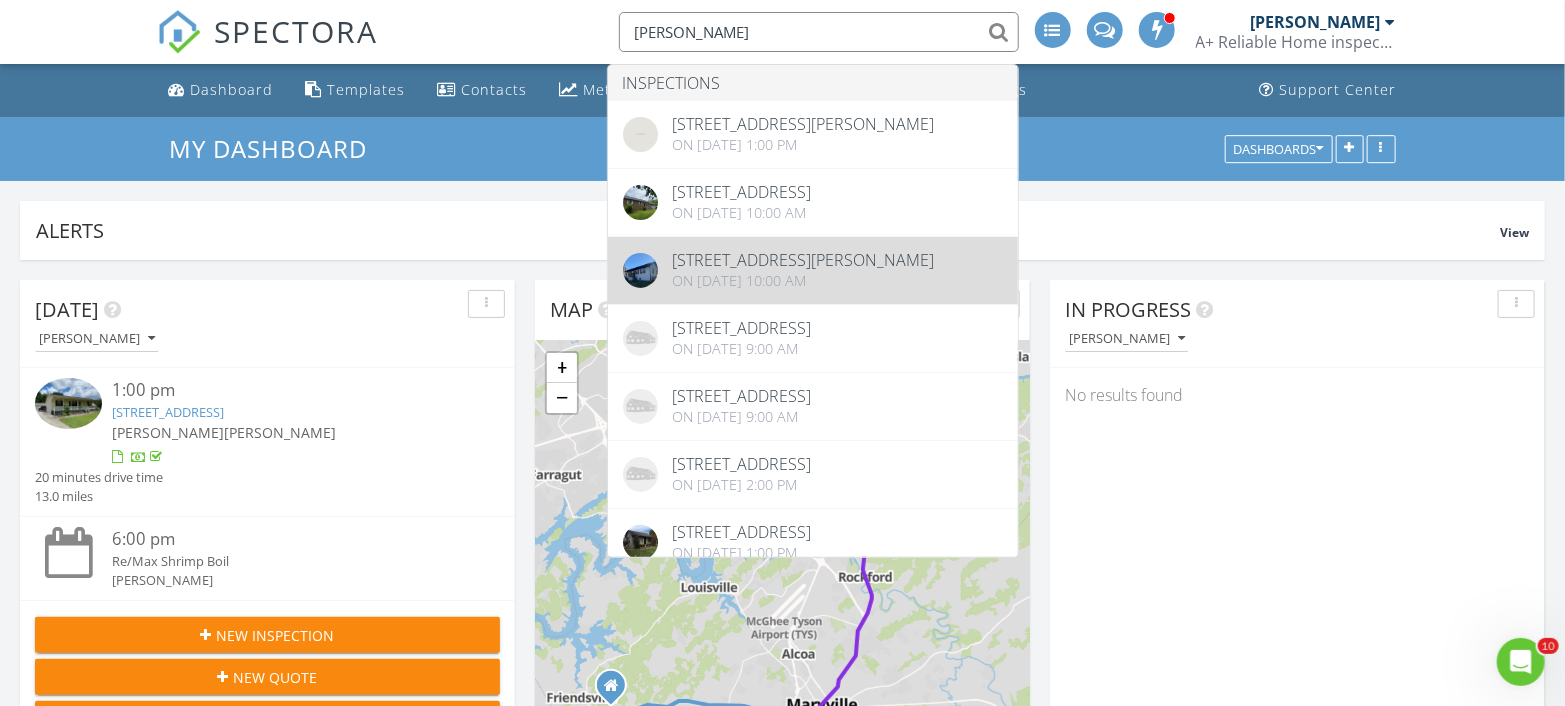 type on "bradley" 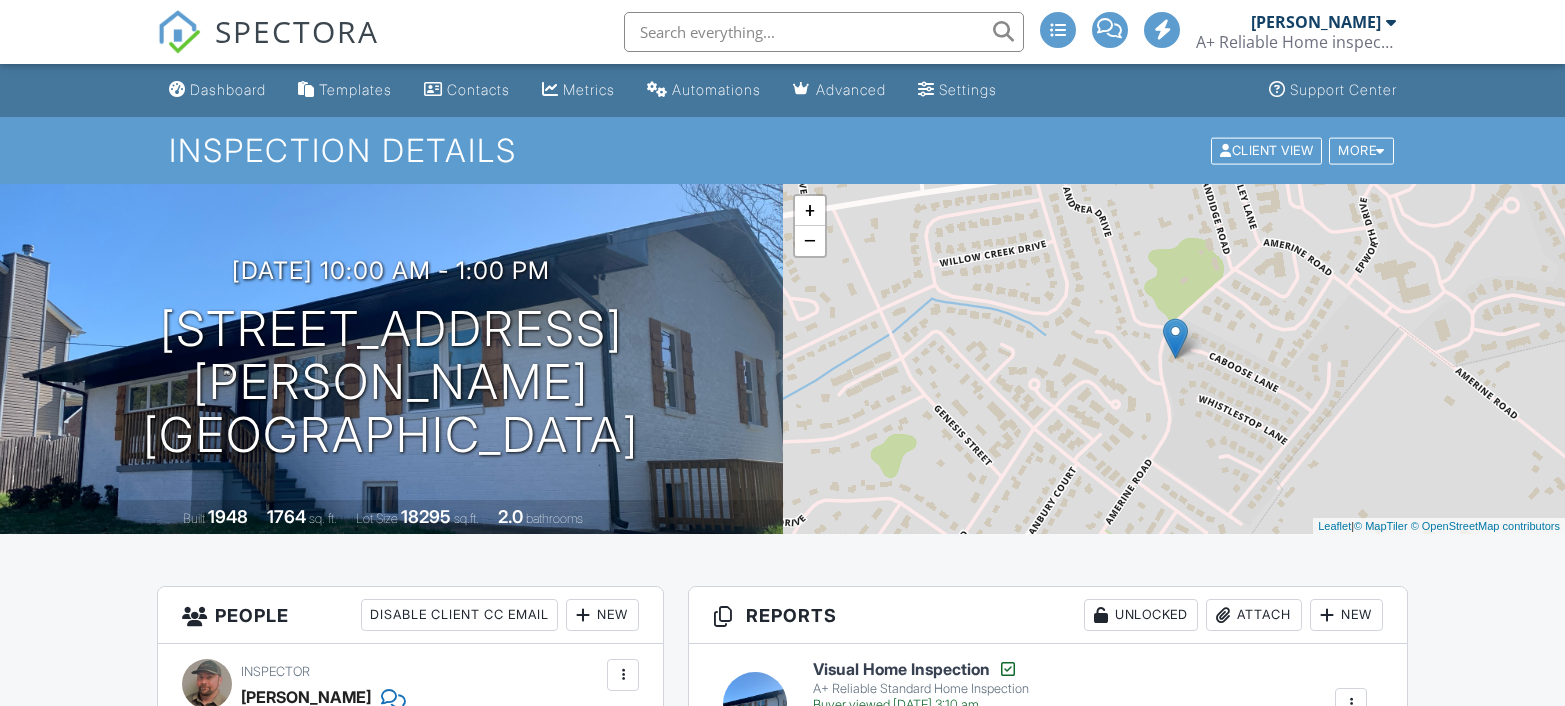 scroll, scrollTop: 777, scrollLeft: 0, axis: vertical 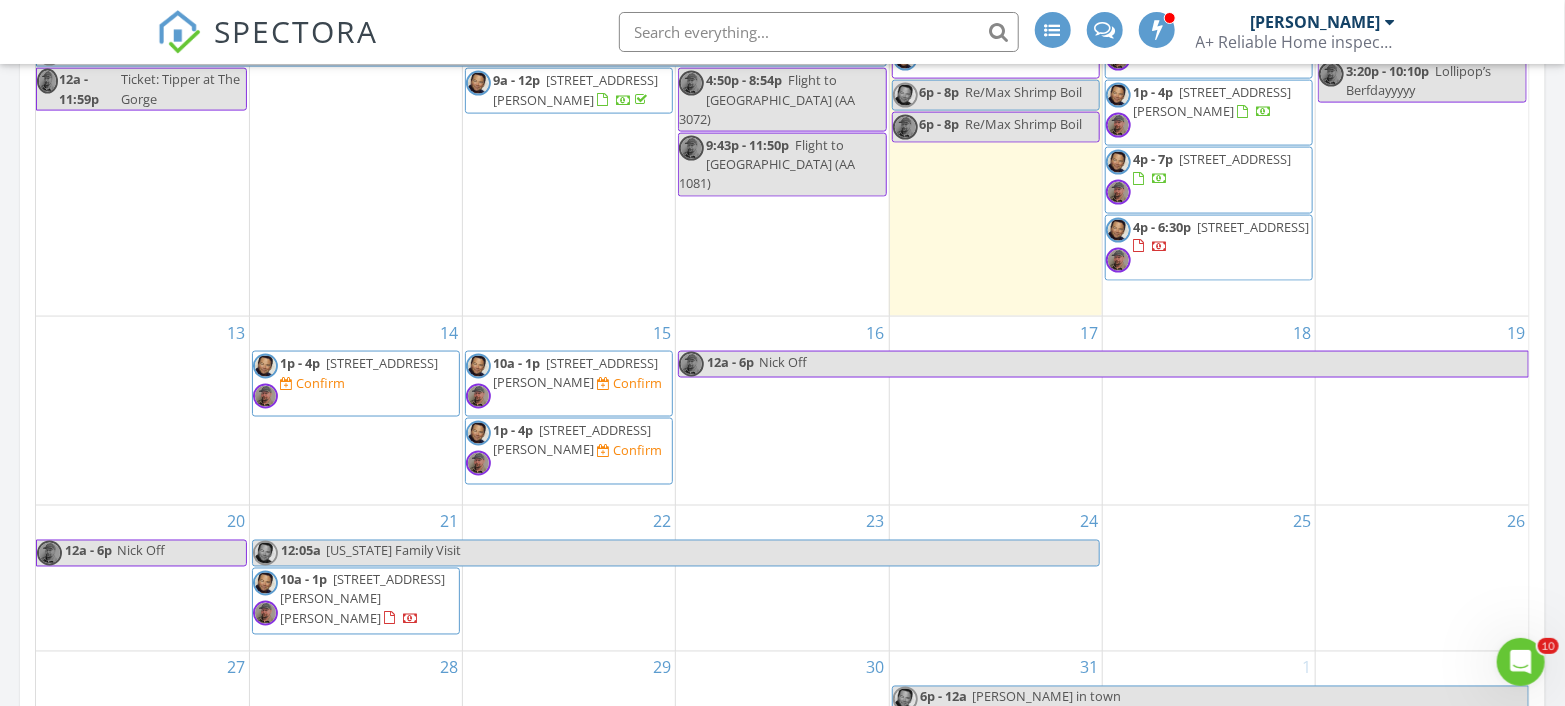 click on "[STREET_ADDRESS][PERSON_NAME]" at bounding box center (572, 439) 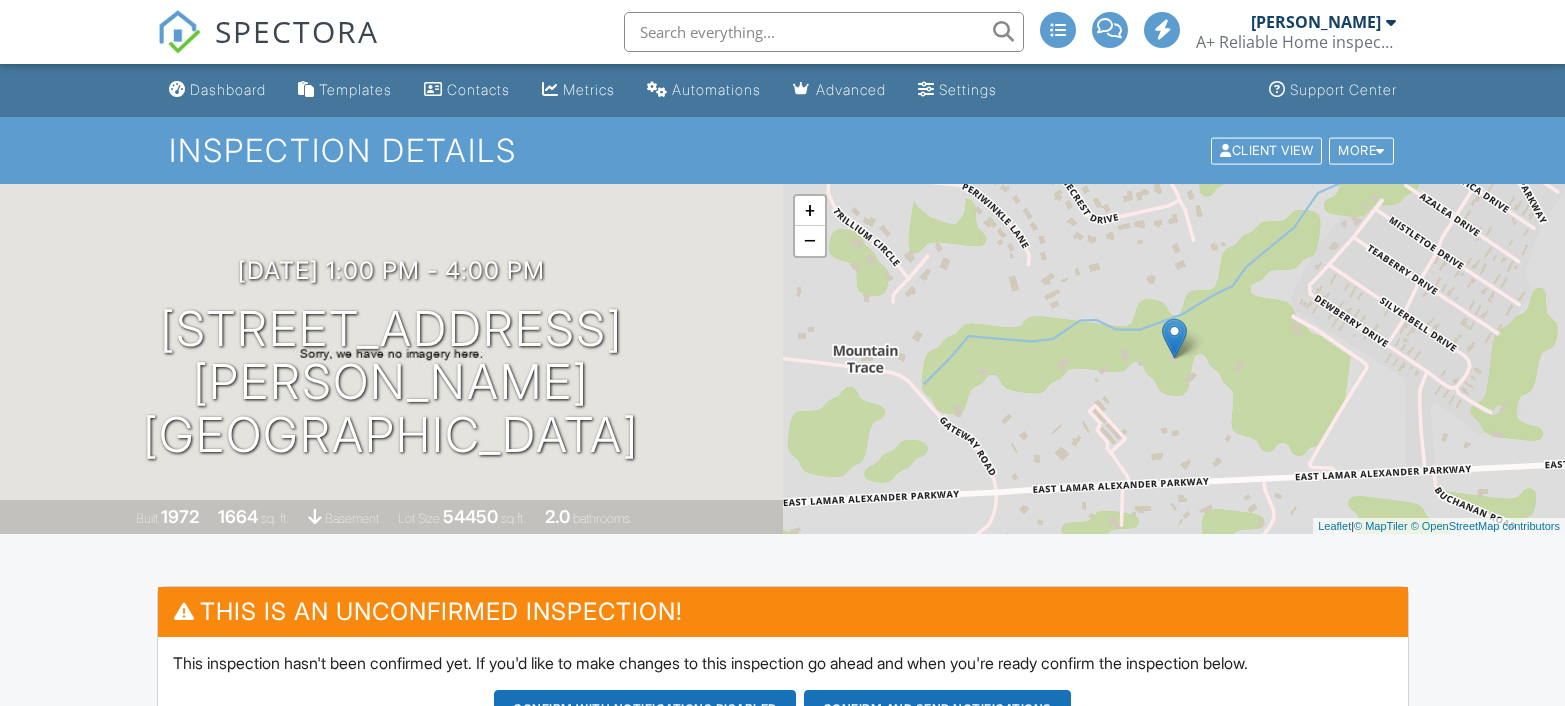 scroll, scrollTop: 1000, scrollLeft: 0, axis: vertical 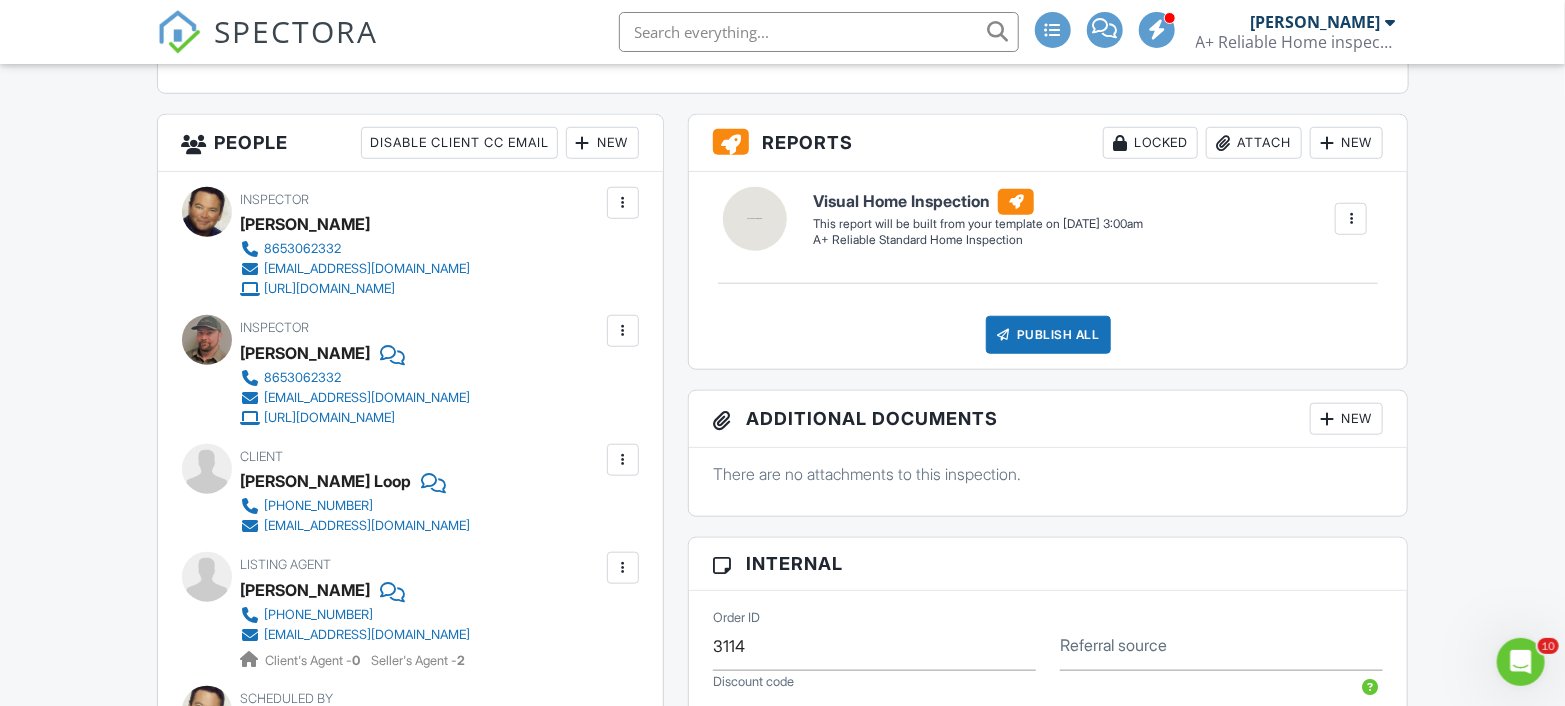 click on "New" at bounding box center [602, 143] 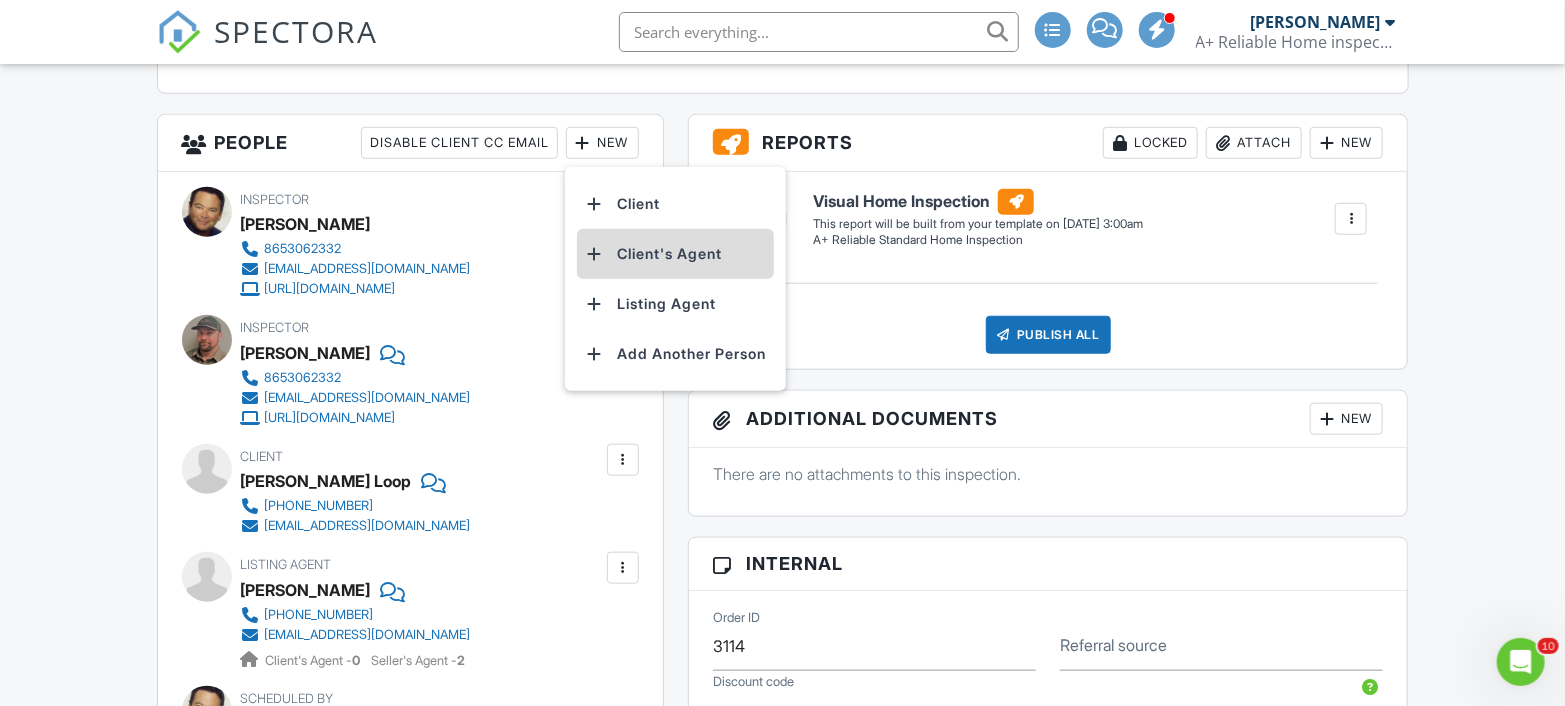 click on "Client's Agent" at bounding box center (675, 254) 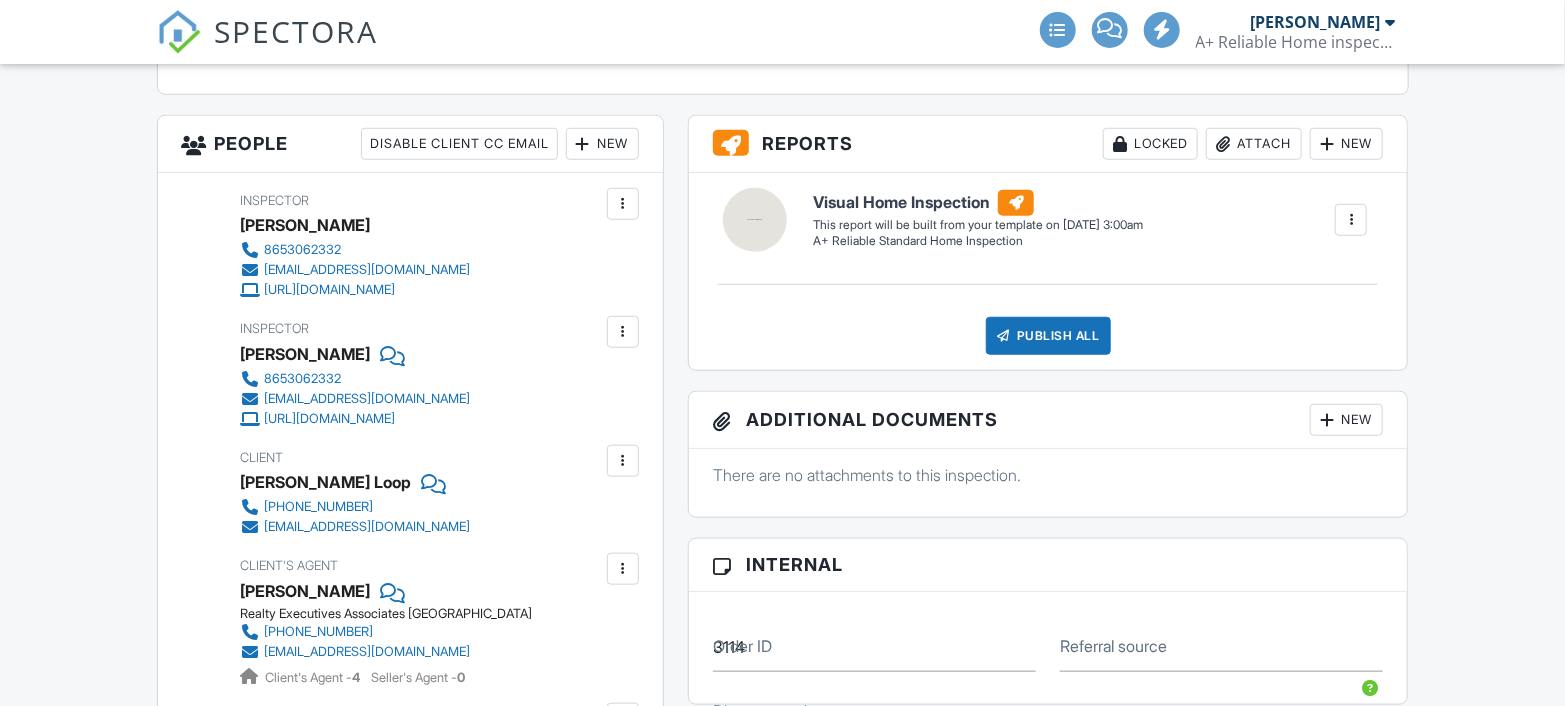 scroll, scrollTop: 665, scrollLeft: 0, axis: vertical 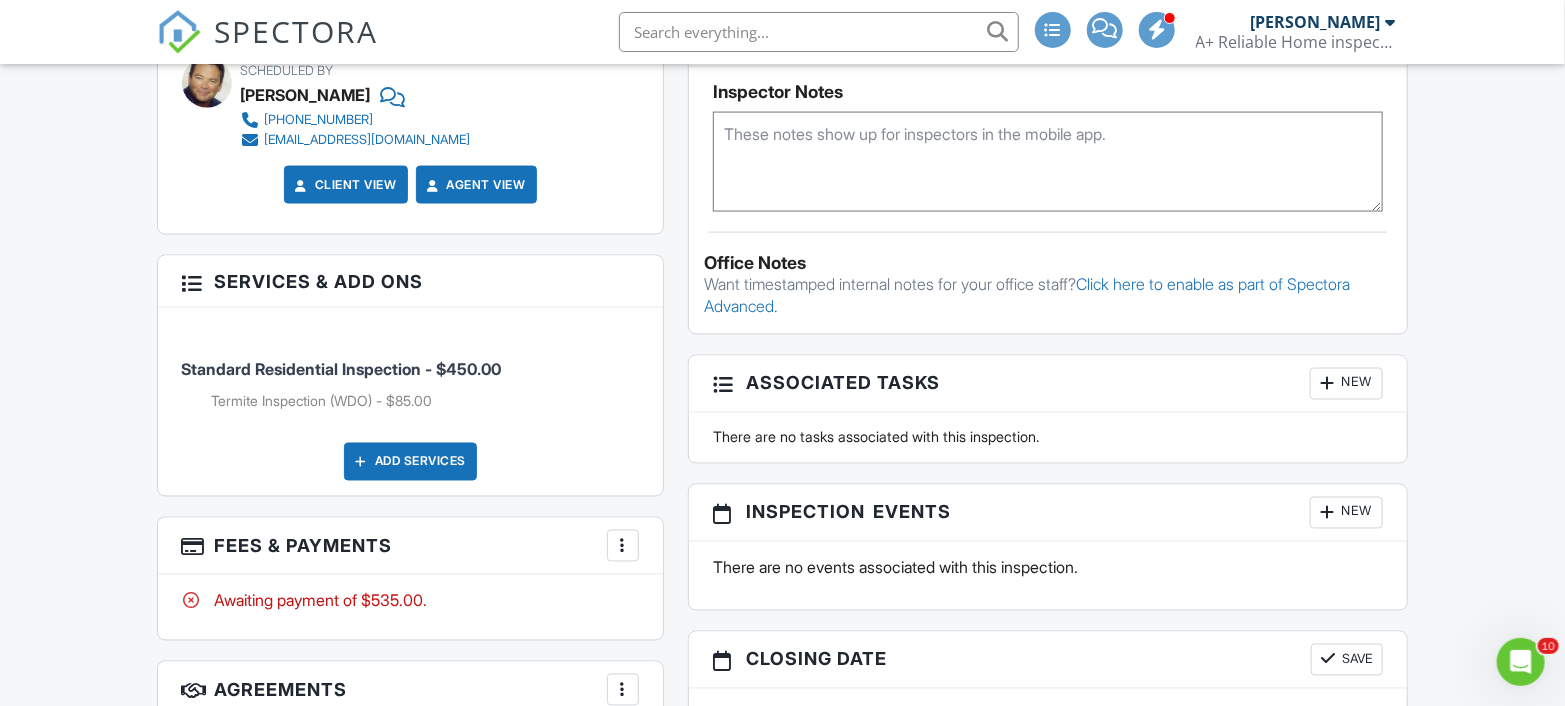 click at bounding box center (623, 546) 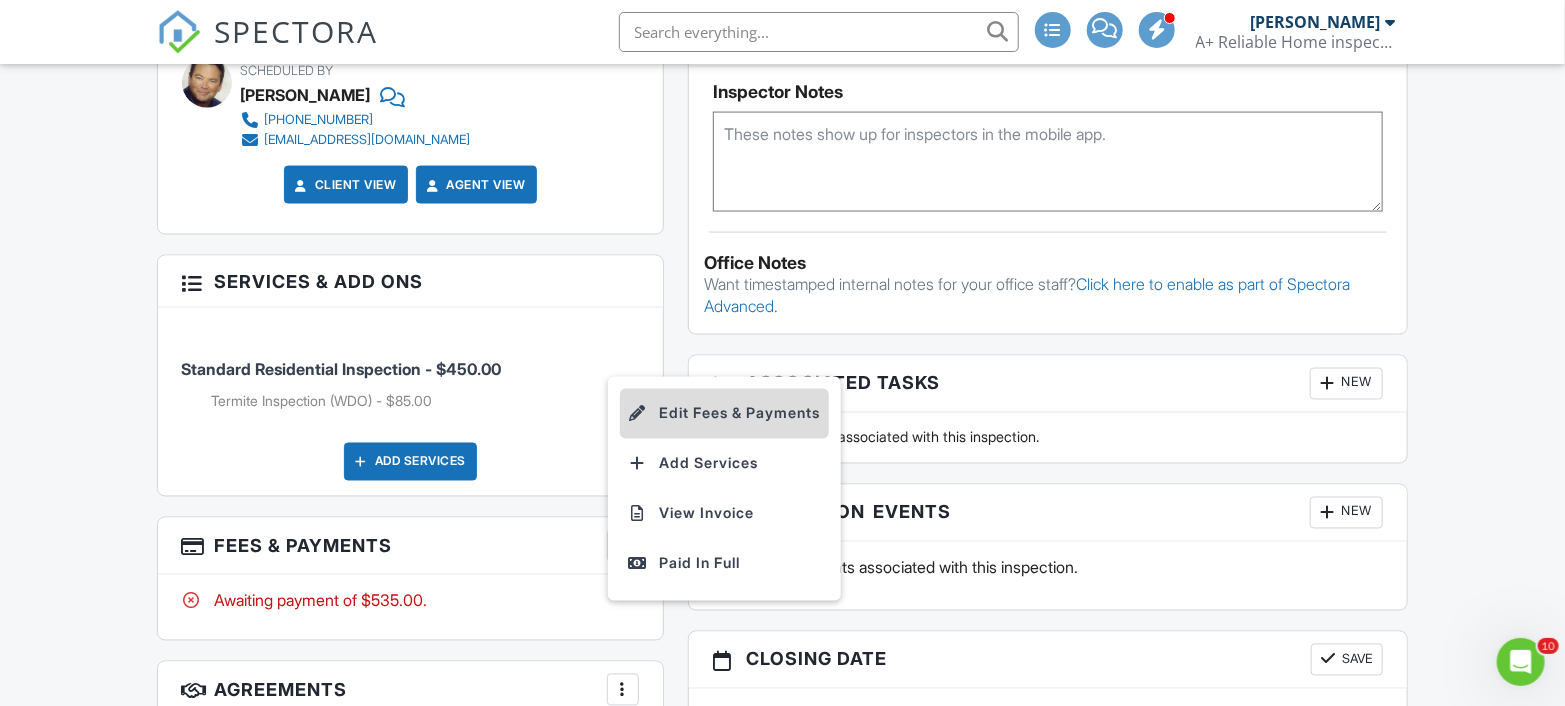 click on "Edit Fees & Payments" at bounding box center (724, 414) 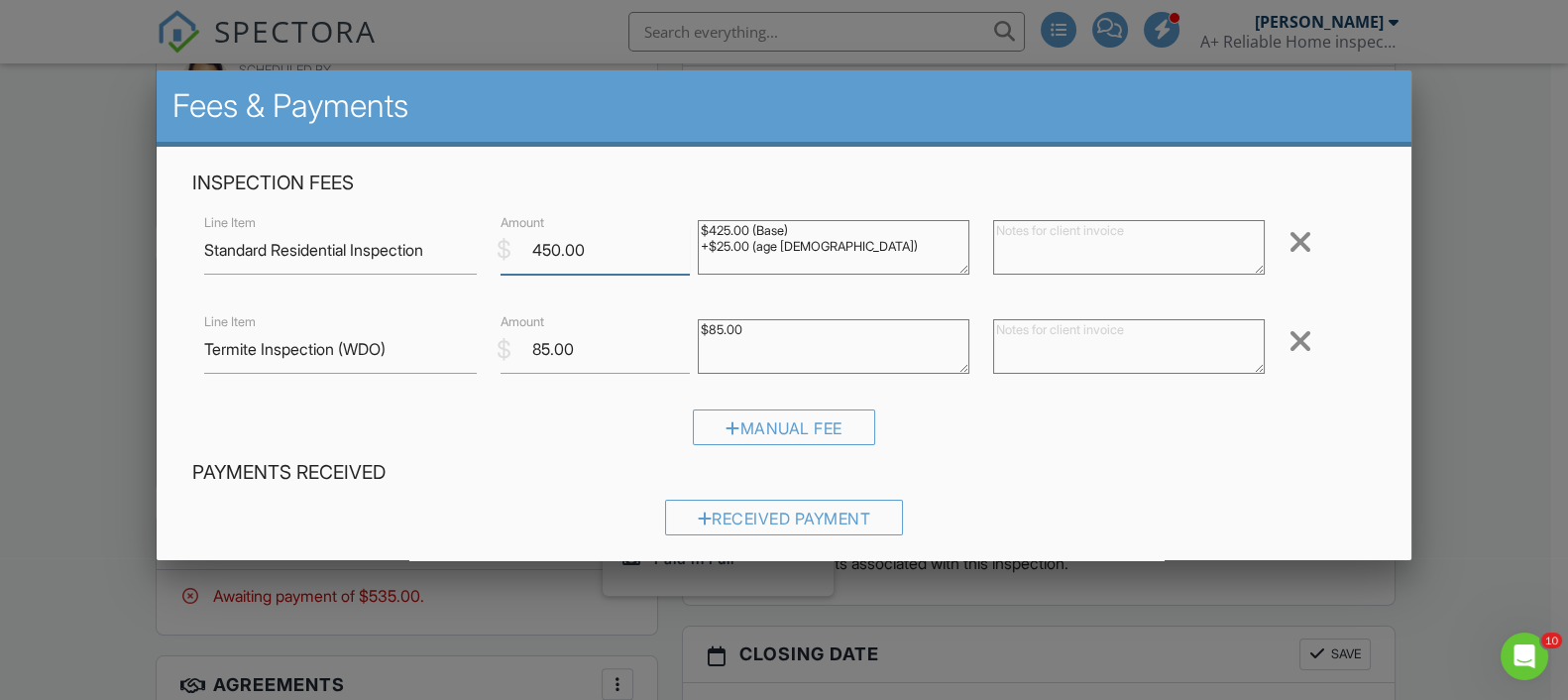 click on "450.00" at bounding box center [595, 250] 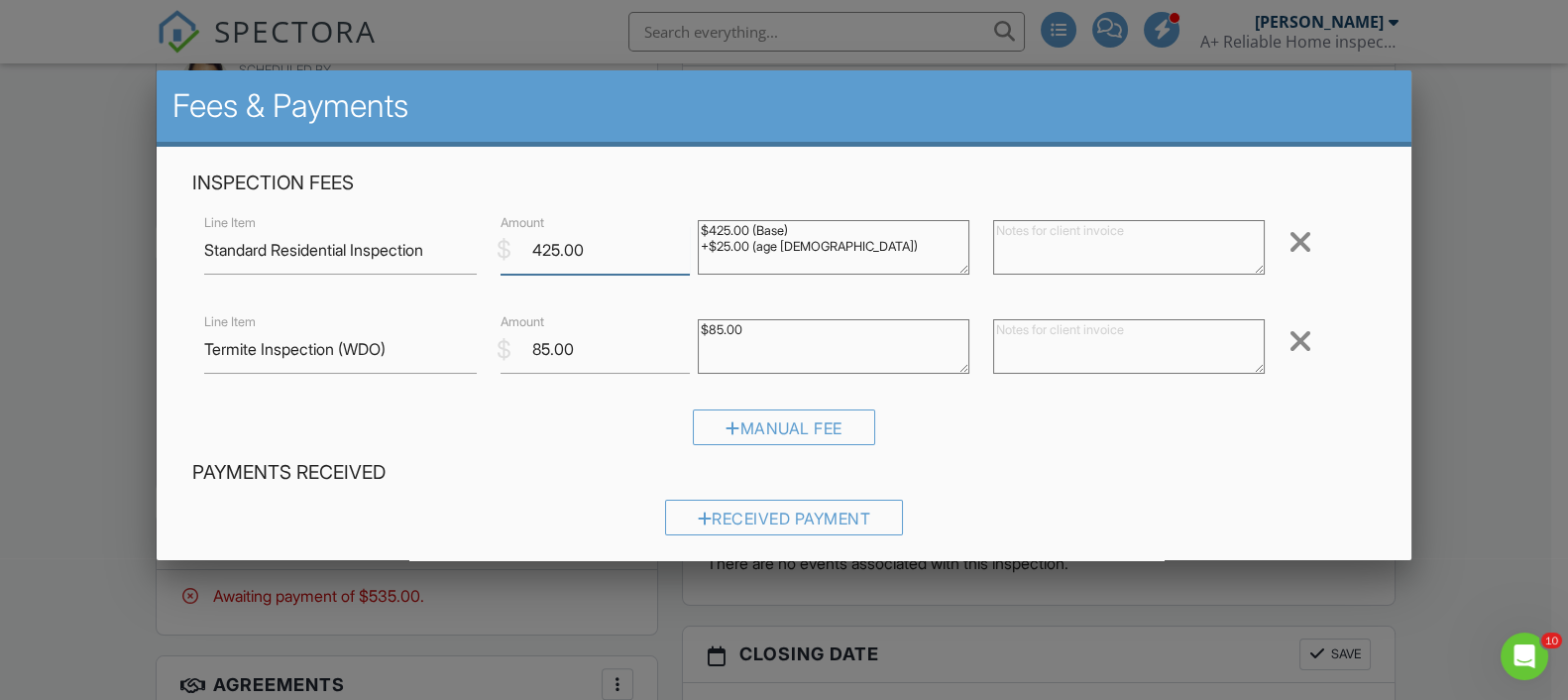 scroll, scrollTop: 313, scrollLeft: 0, axis: vertical 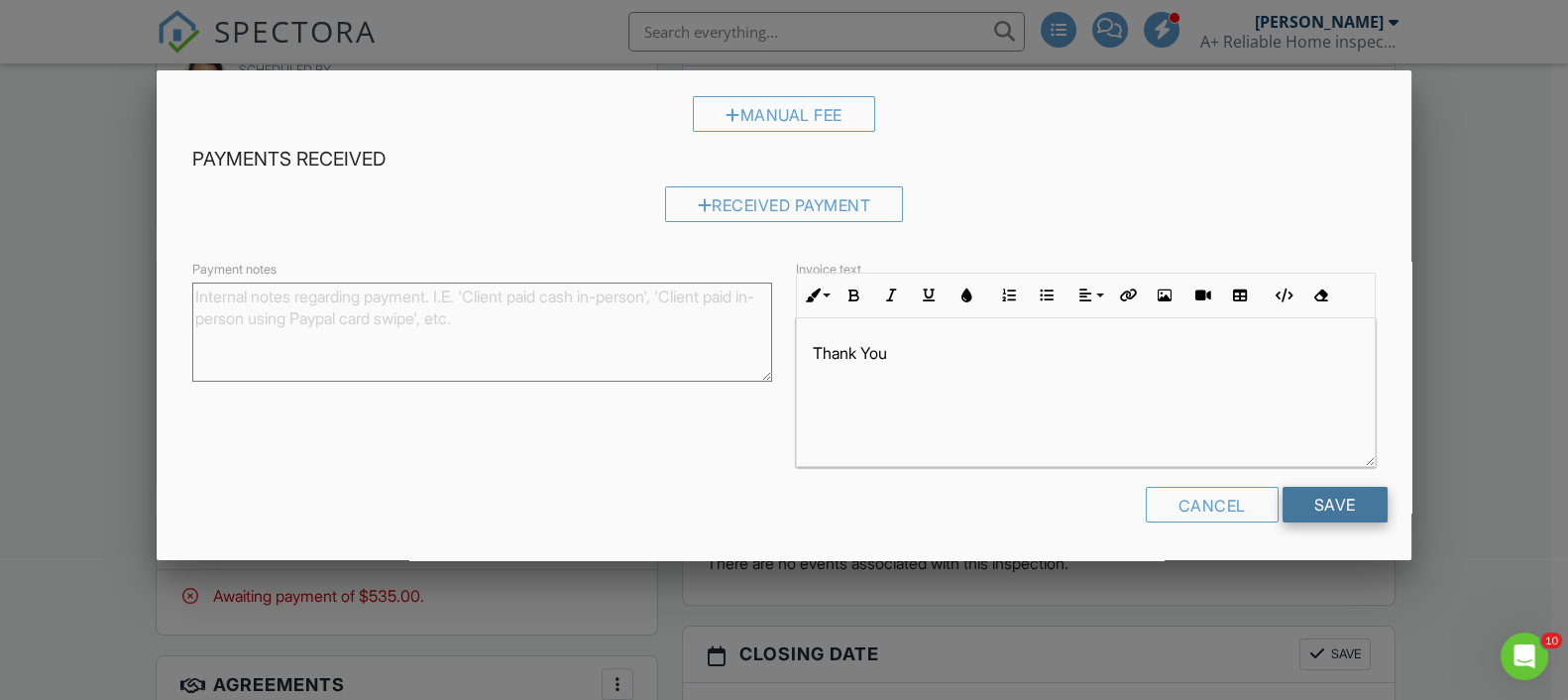 type on "425.00" 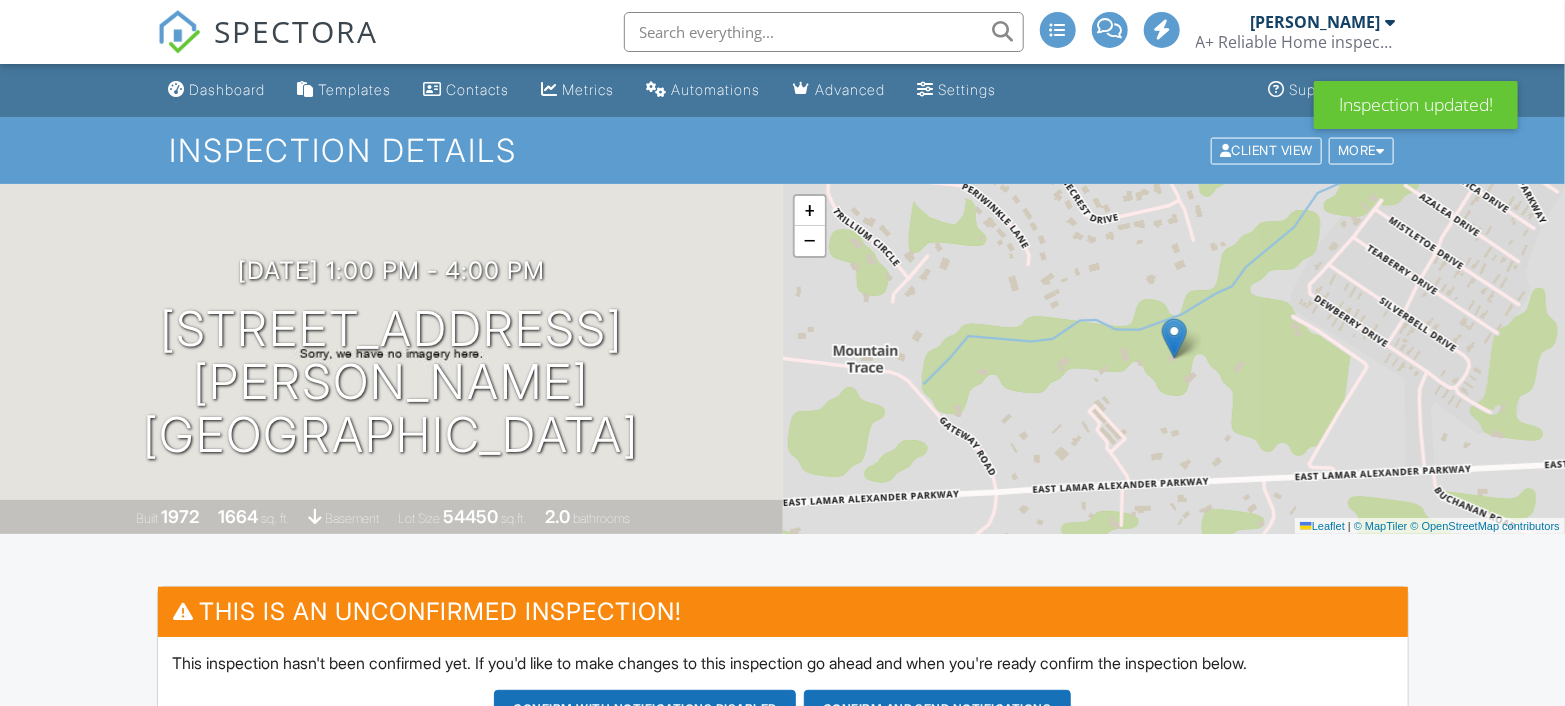 scroll, scrollTop: 444, scrollLeft: 0, axis: vertical 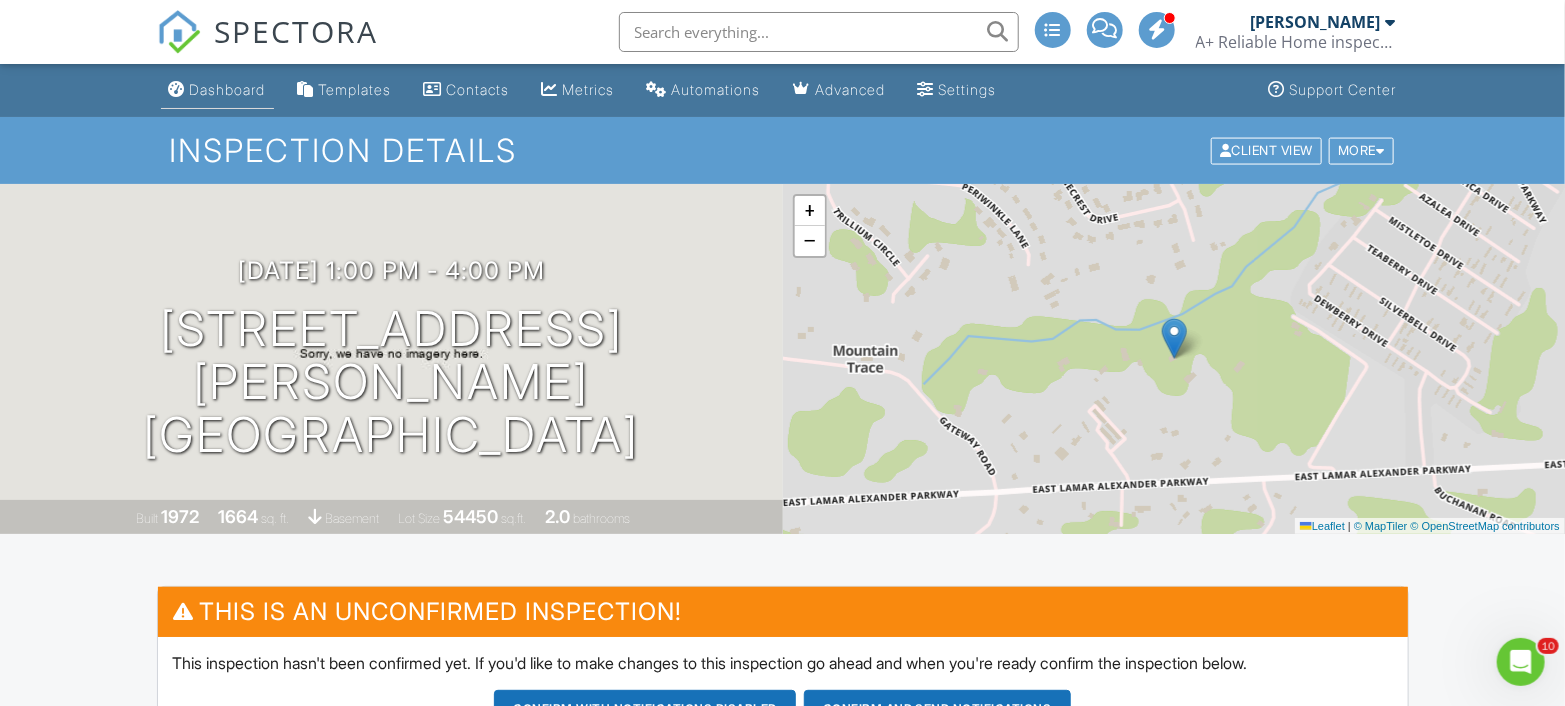 click on "Dashboard" at bounding box center [228, 89] 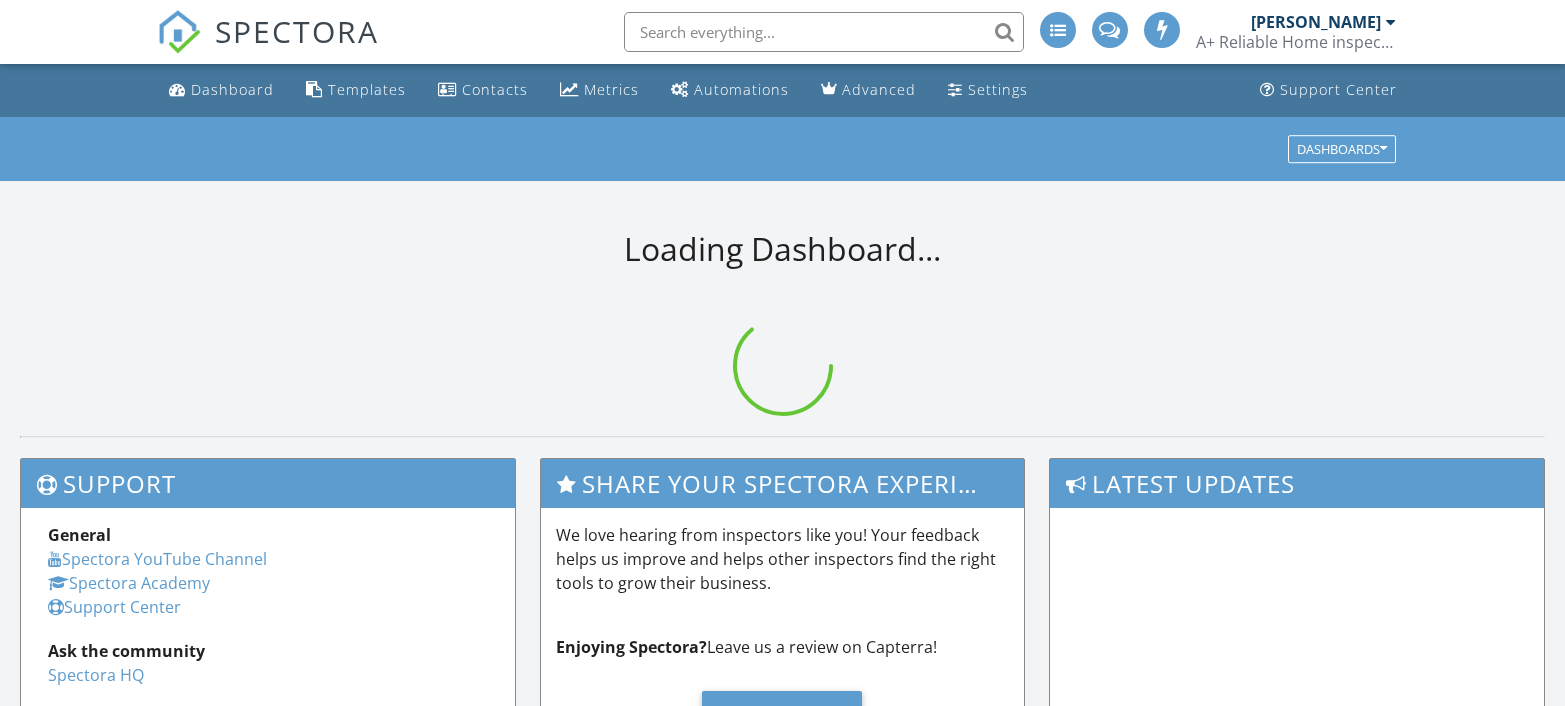 scroll, scrollTop: 0, scrollLeft: 0, axis: both 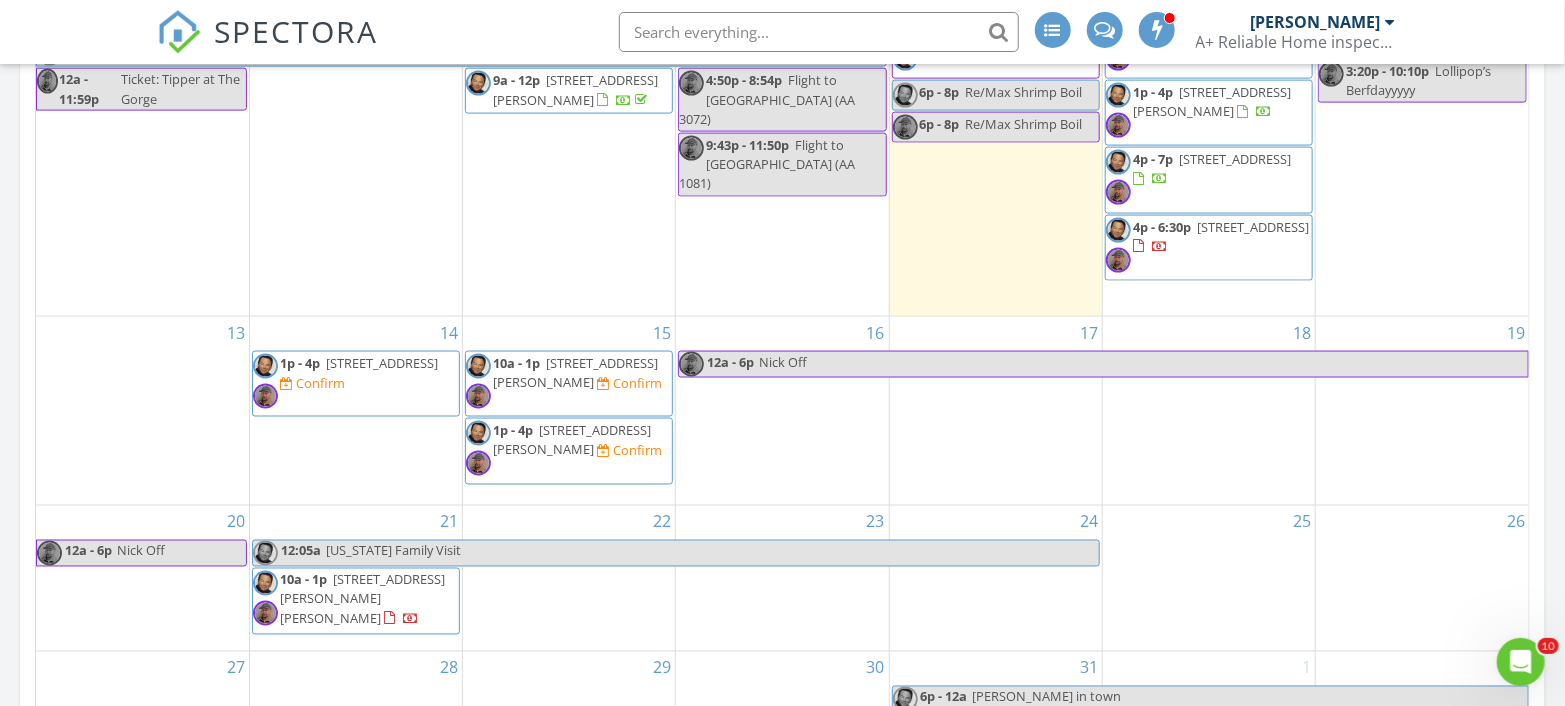 click on "3271 E Lamar Alexander Pkwy, Maryville 37804" at bounding box center [572, 439] 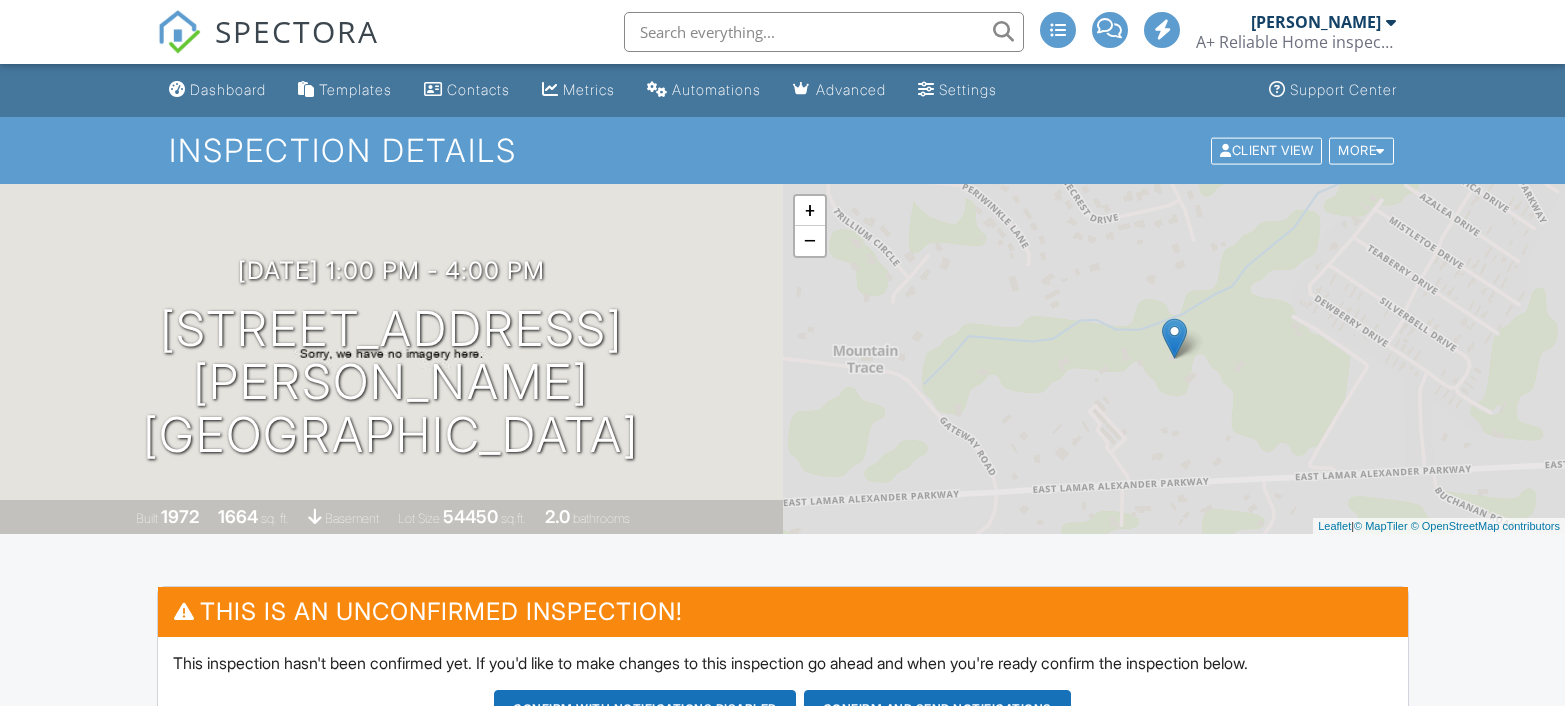 scroll, scrollTop: 0, scrollLeft: 0, axis: both 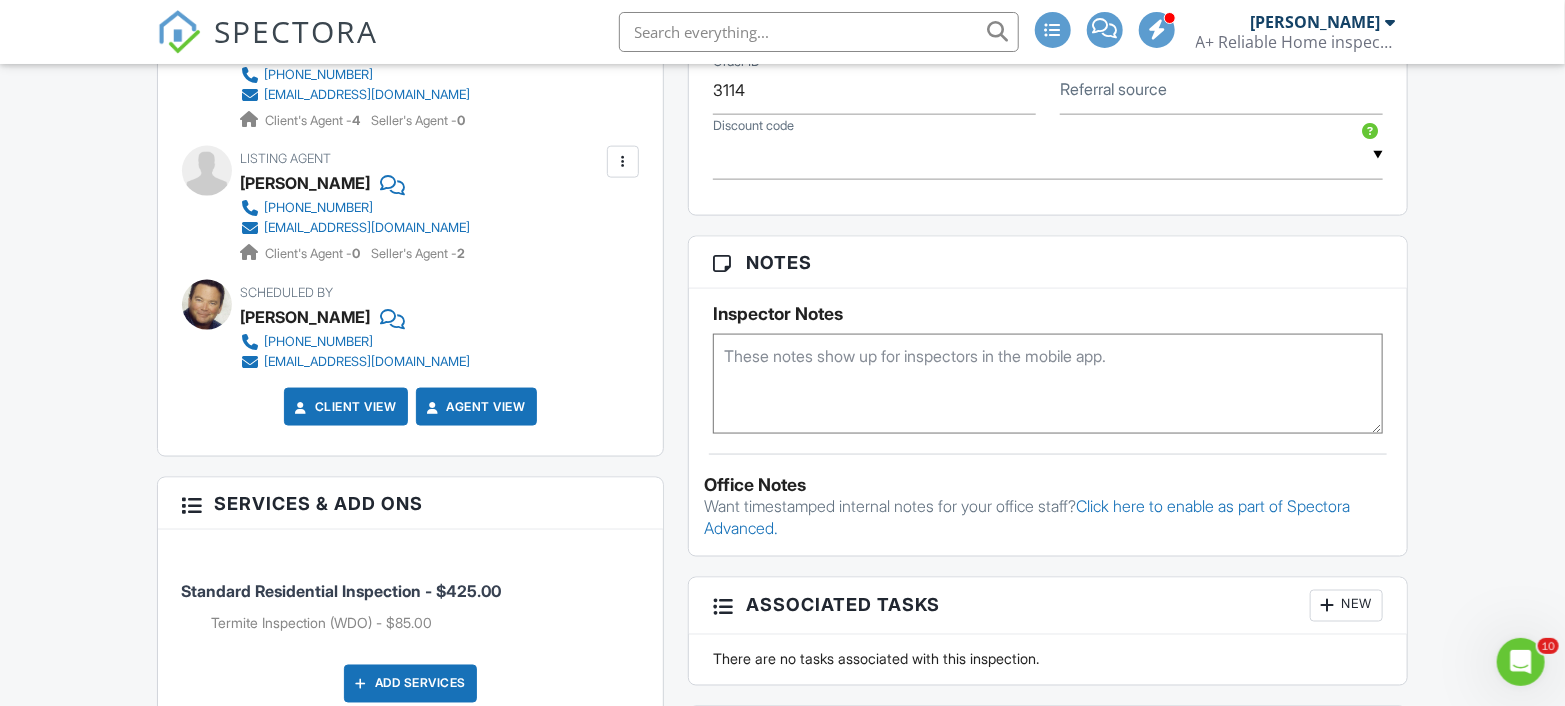 click at bounding box center [1048, 384] 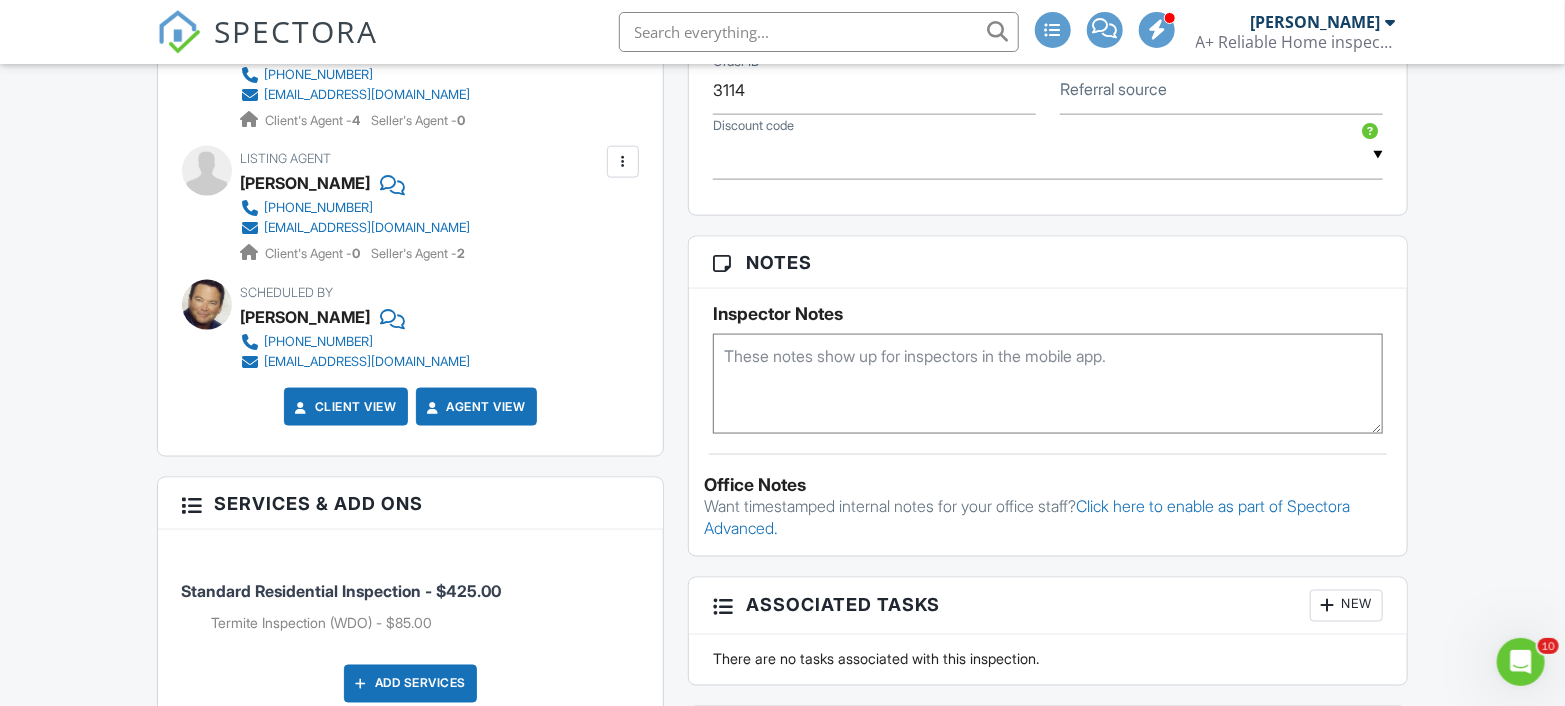 paste on "888 828 0044
Showing Service: BrokerBay" 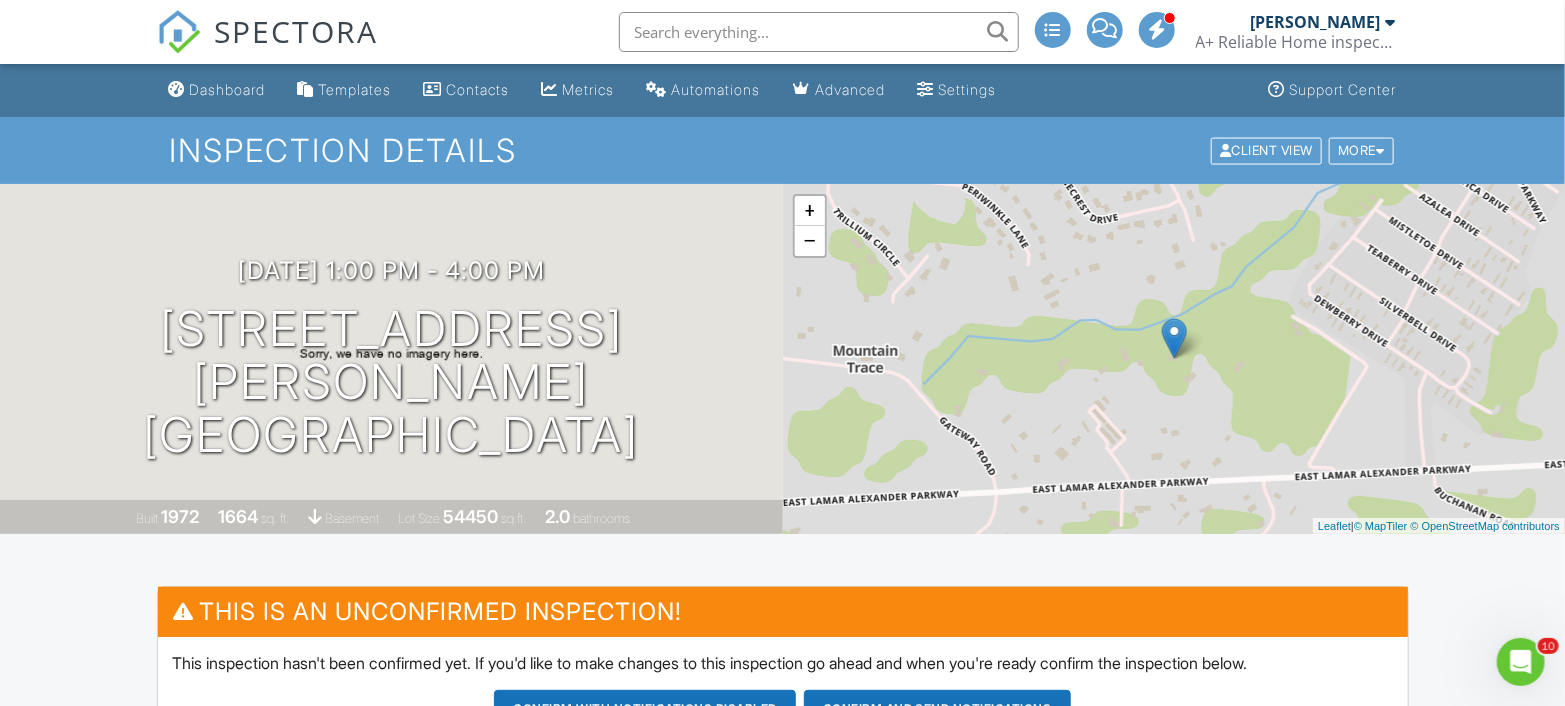 scroll, scrollTop: 333, scrollLeft: 0, axis: vertical 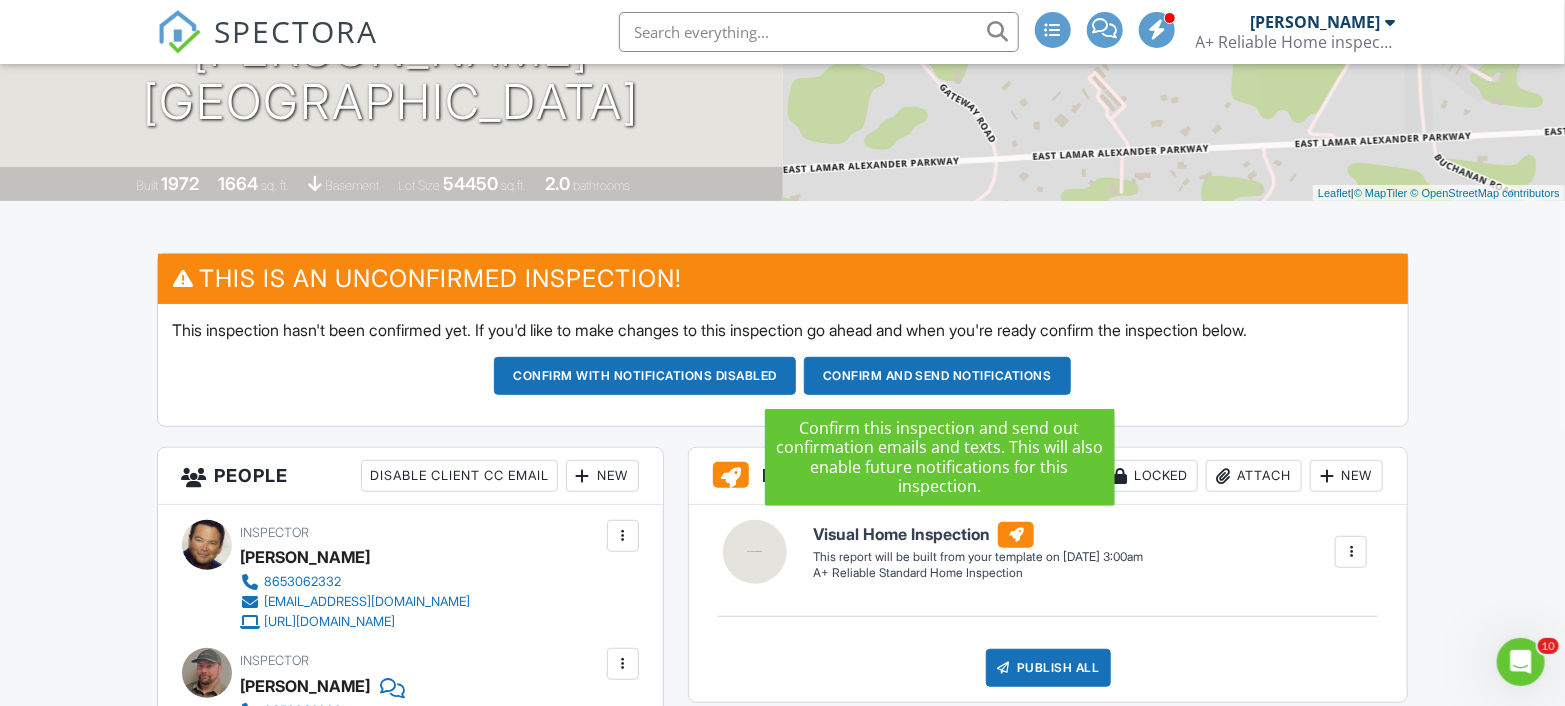 type on "[PHONE_NUMBER]
Showing Service: BrokerBay" 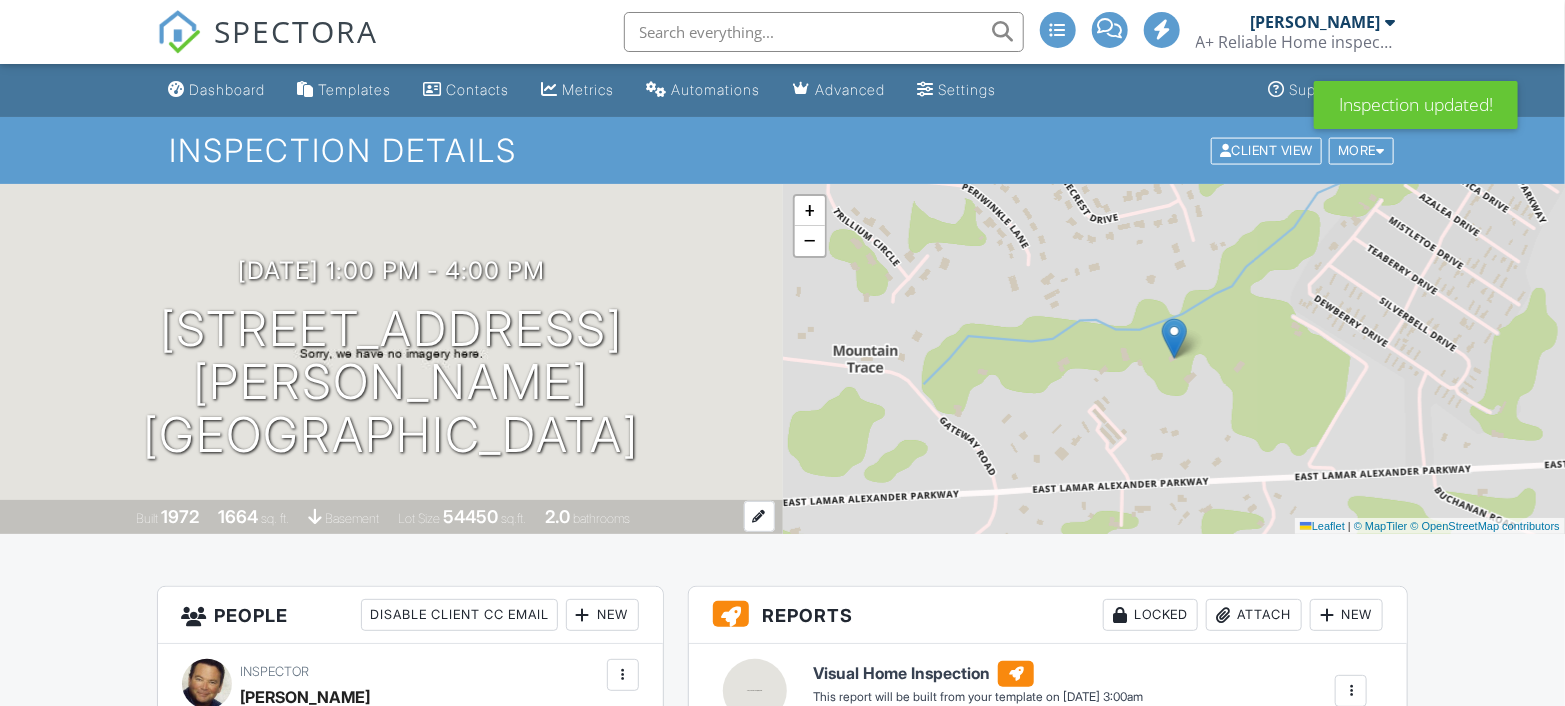 scroll, scrollTop: 444, scrollLeft: 0, axis: vertical 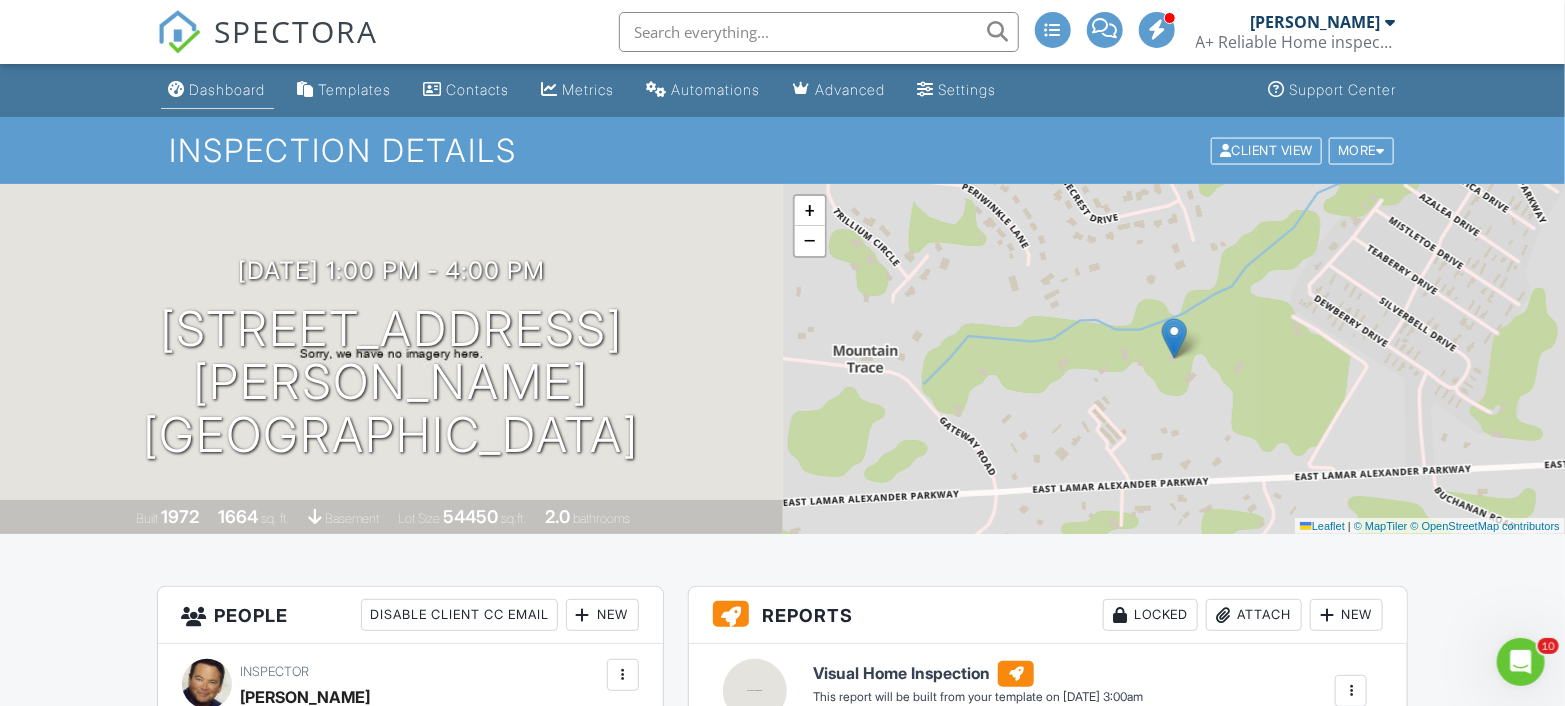 click on "Dashboard" at bounding box center (228, 89) 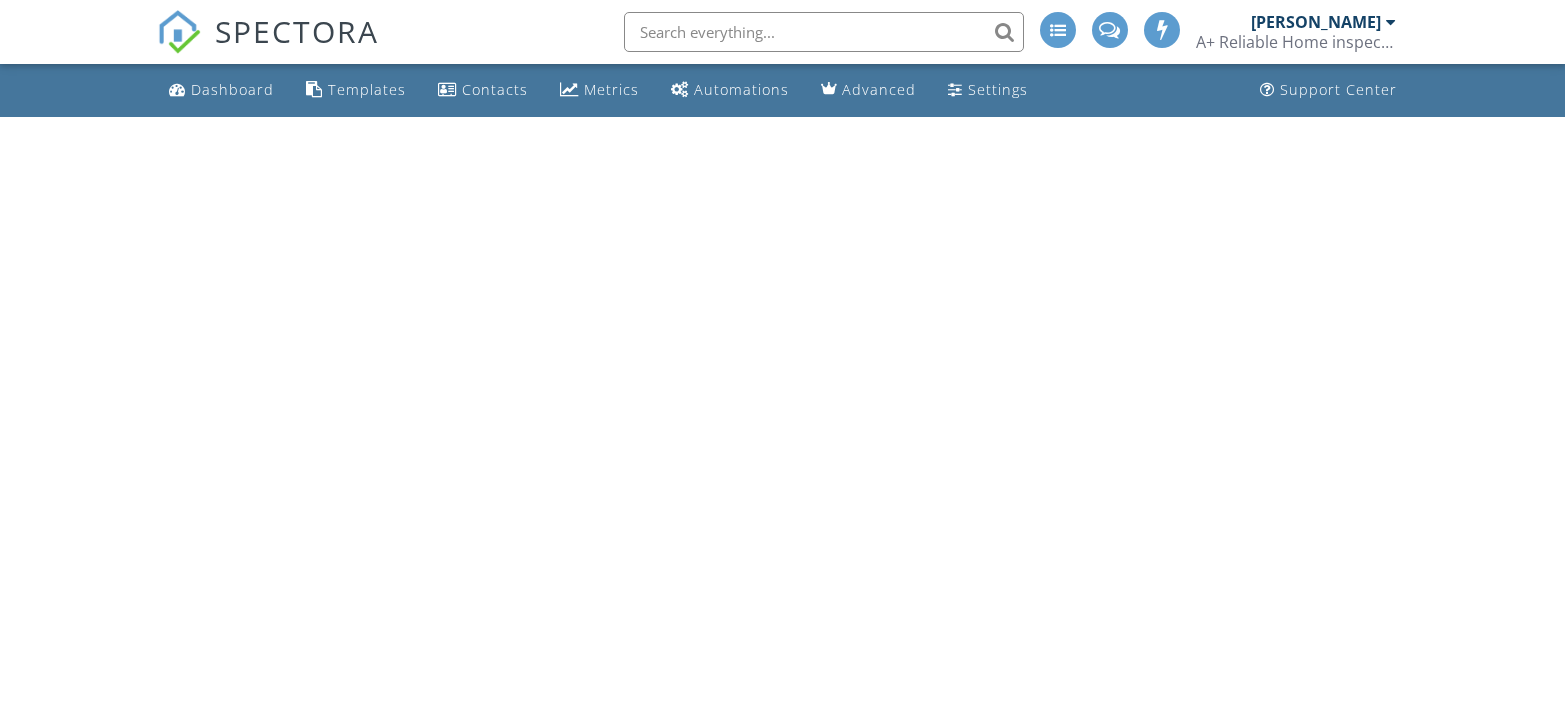scroll, scrollTop: 0, scrollLeft: 0, axis: both 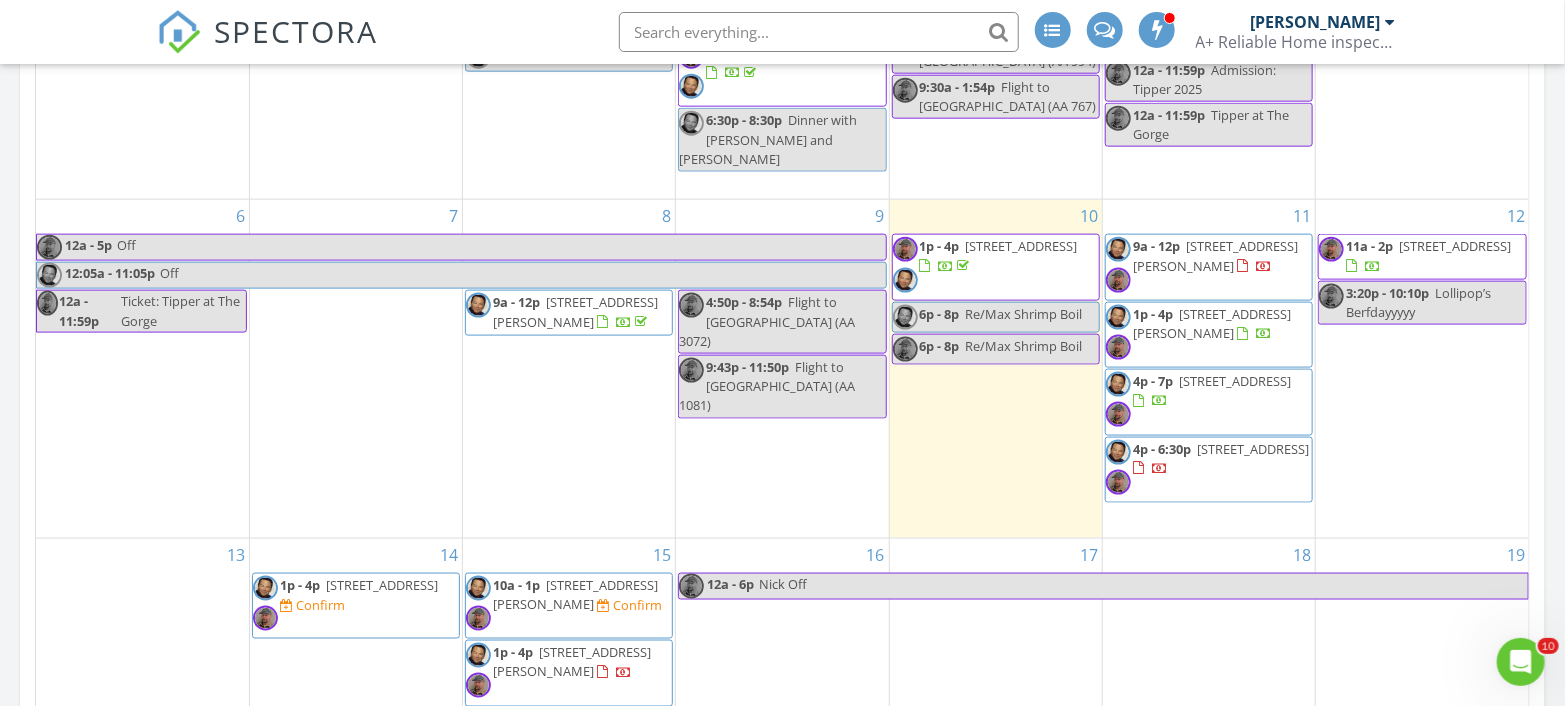 click on "2715 Brantley Park Blvd, Maryville 37804" at bounding box center (1253, 449) 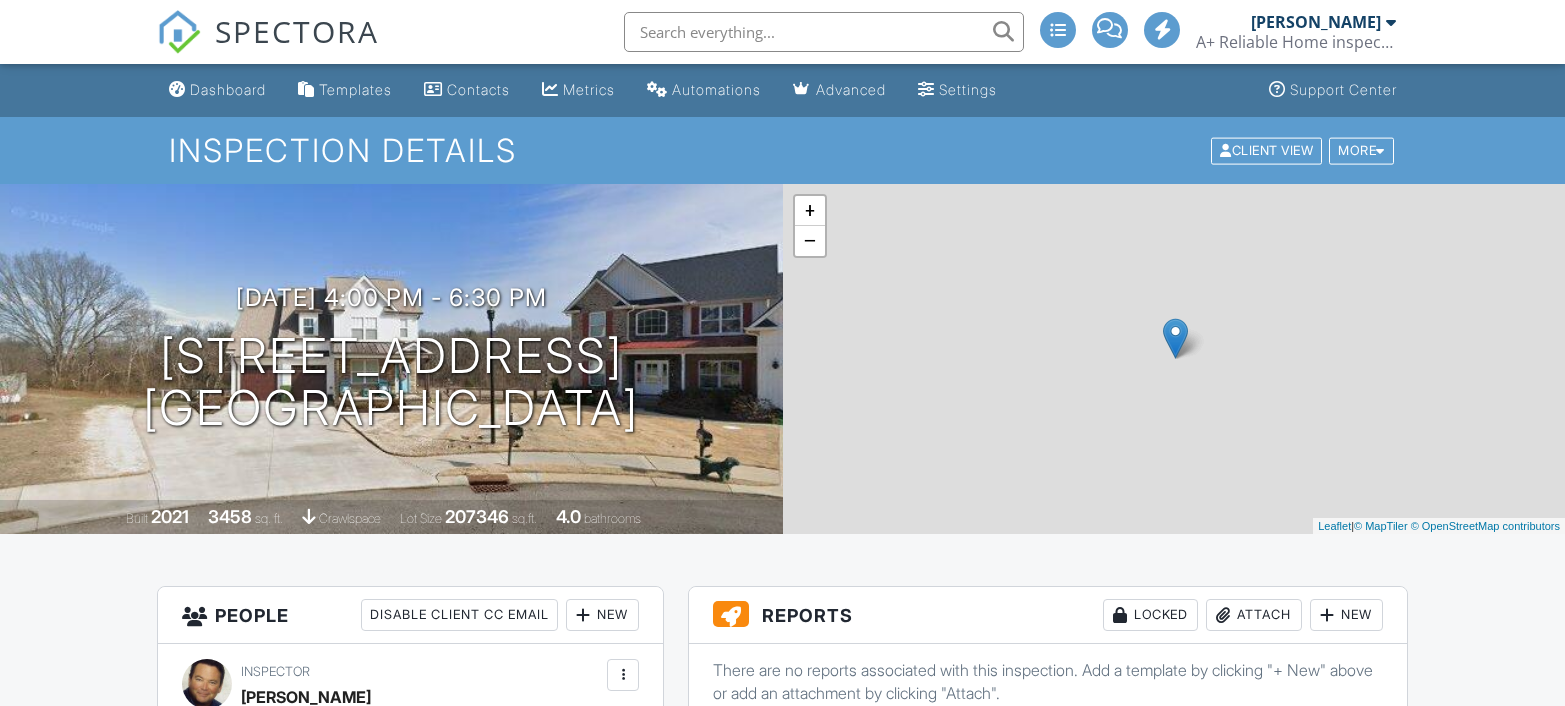 scroll, scrollTop: 0, scrollLeft: 0, axis: both 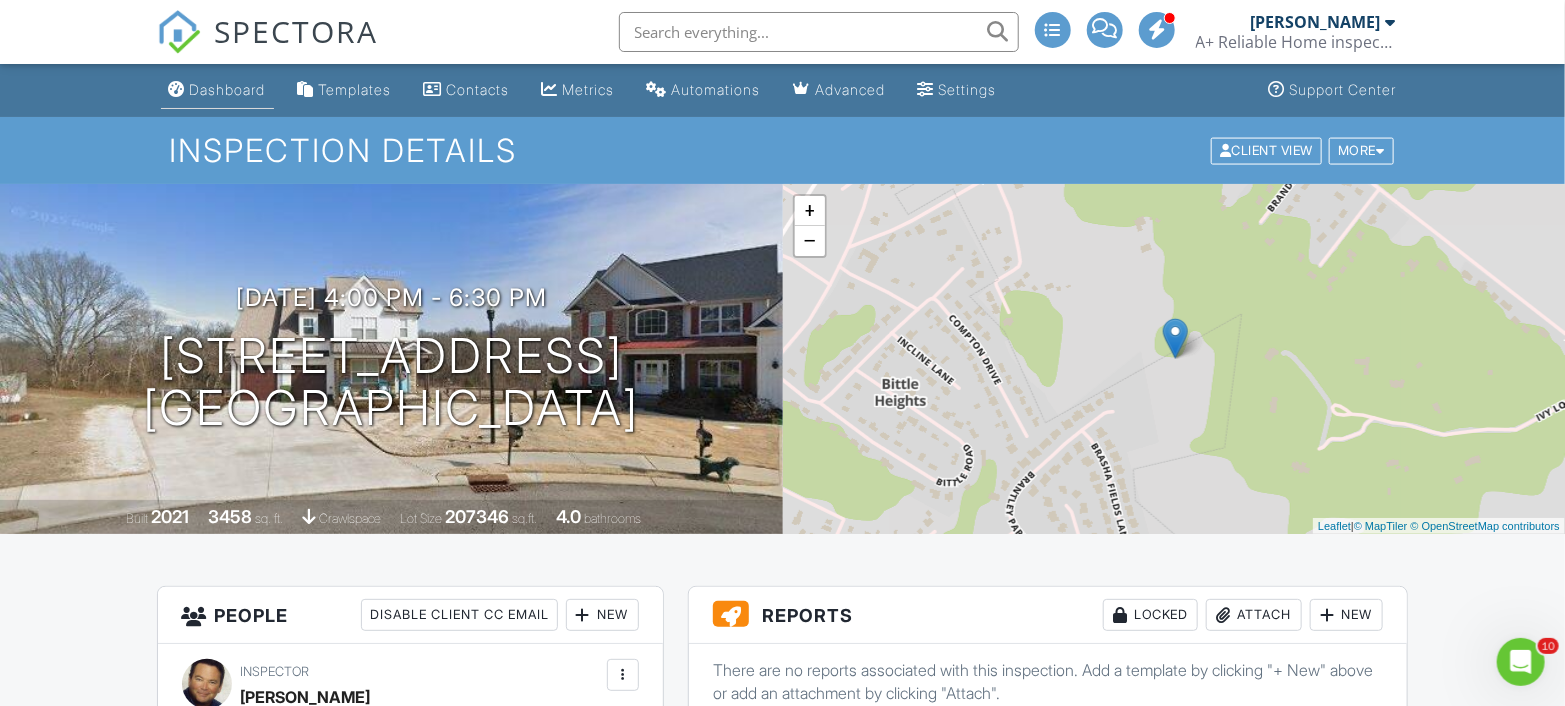 click on "Dashboard" at bounding box center [228, 89] 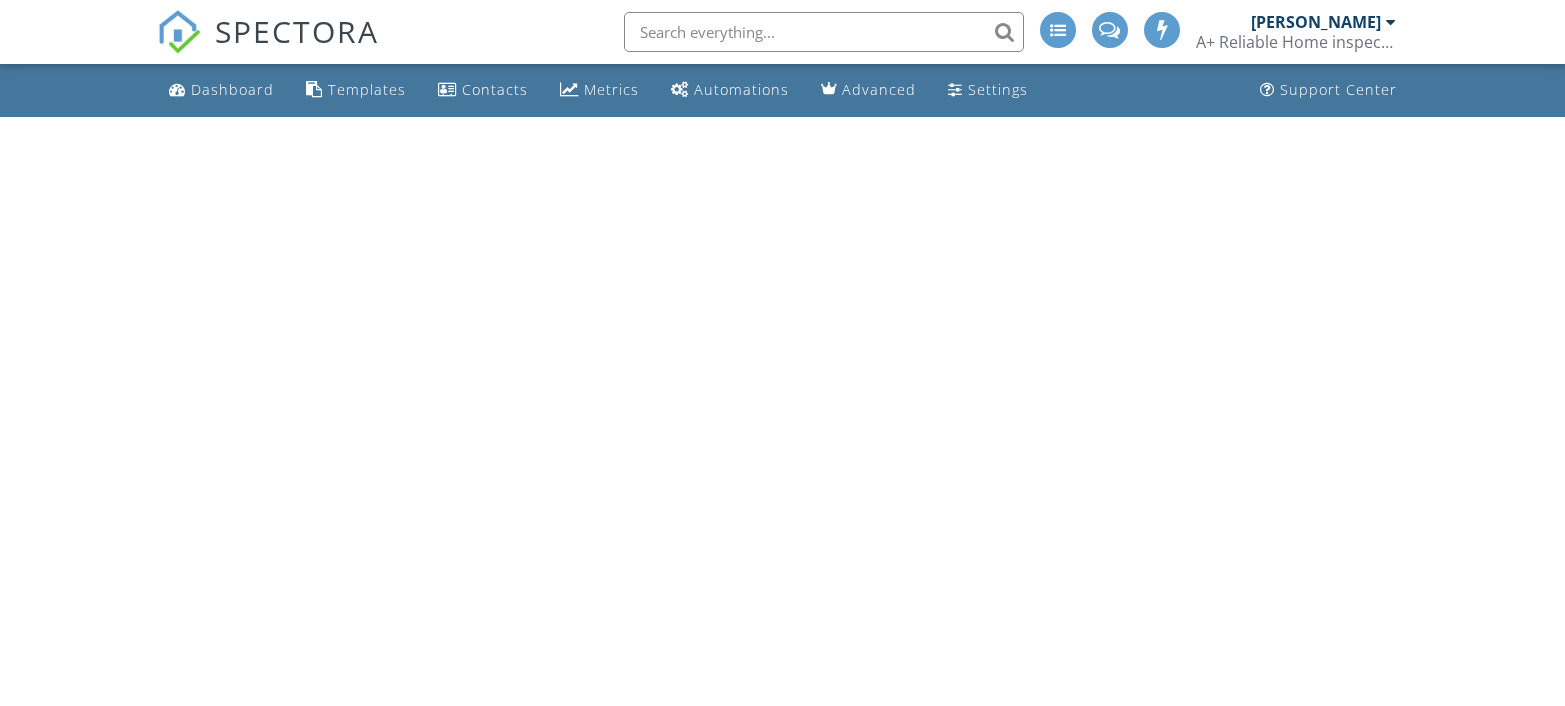 scroll, scrollTop: 0, scrollLeft: 0, axis: both 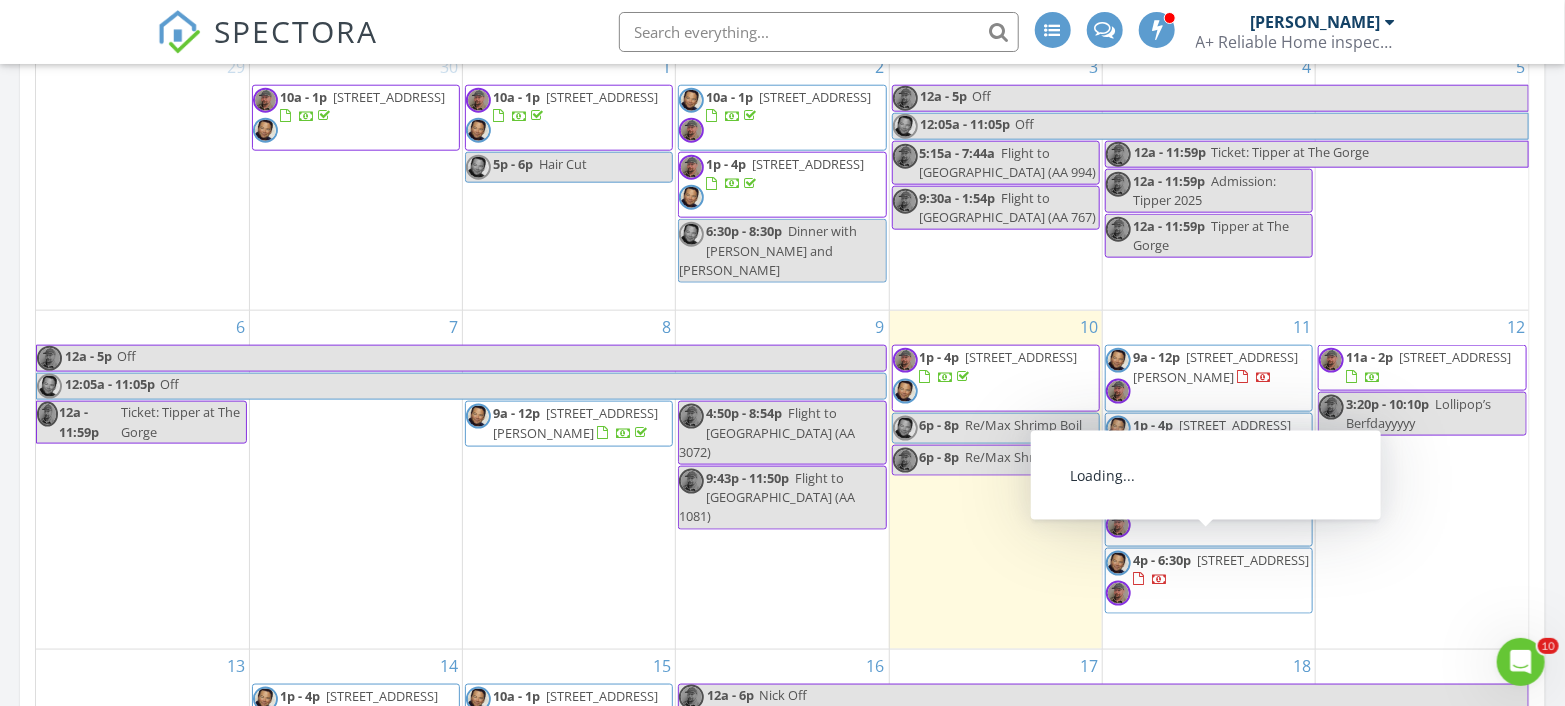 click on "2715 Brantley Park Blvd, Maryville 37804" at bounding box center [1253, 560] 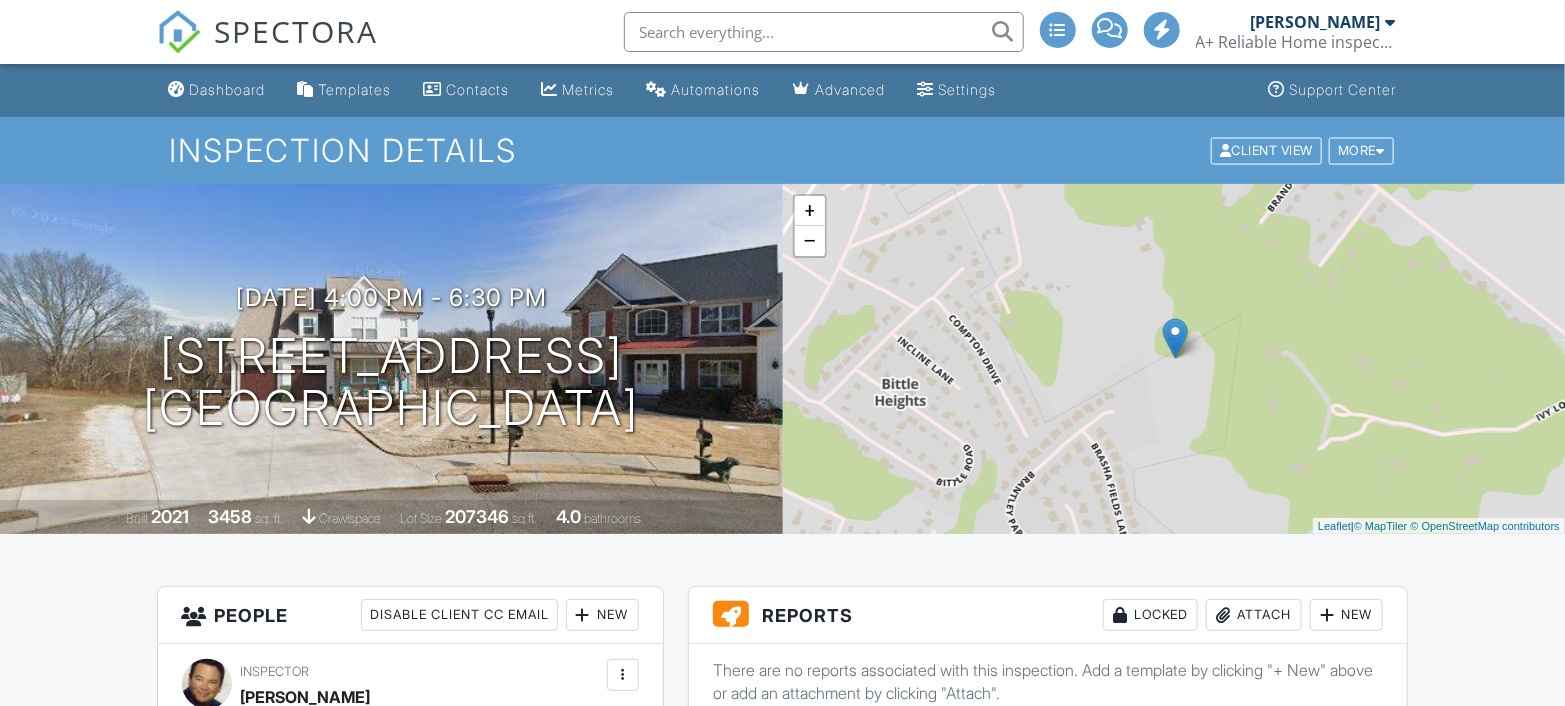 scroll, scrollTop: 444, scrollLeft: 0, axis: vertical 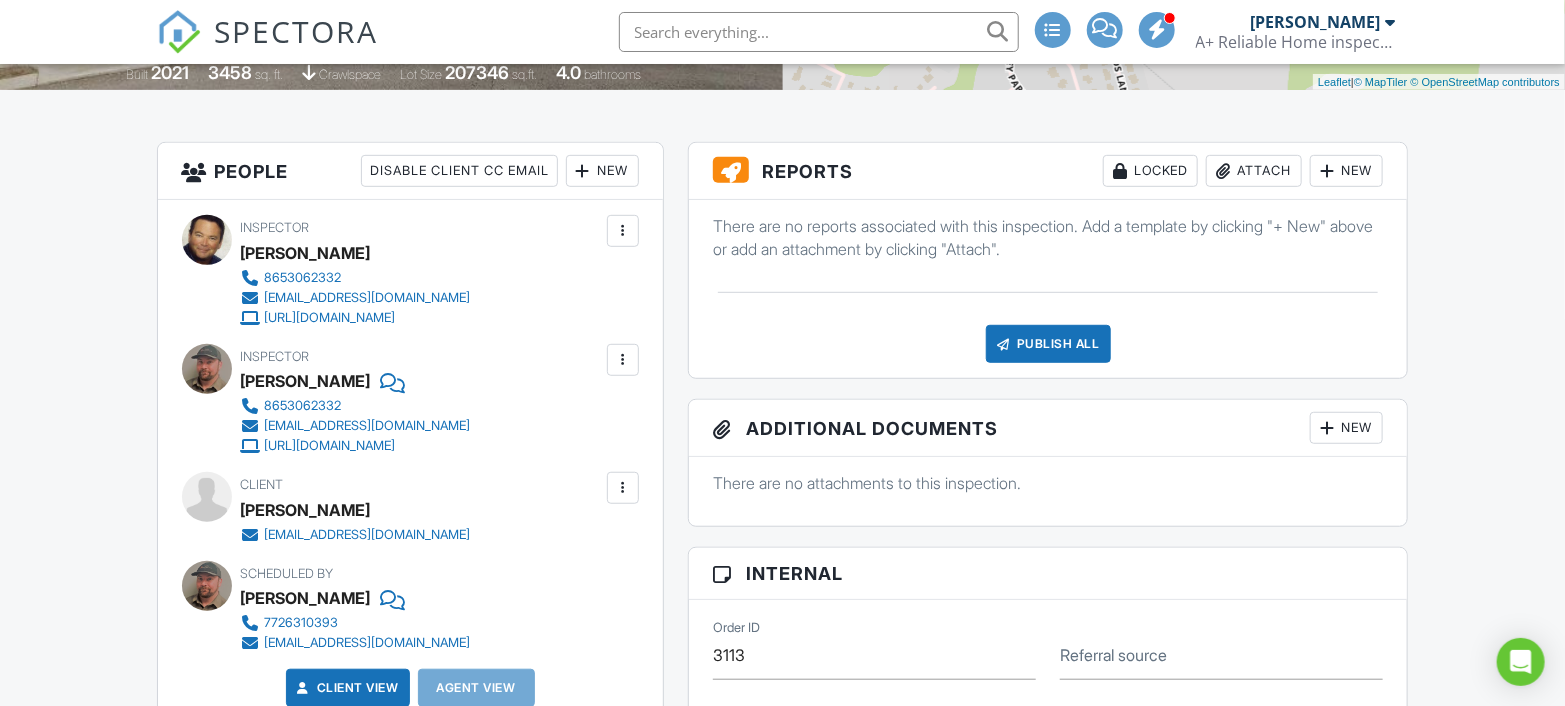 click at bounding box center (623, 231) 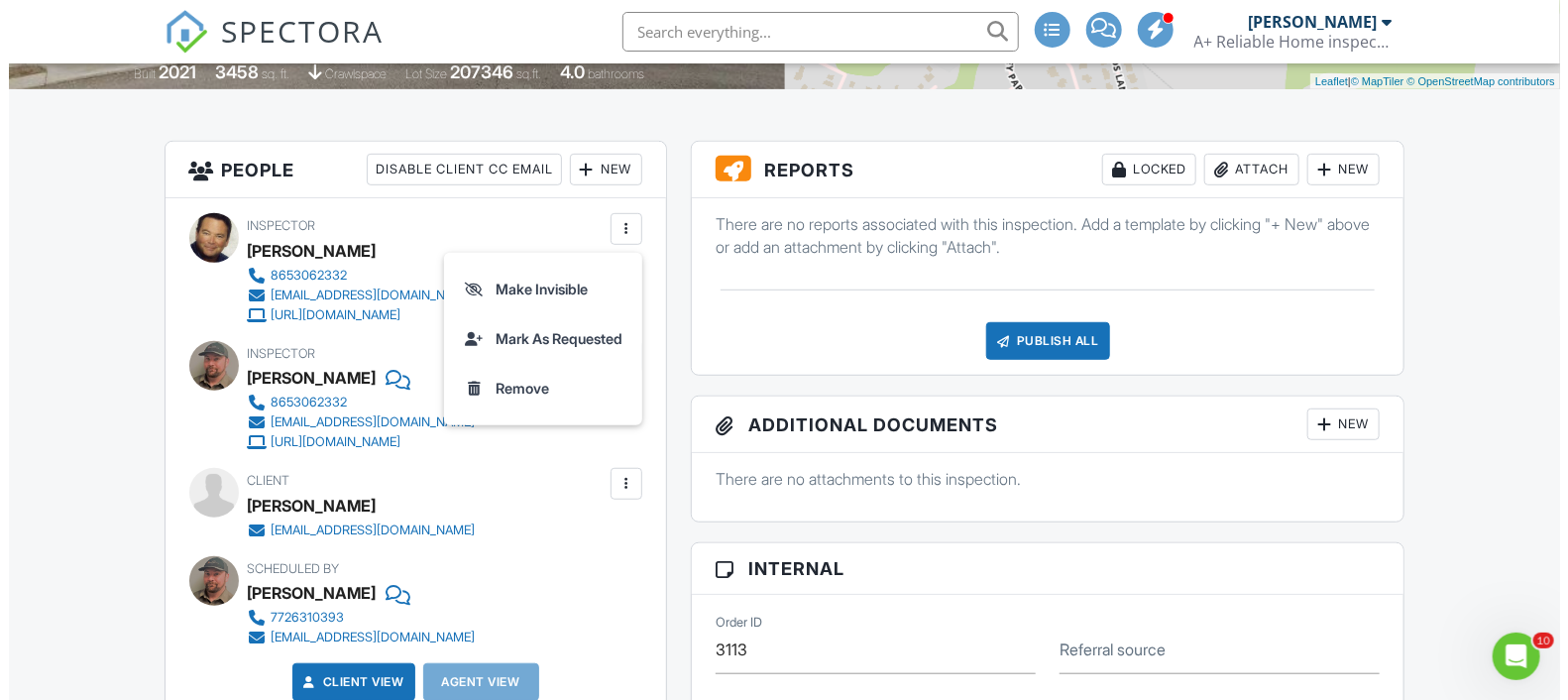 scroll, scrollTop: 0, scrollLeft: 0, axis: both 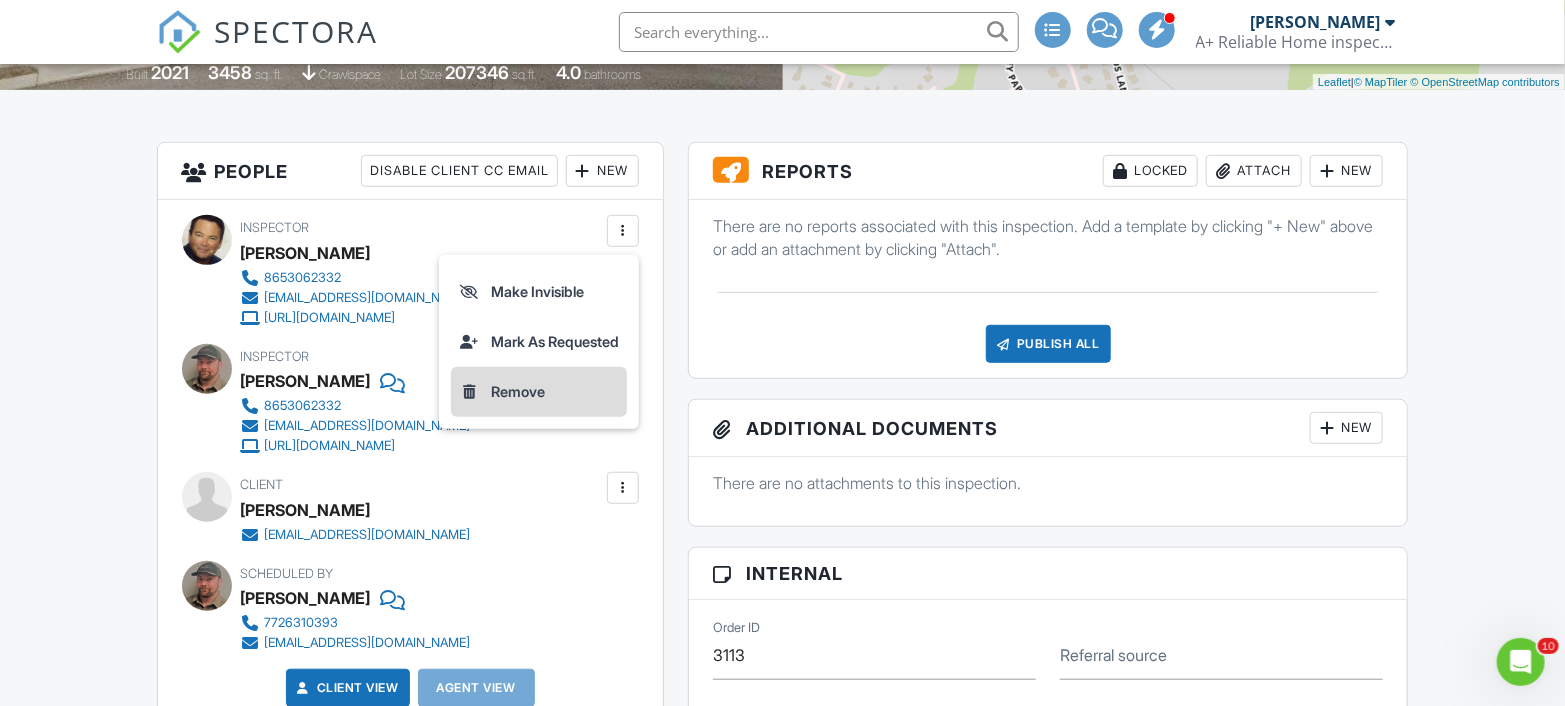 click on "Remove" at bounding box center [539, 392] 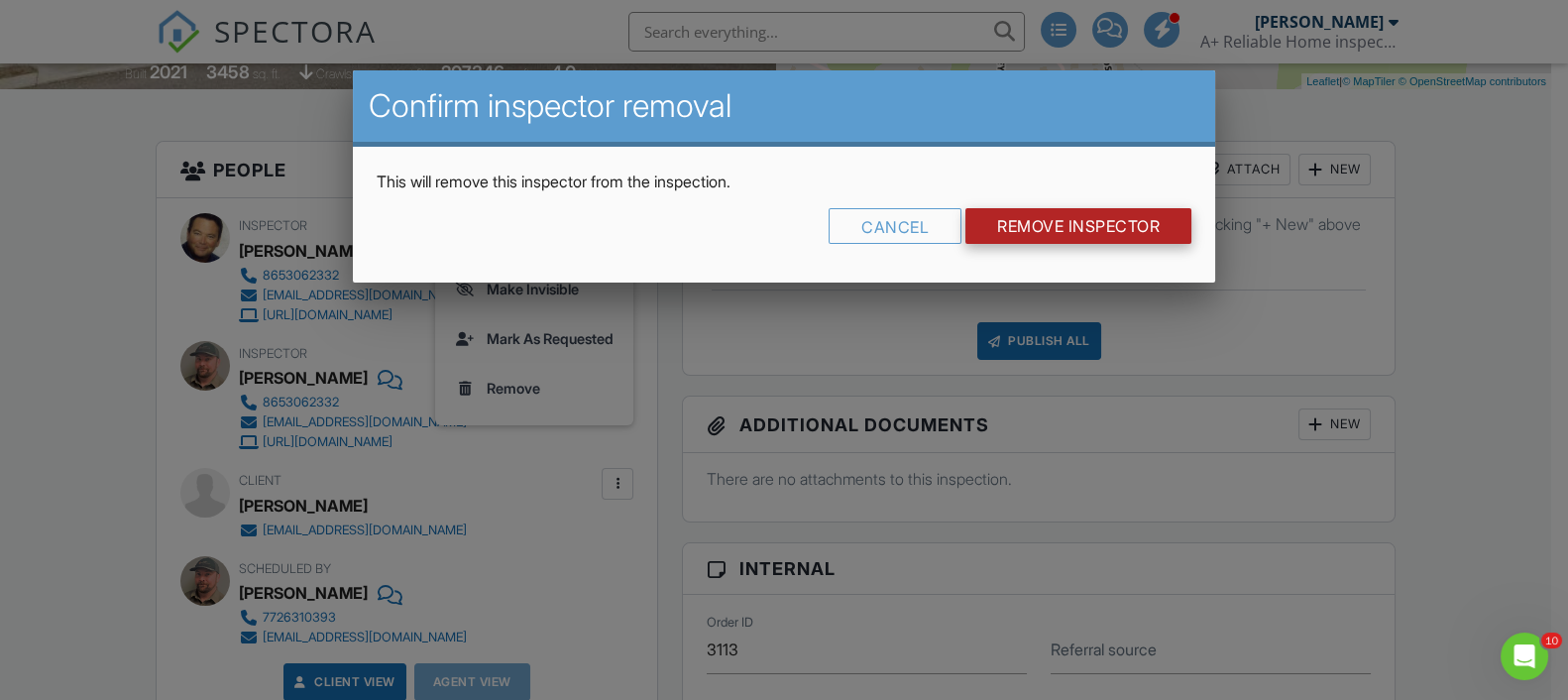 click on "Remove Inspector" at bounding box center (1078, 226) 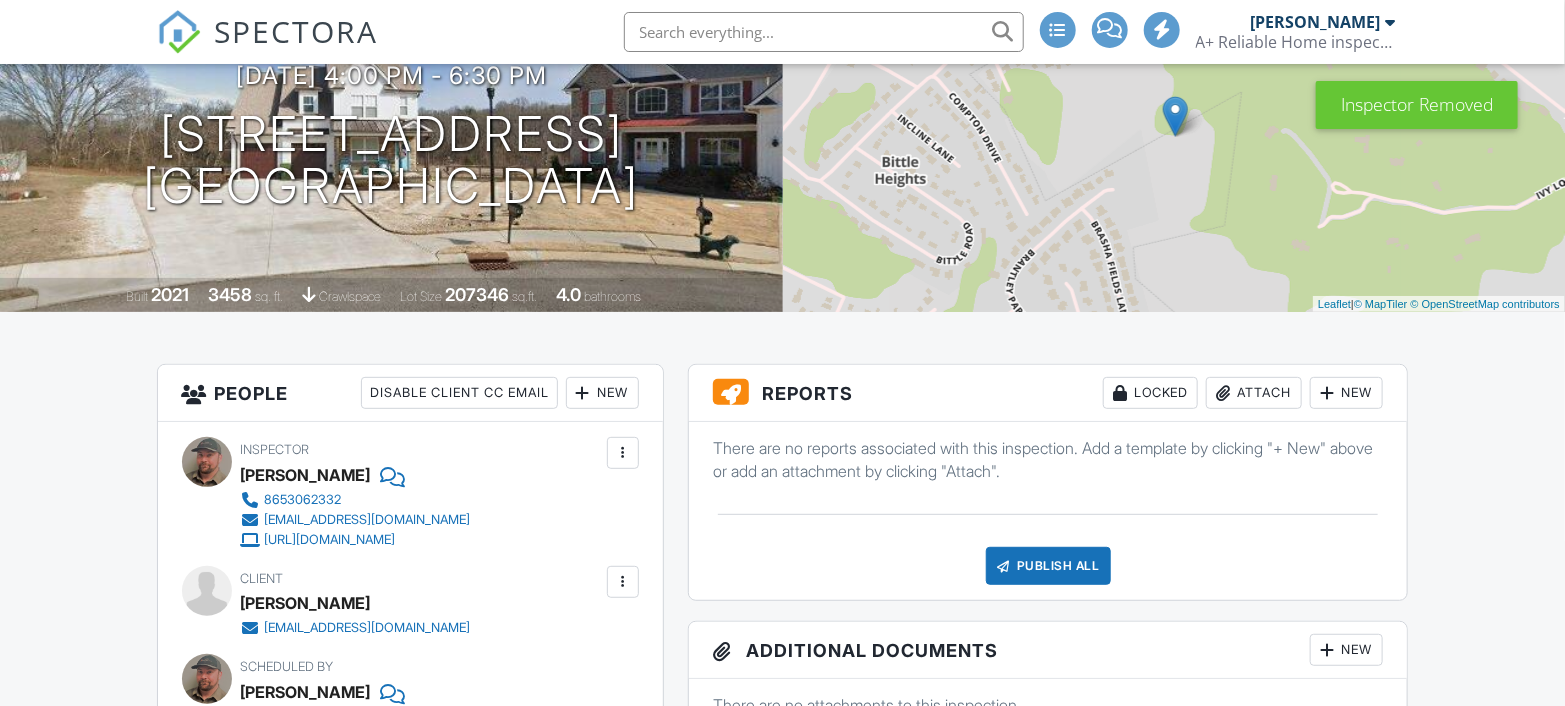 scroll, scrollTop: 444, scrollLeft: 0, axis: vertical 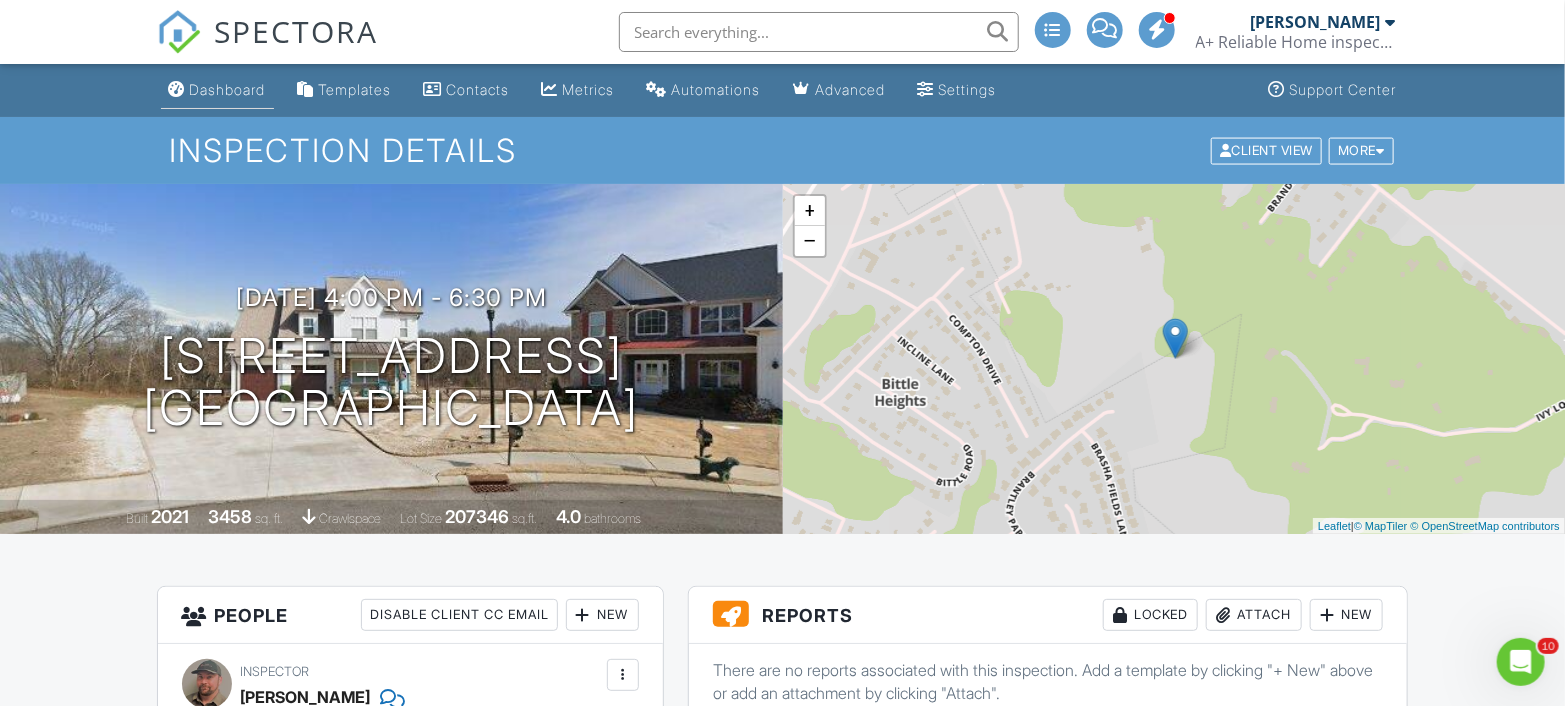 click on "Dashboard" at bounding box center [228, 89] 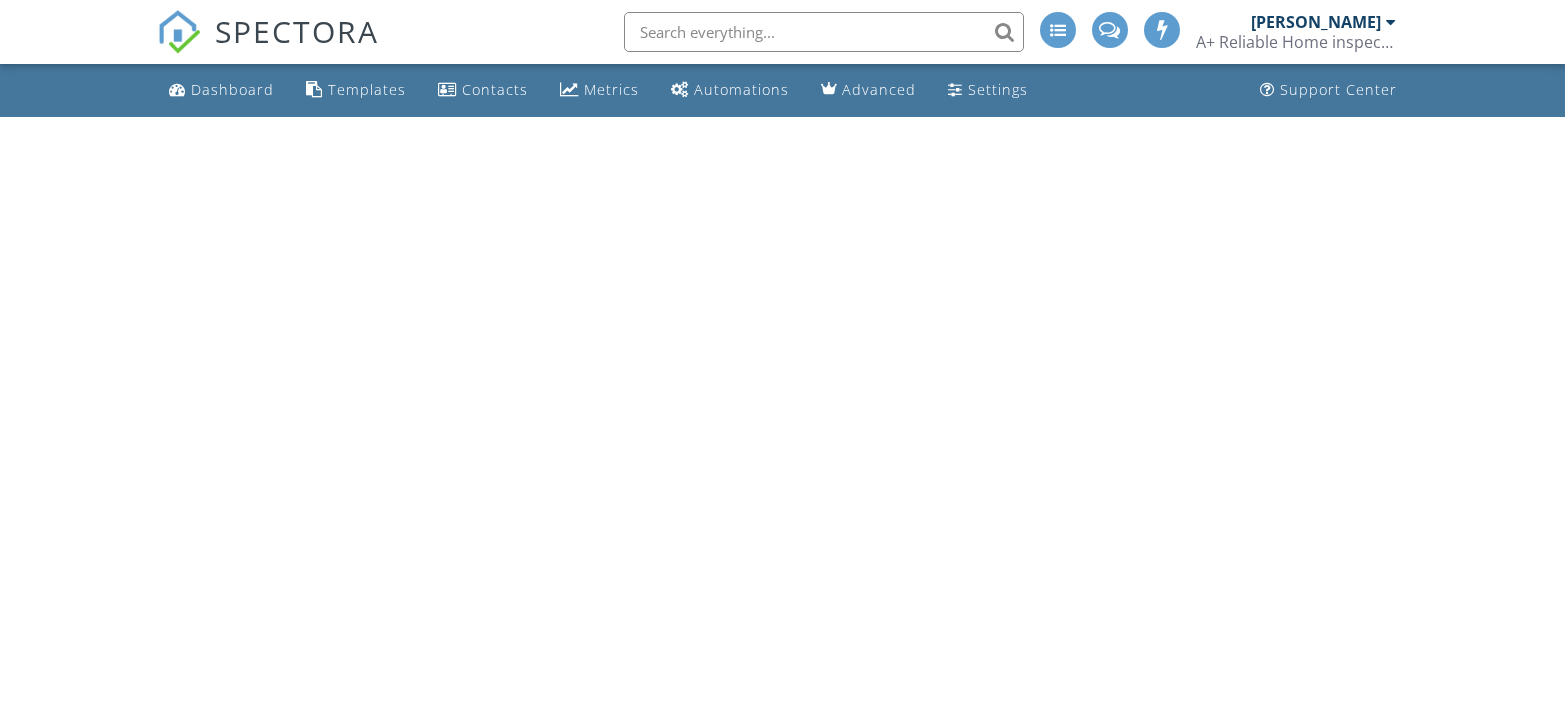 scroll, scrollTop: 0, scrollLeft: 0, axis: both 